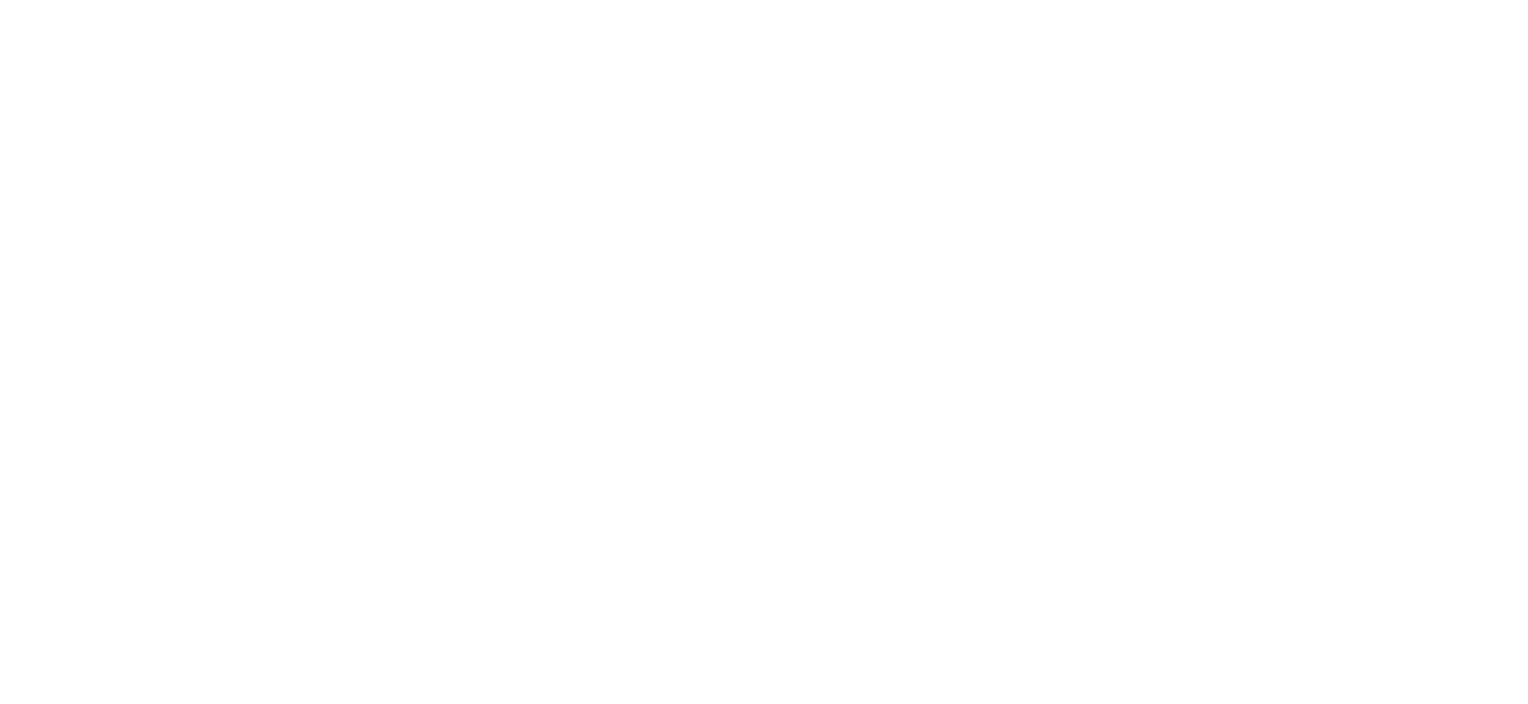 scroll, scrollTop: 0, scrollLeft: 0, axis: both 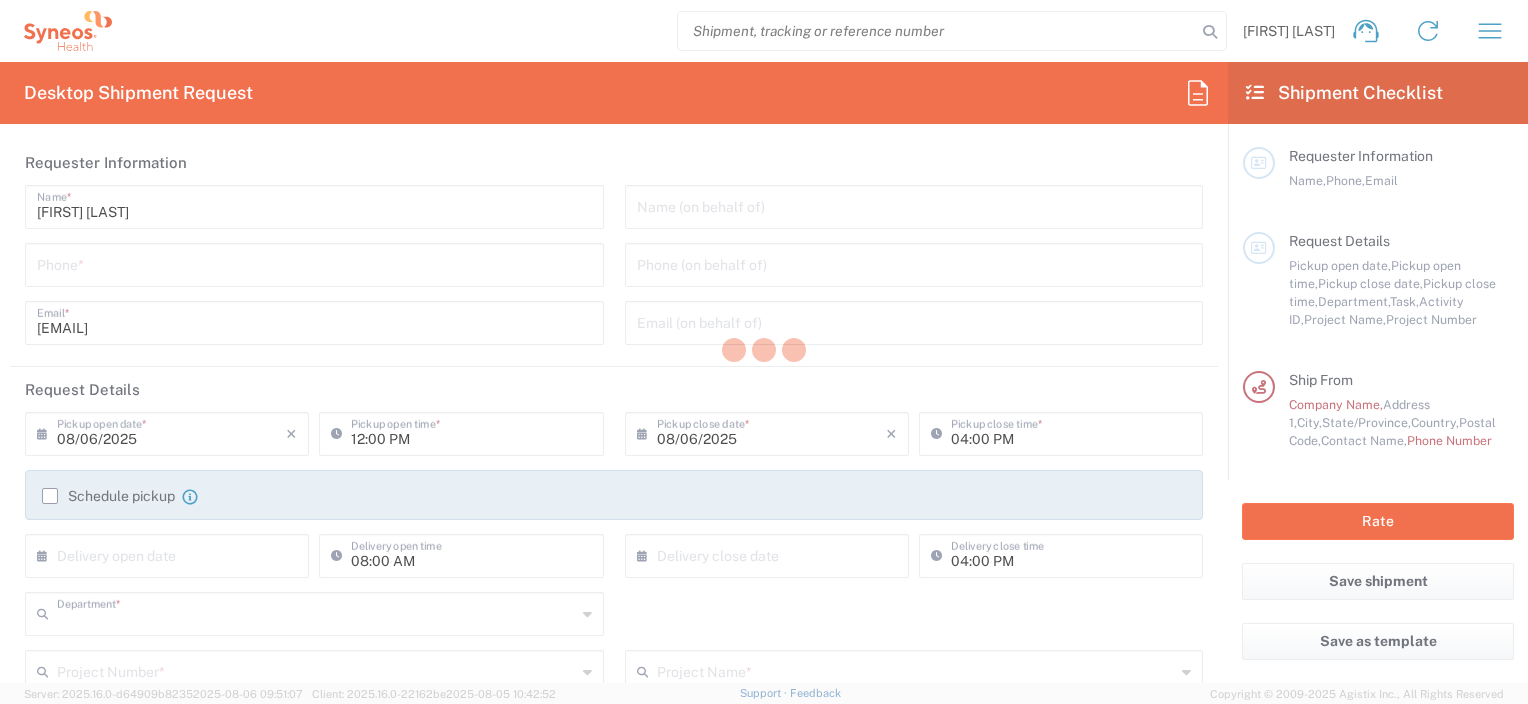 type on "4657" 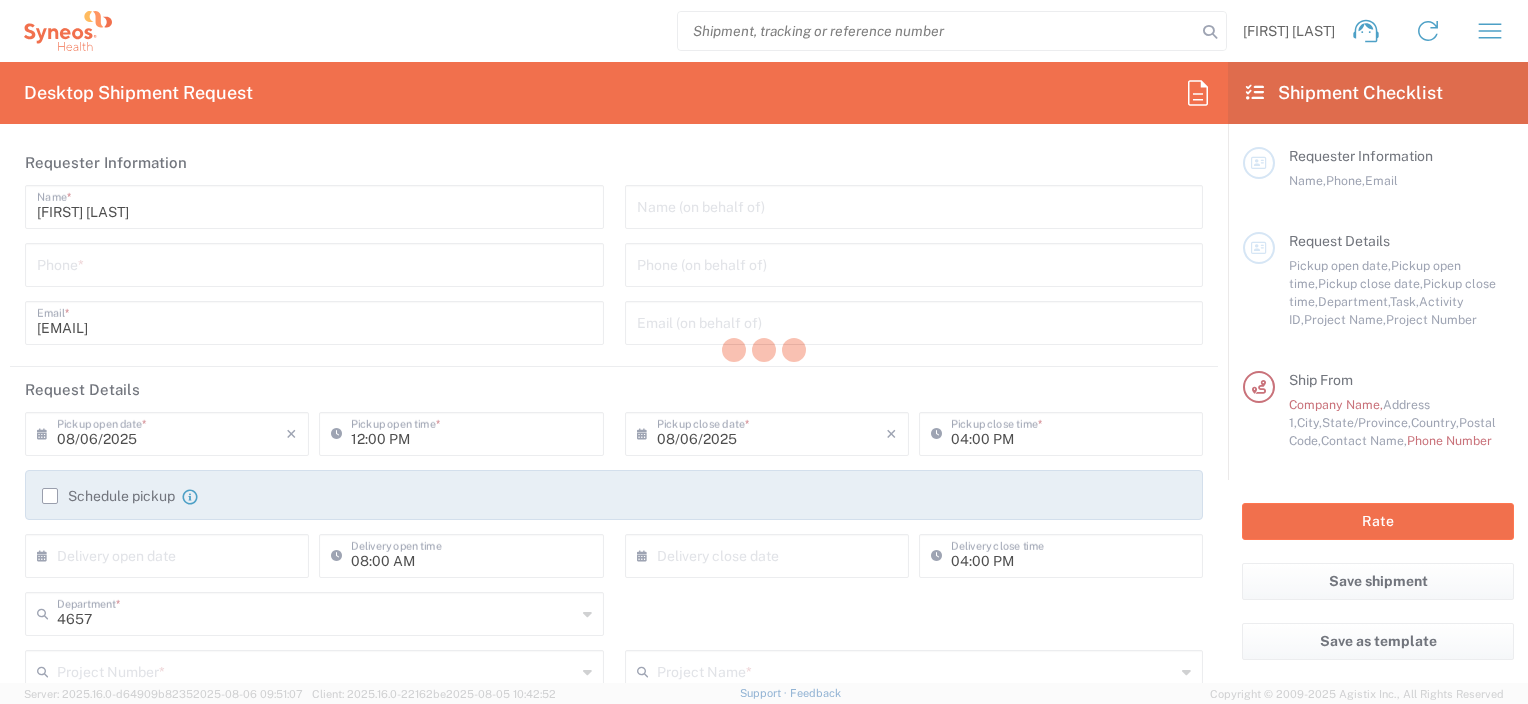 type on "Caerus Marketing Group LLC-Morrisville NC US" 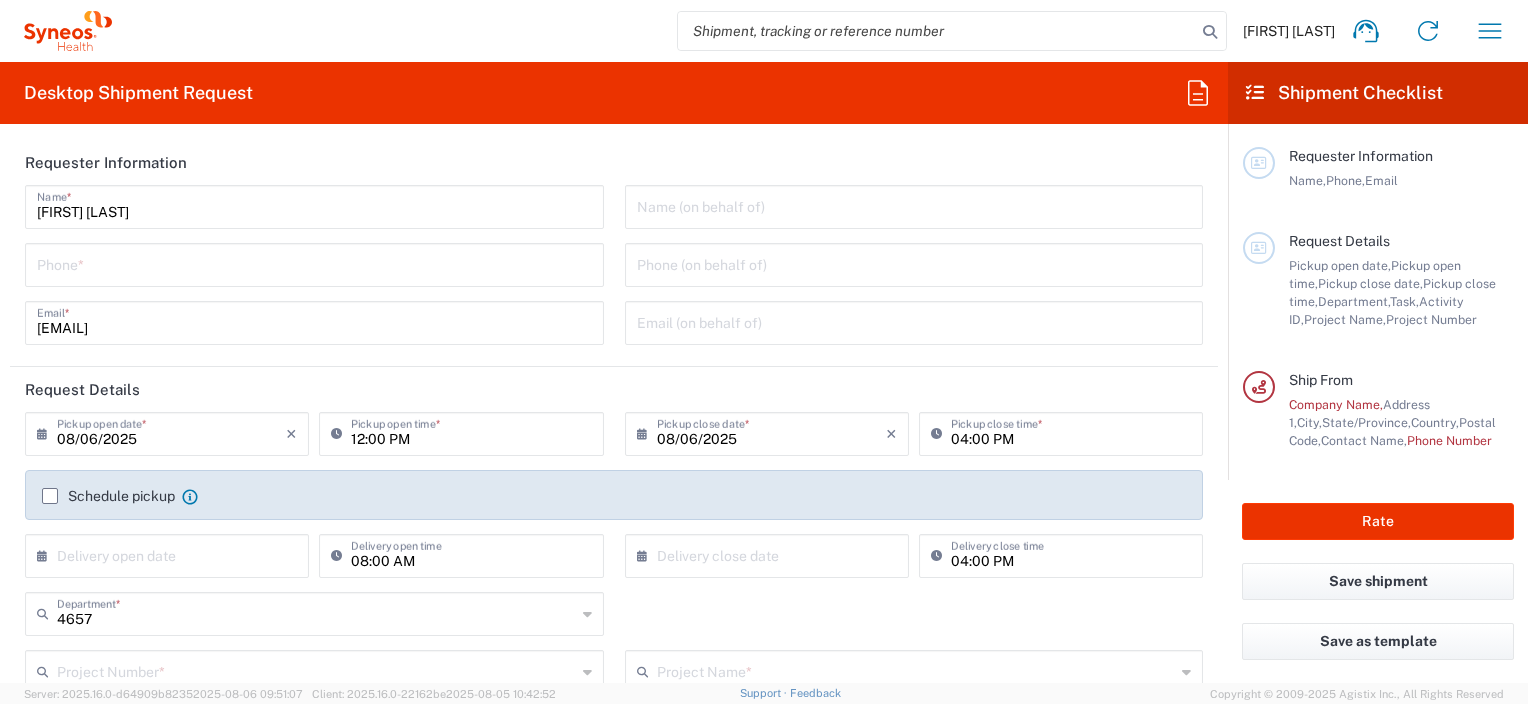 click at bounding box center [314, 263] 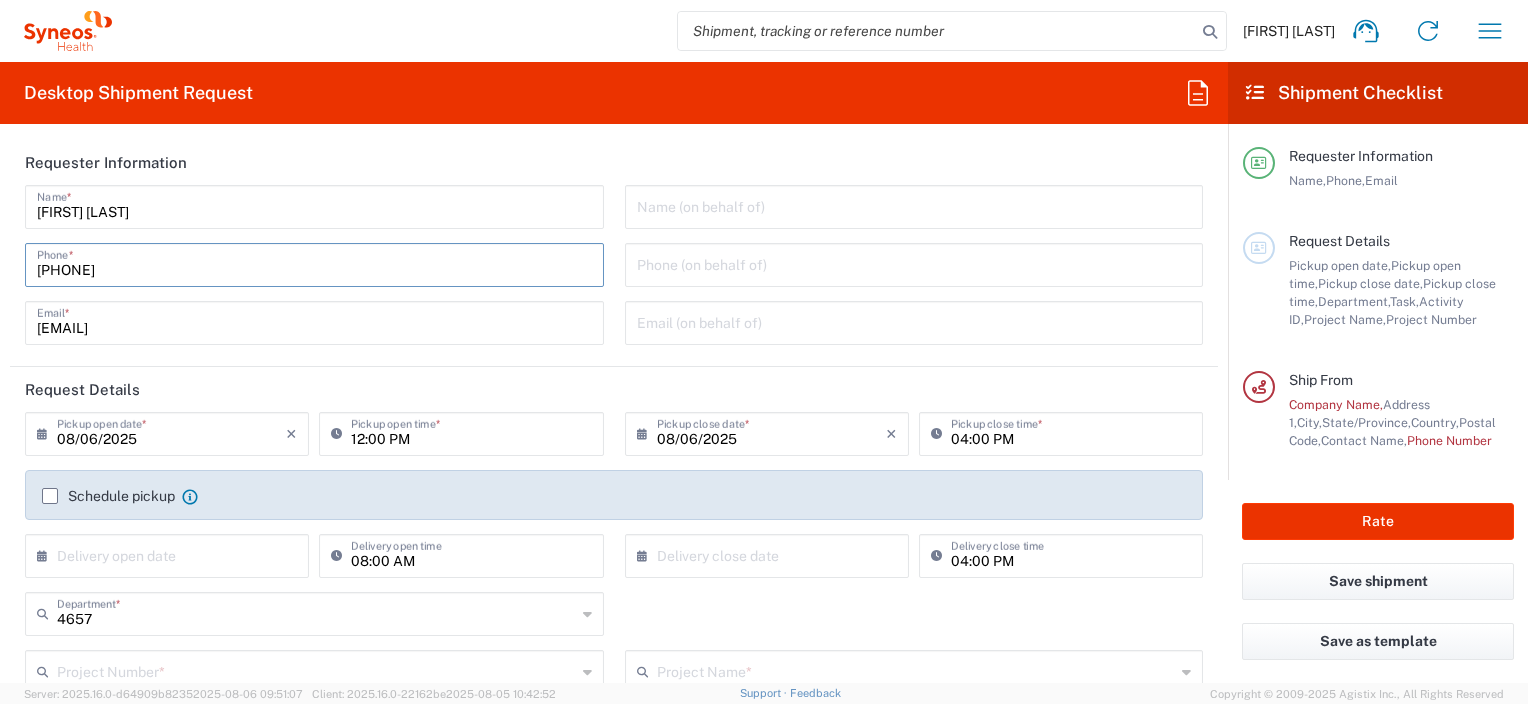 type on "[PHONE]" 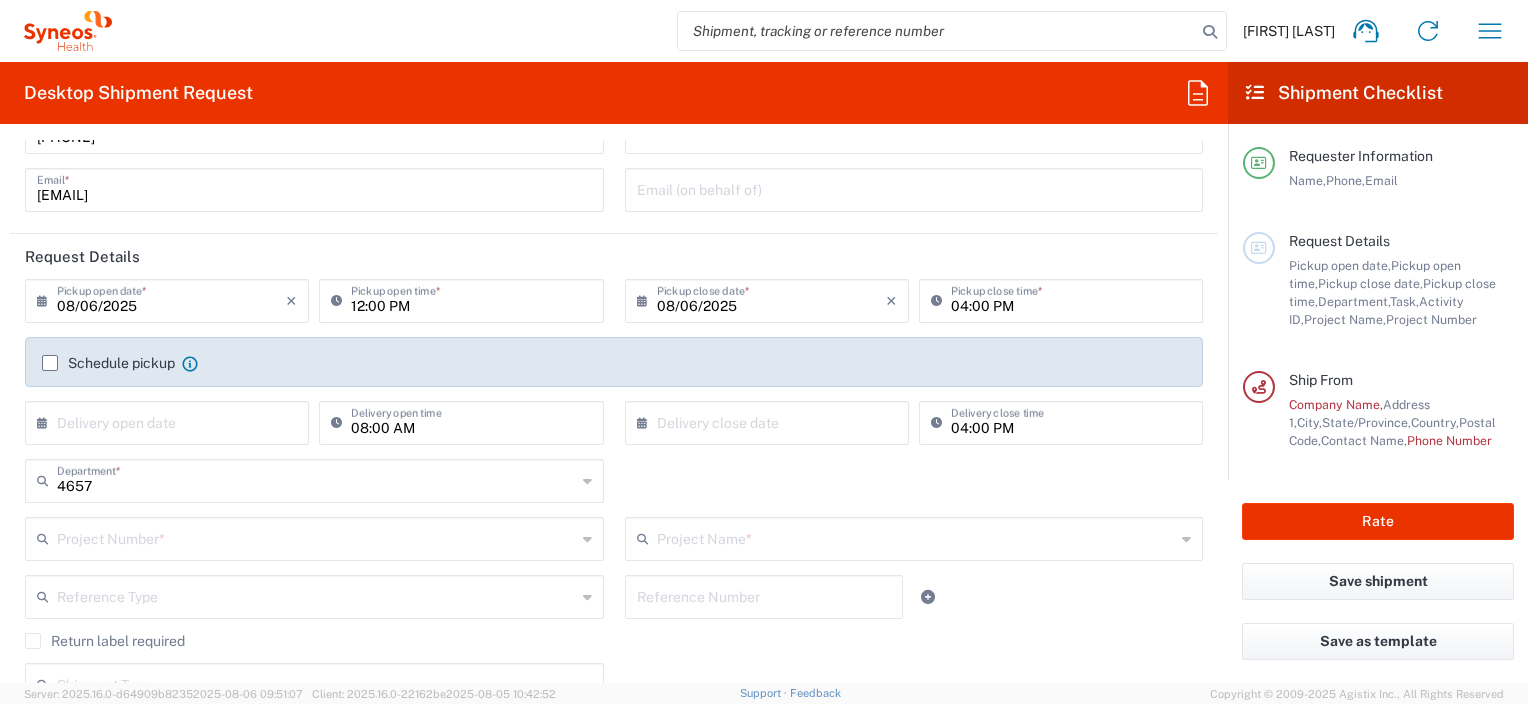 scroll, scrollTop: 400, scrollLeft: 0, axis: vertical 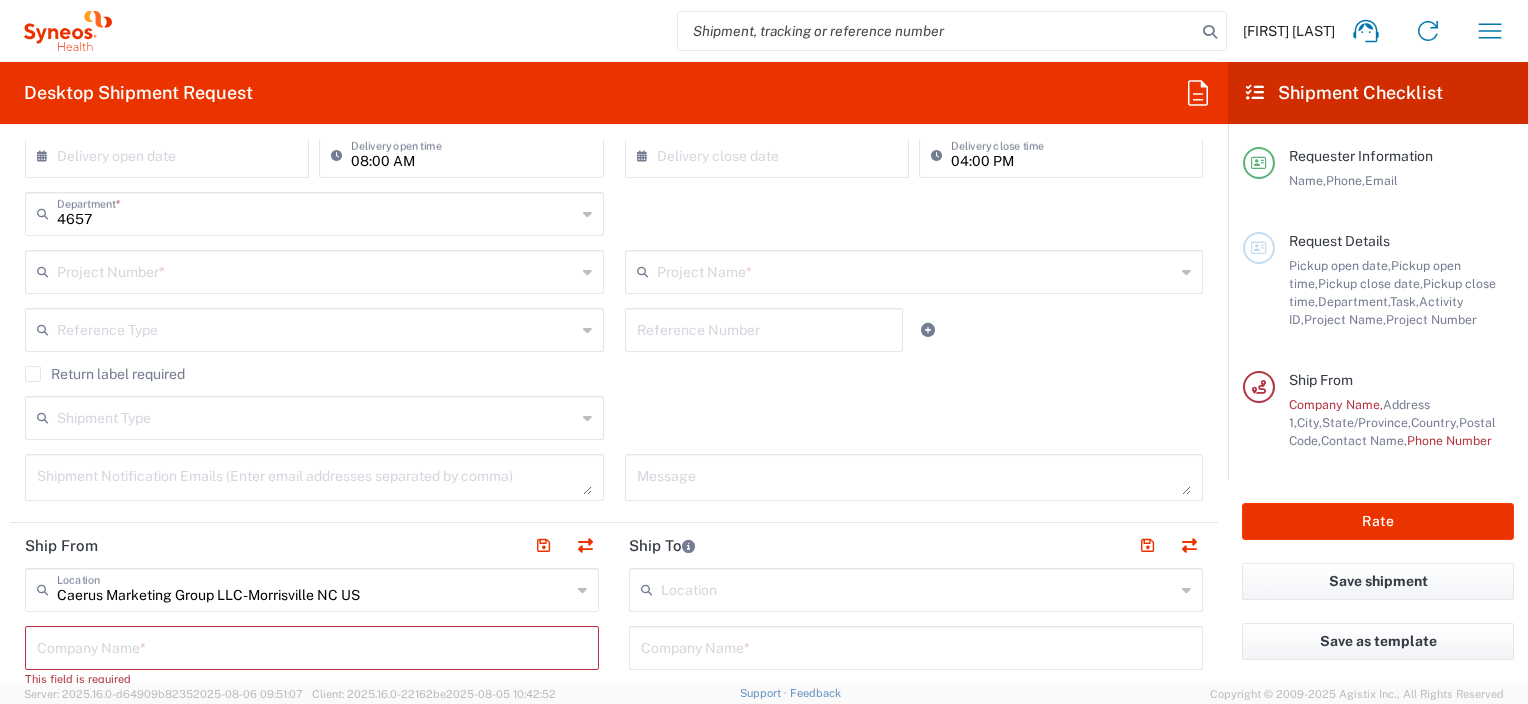 drag, startPoint x: 179, startPoint y: 278, endPoint x: 404, endPoint y: 276, distance: 225.0089 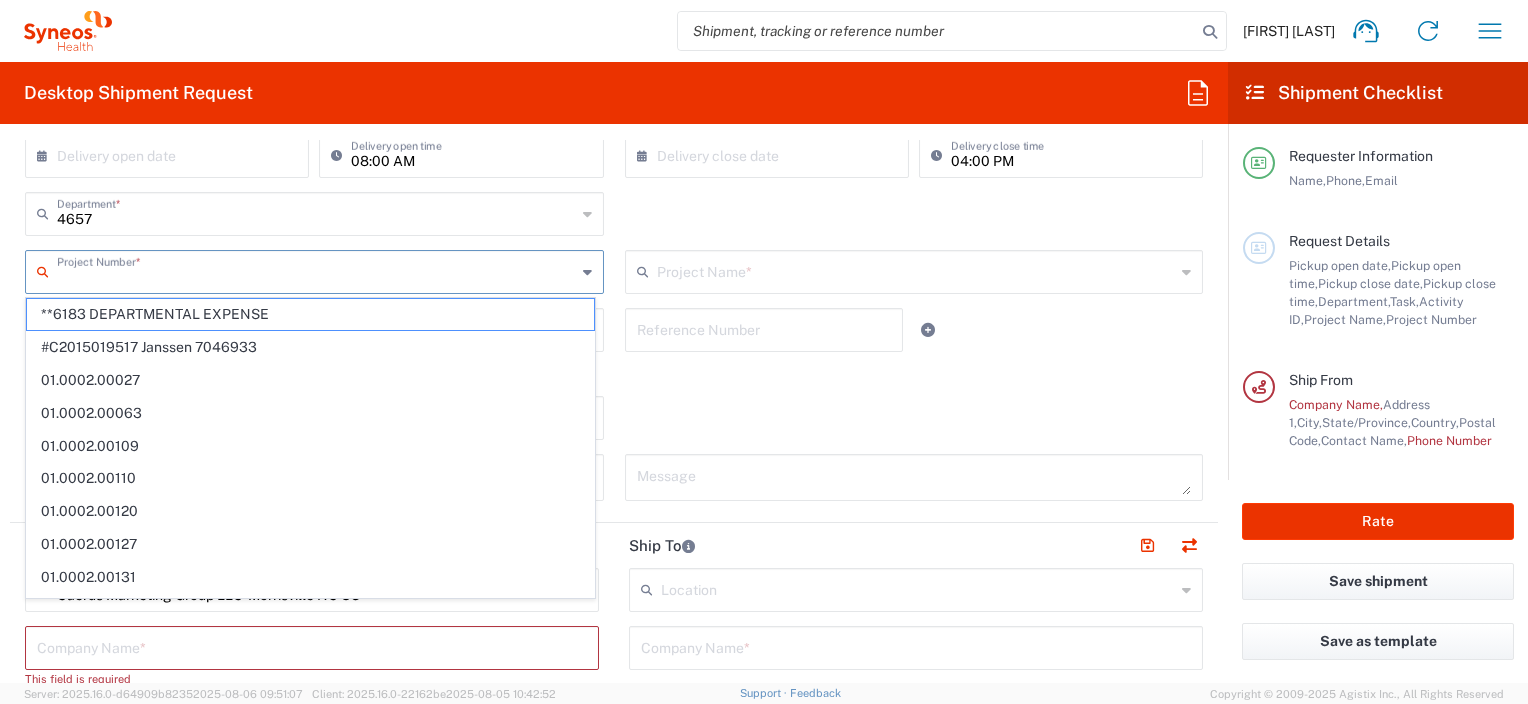 click on "Department  * 4657 3000 3100 3109 3110 3111 3112 3125 3130 3135 3136 3150 3155 3165 3171 3172 3190 3191 3192 3193 3194 3200 3201 3202 3210 3211 Dept 3212 3213 3214 3215 3216 3218 3220 3221 3222 3223 3225 3226 3227 3228 3229 3230 3231 3232 3233 3234 3235 3236 3237 3238 3240" 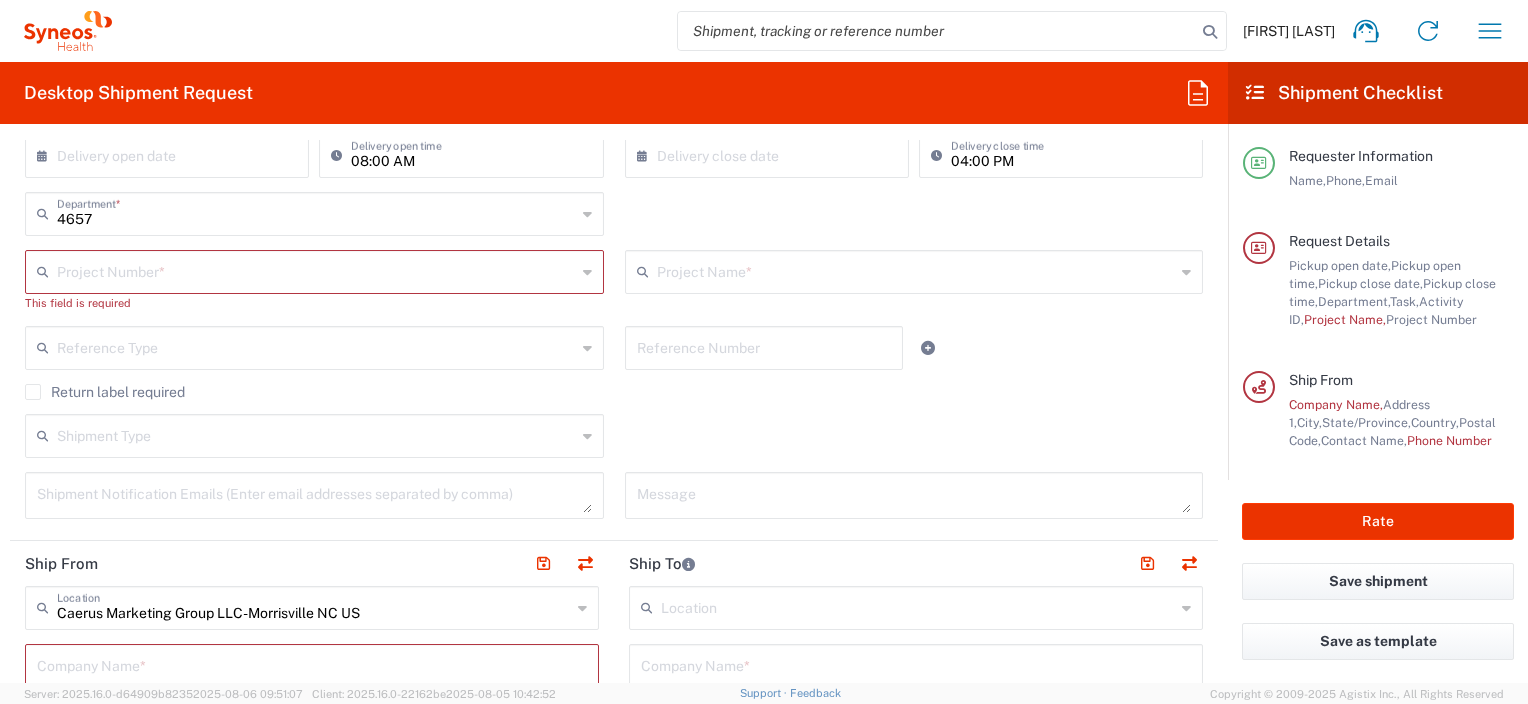 click on "Reference Number" 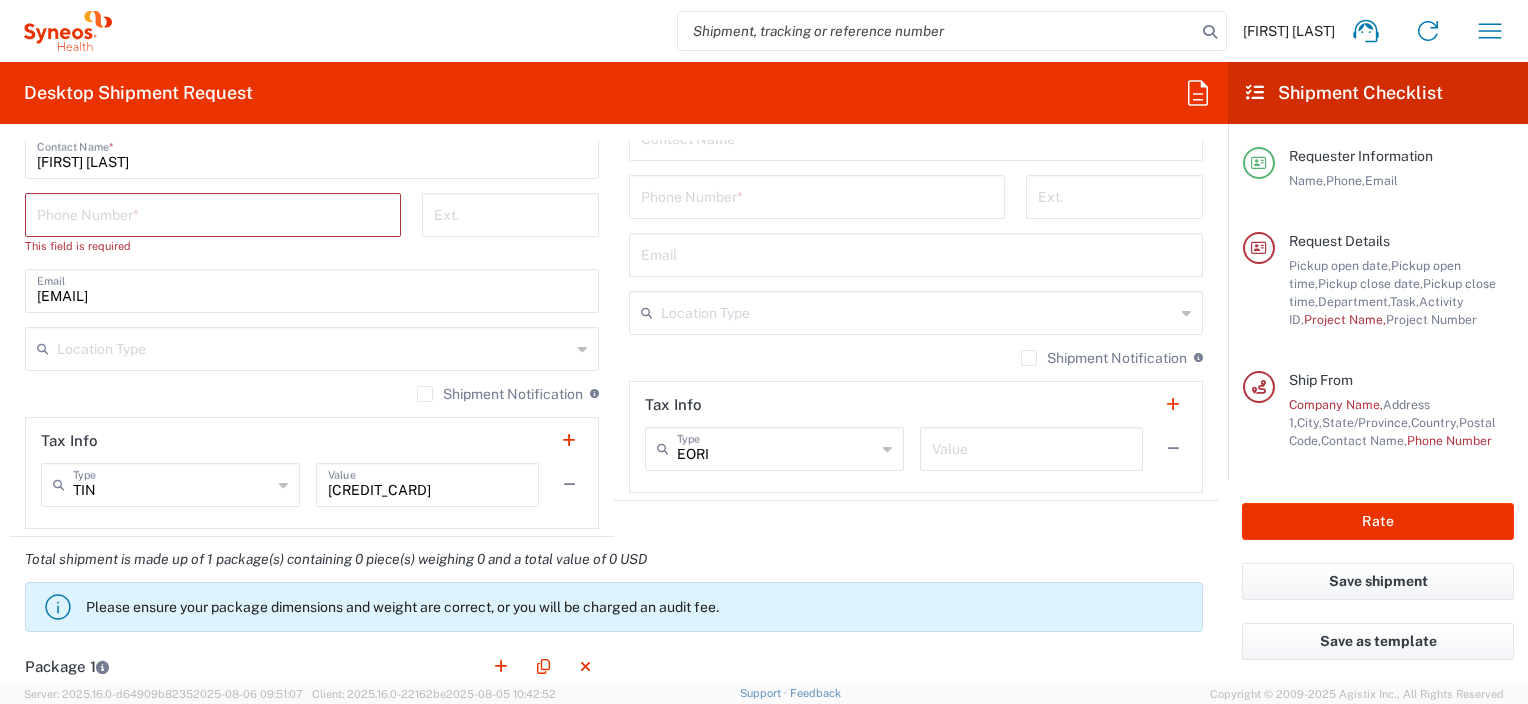 scroll, scrollTop: 1066, scrollLeft: 0, axis: vertical 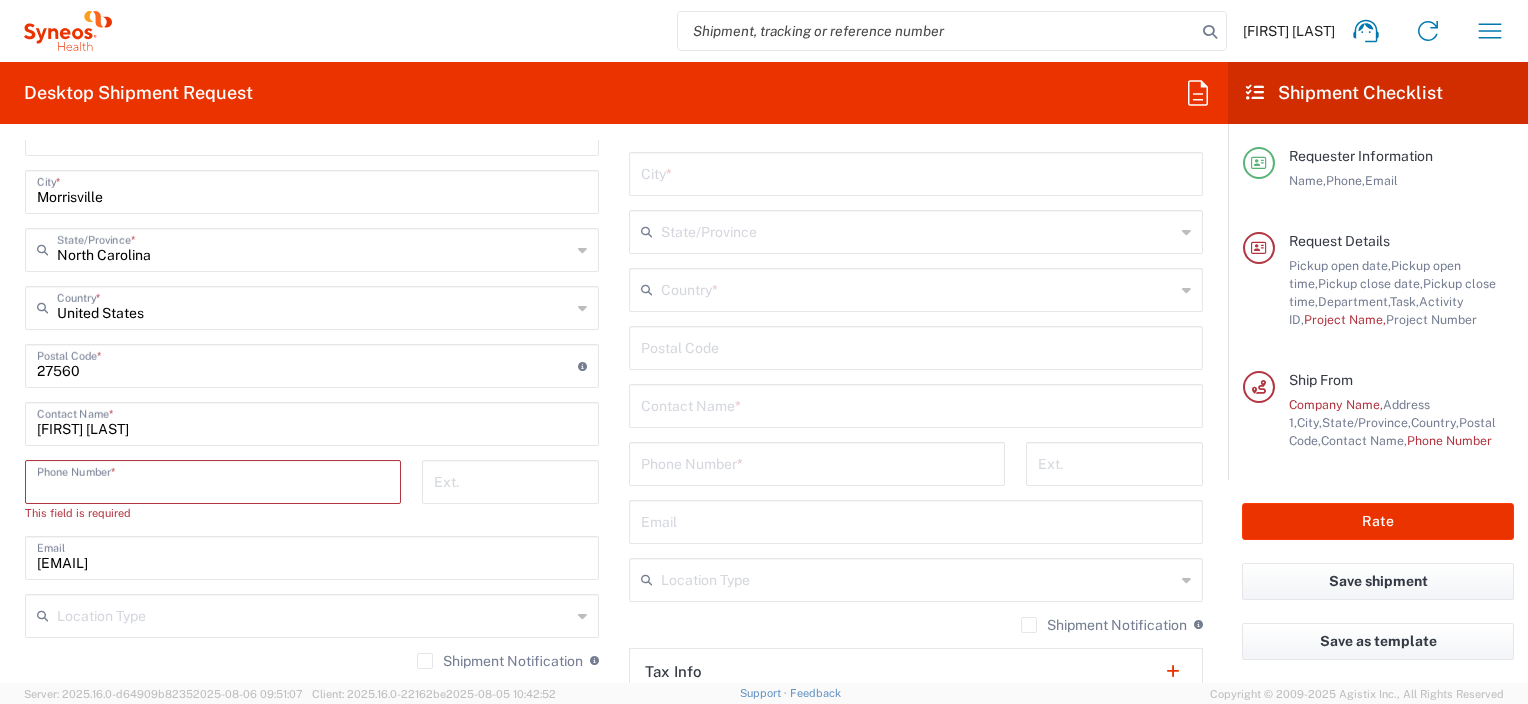 click at bounding box center [213, 480] 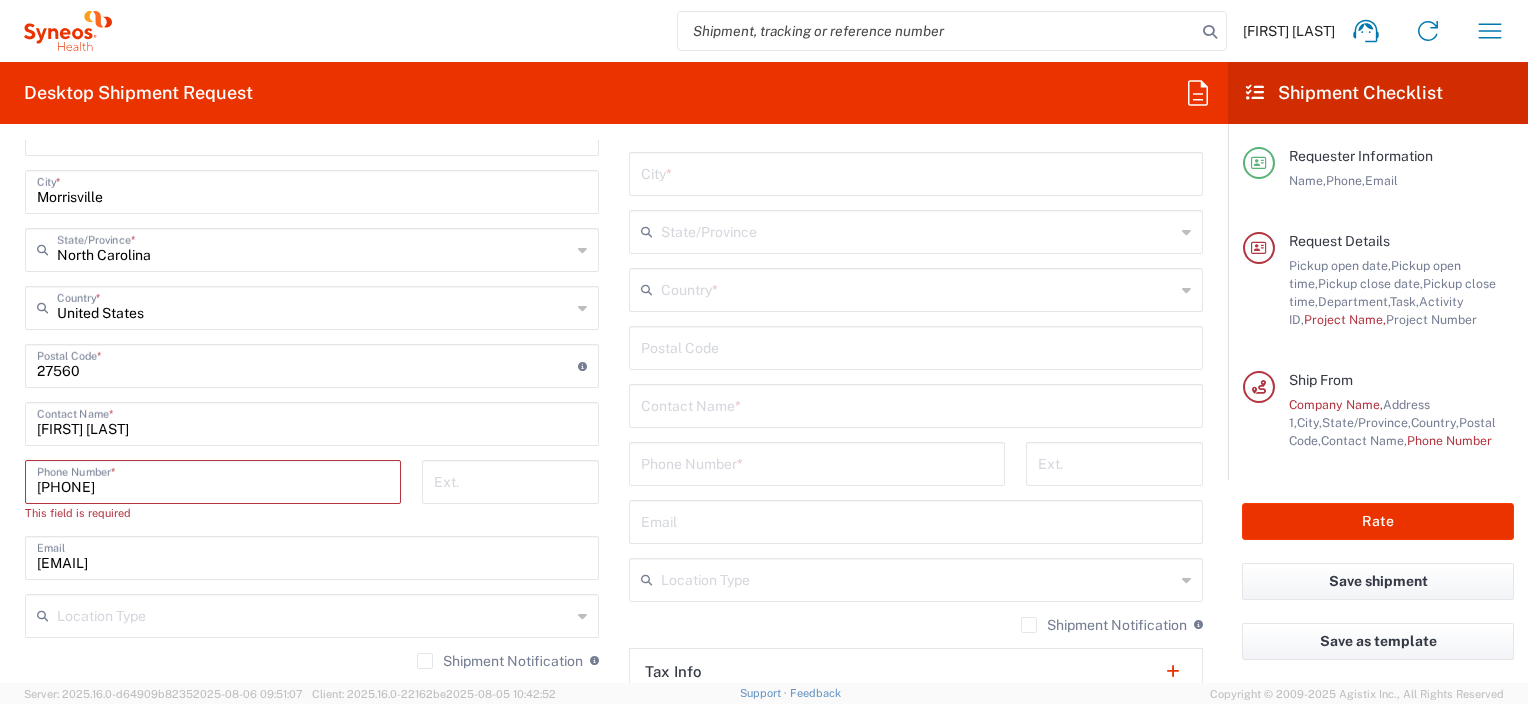 type on "[EMAIL]" 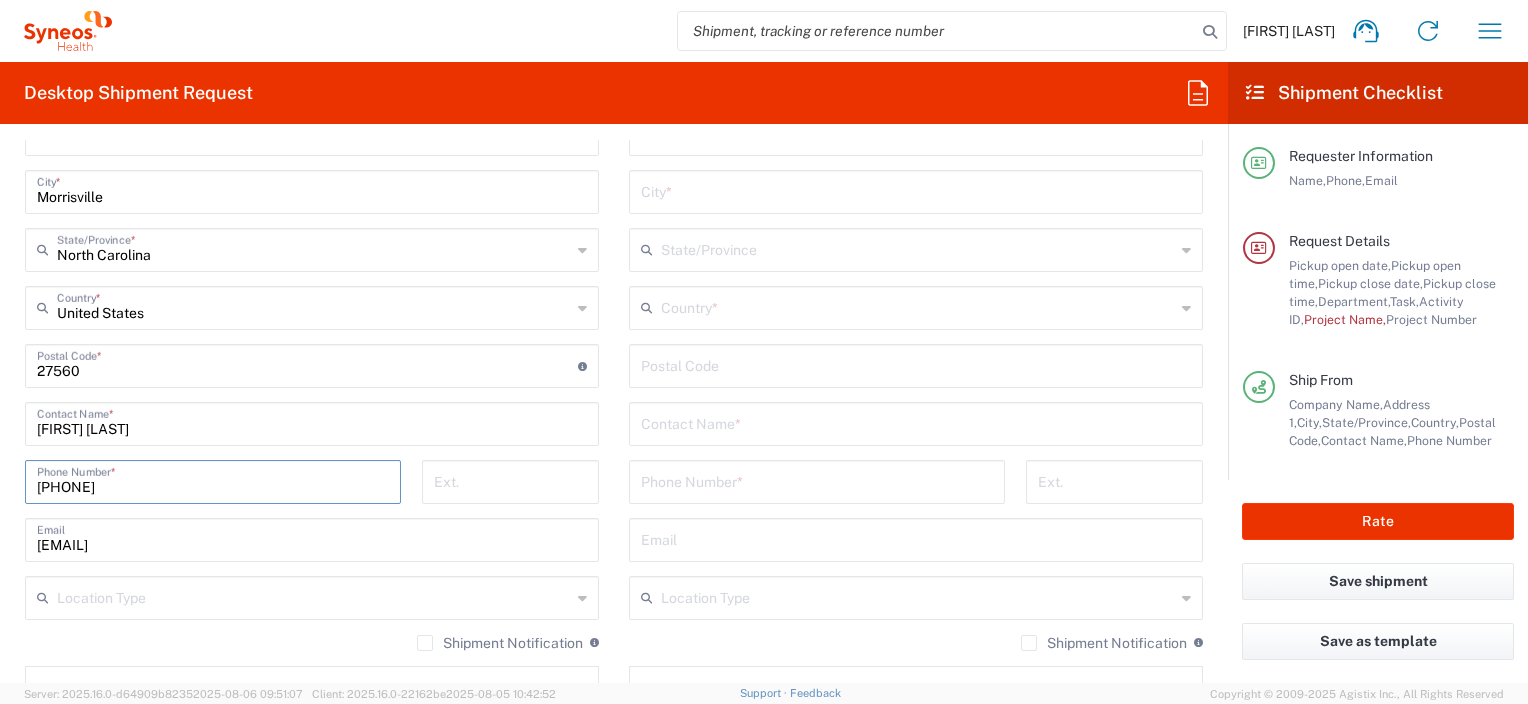 scroll, scrollTop: 782, scrollLeft: 0, axis: vertical 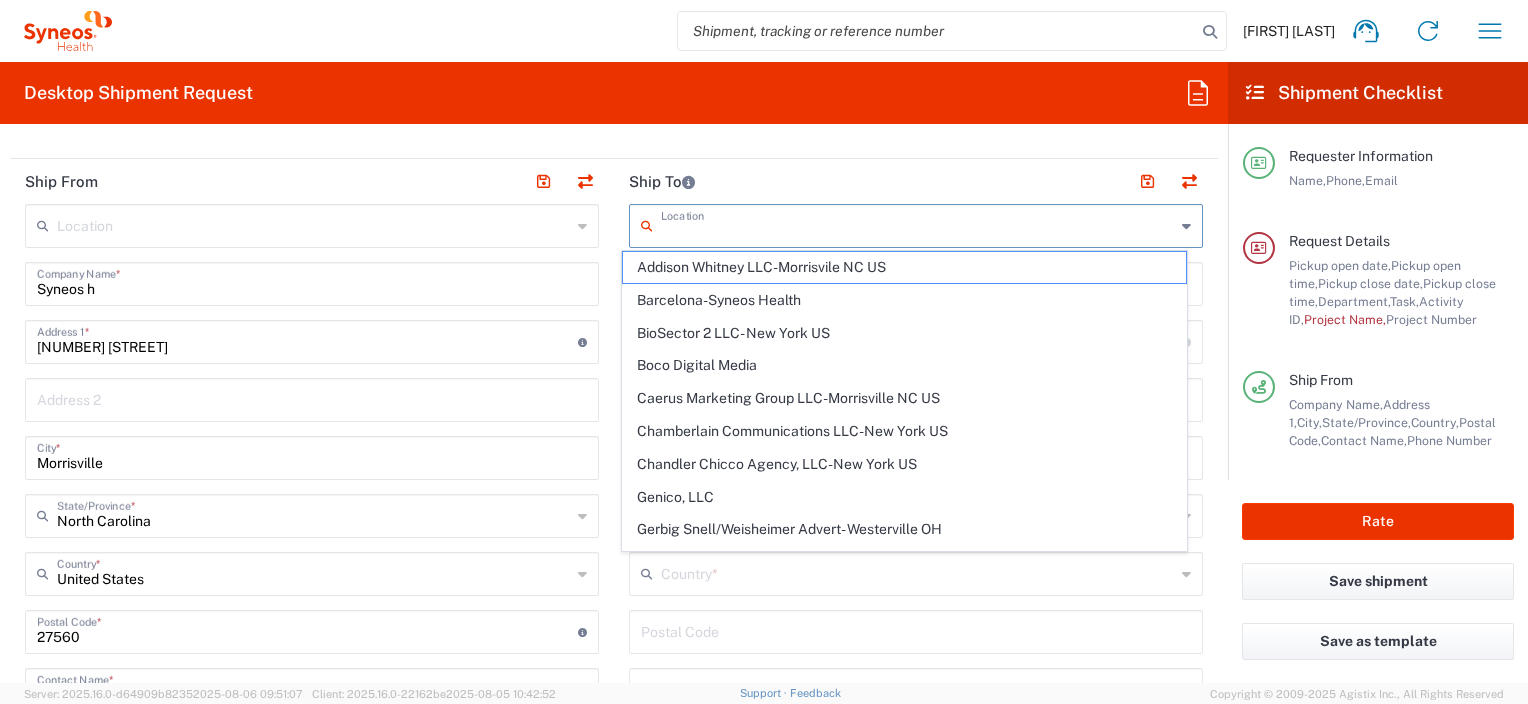 click at bounding box center (918, 224) 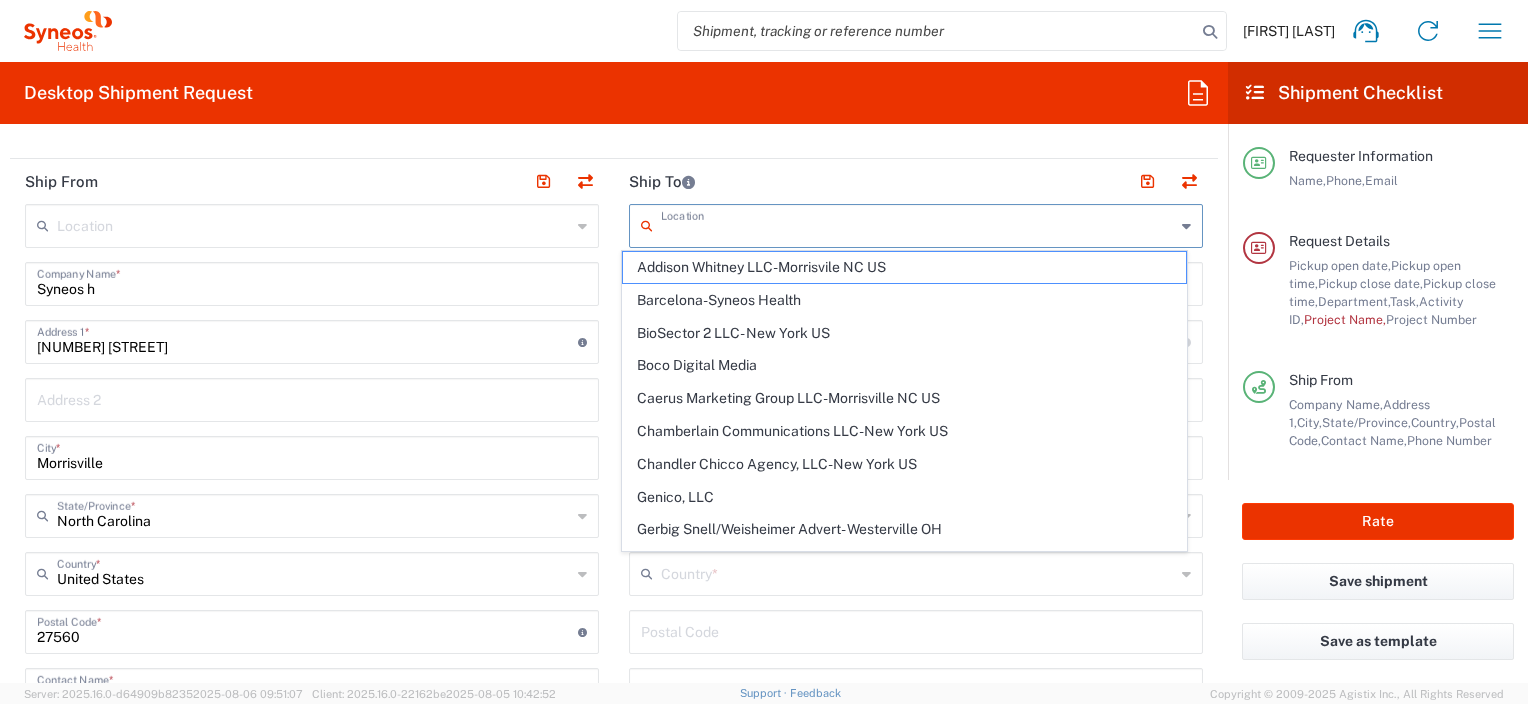 click at bounding box center (918, 224) 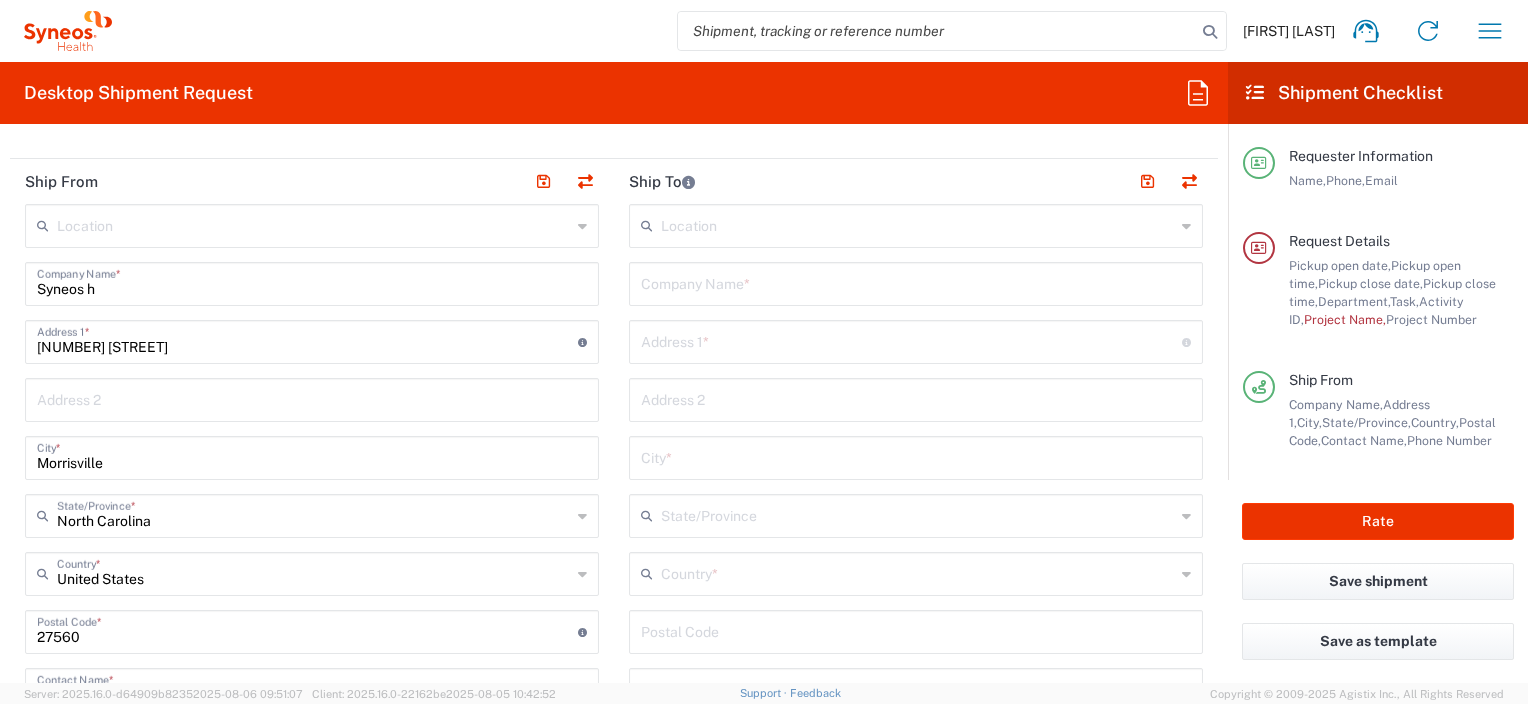 drag, startPoint x: 691, startPoint y: 326, endPoint x: 691, endPoint y: 345, distance: 19 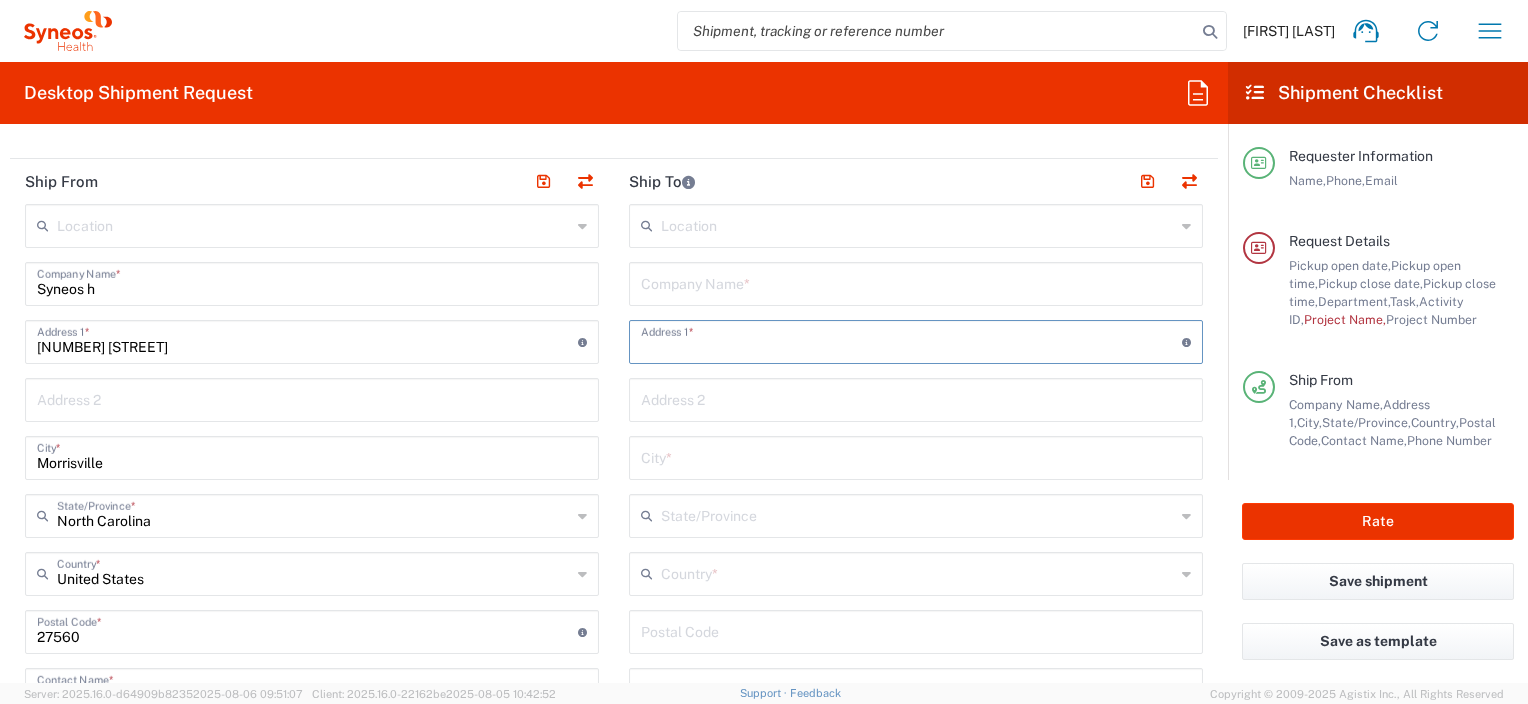 type on "[NUMBER] [STREET]" 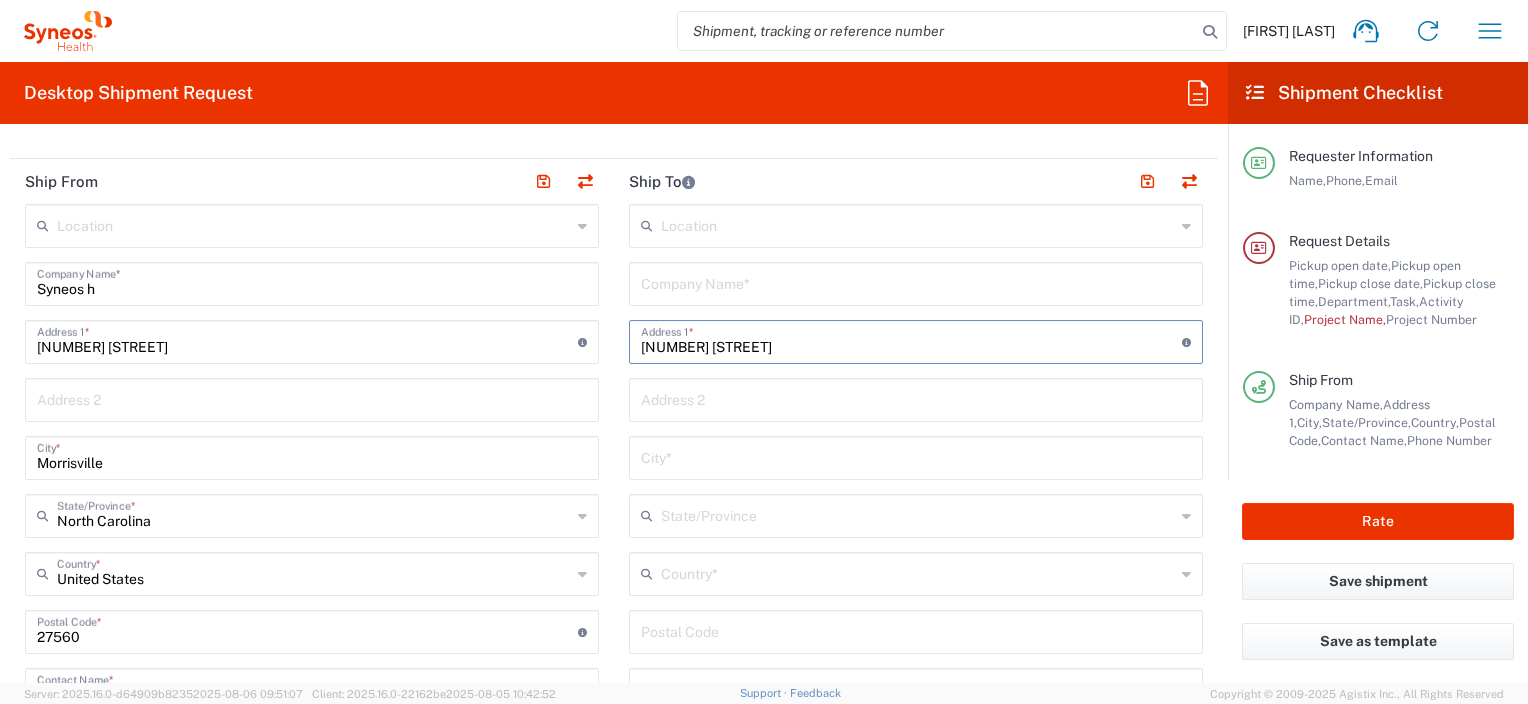 type on "Syneos h" 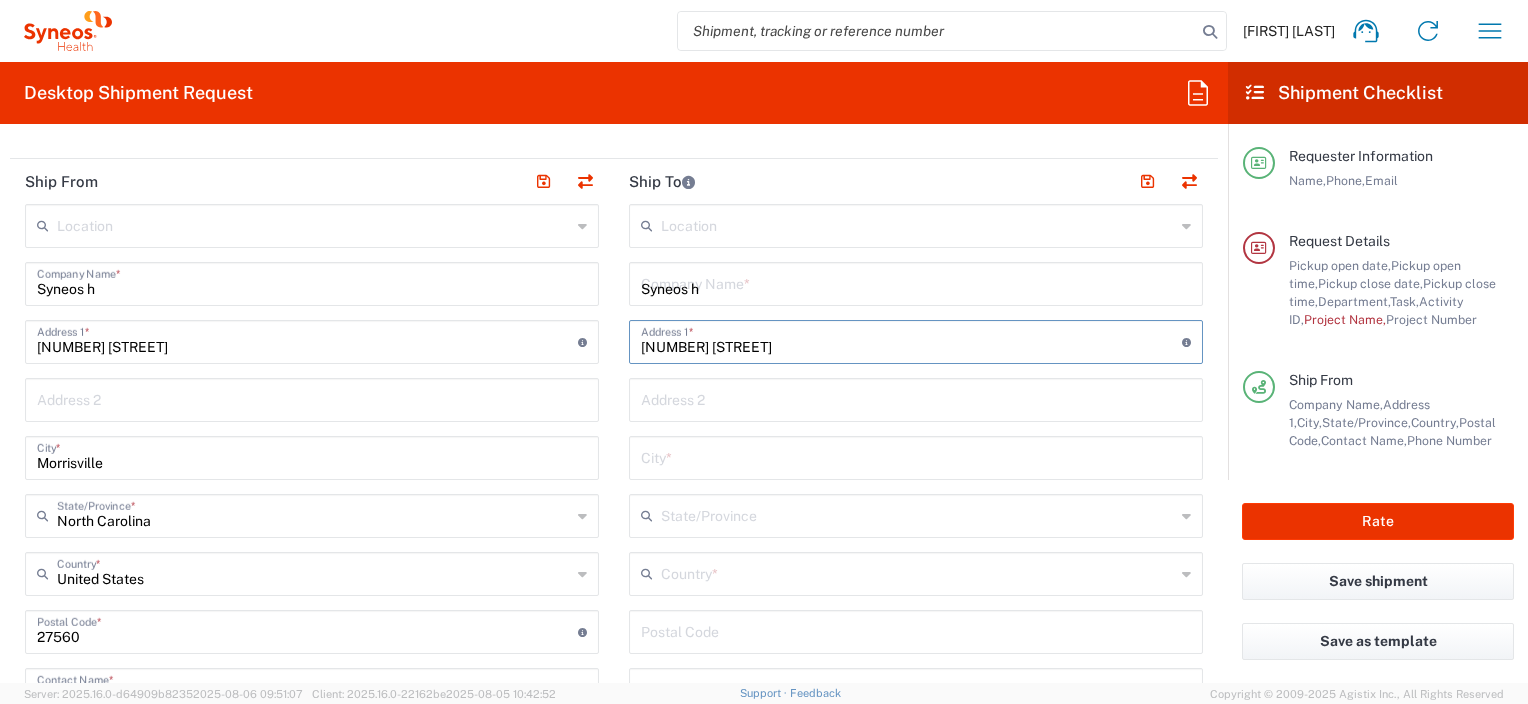 type on "[CITY]" 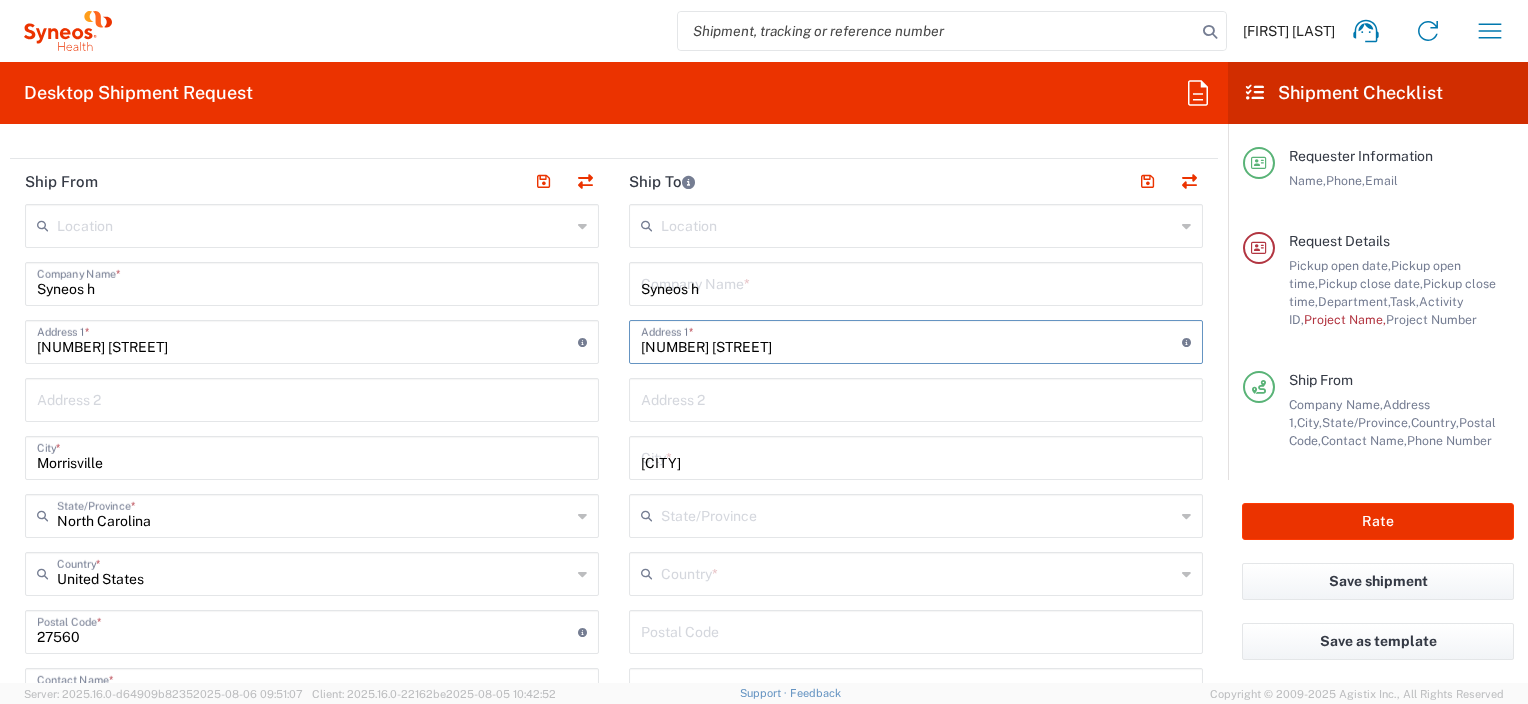 type on "Florida" 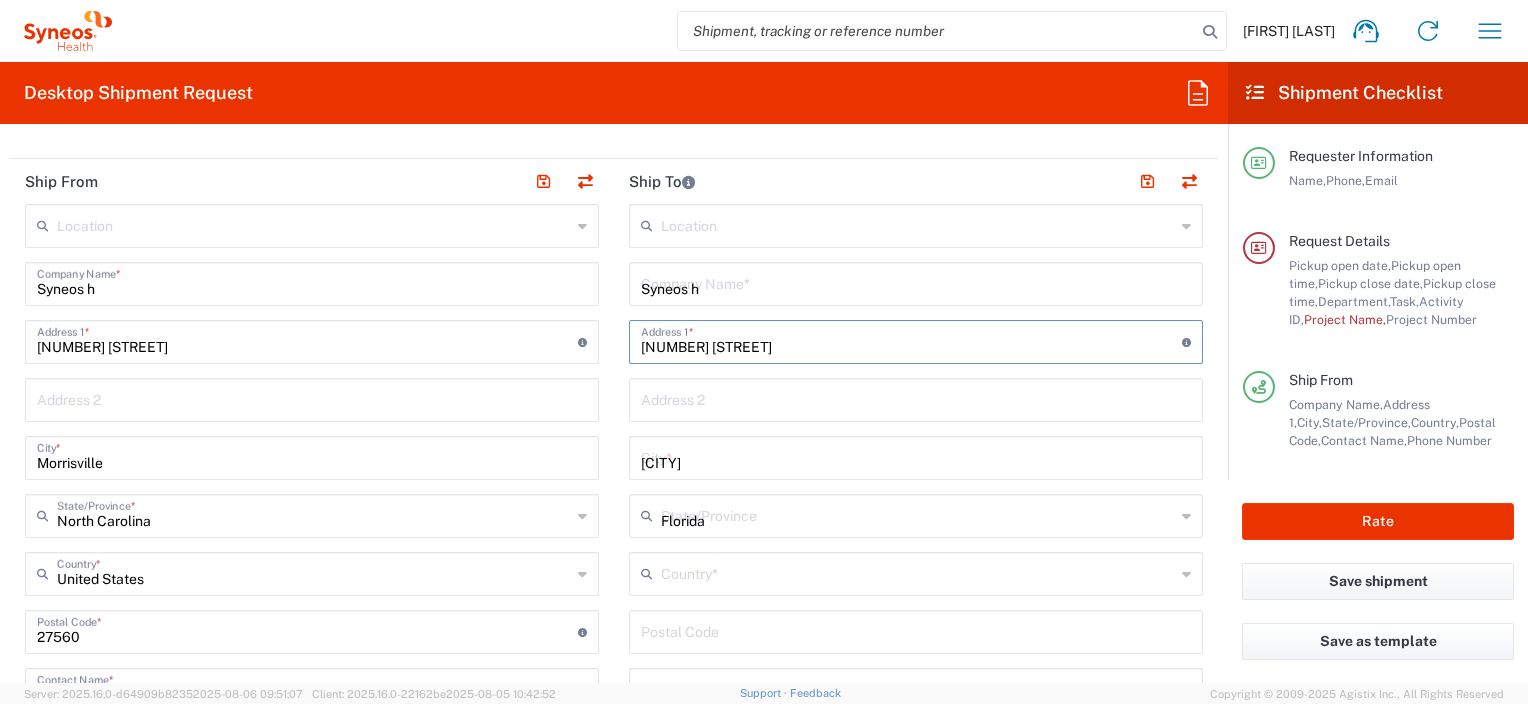 type on "United States" 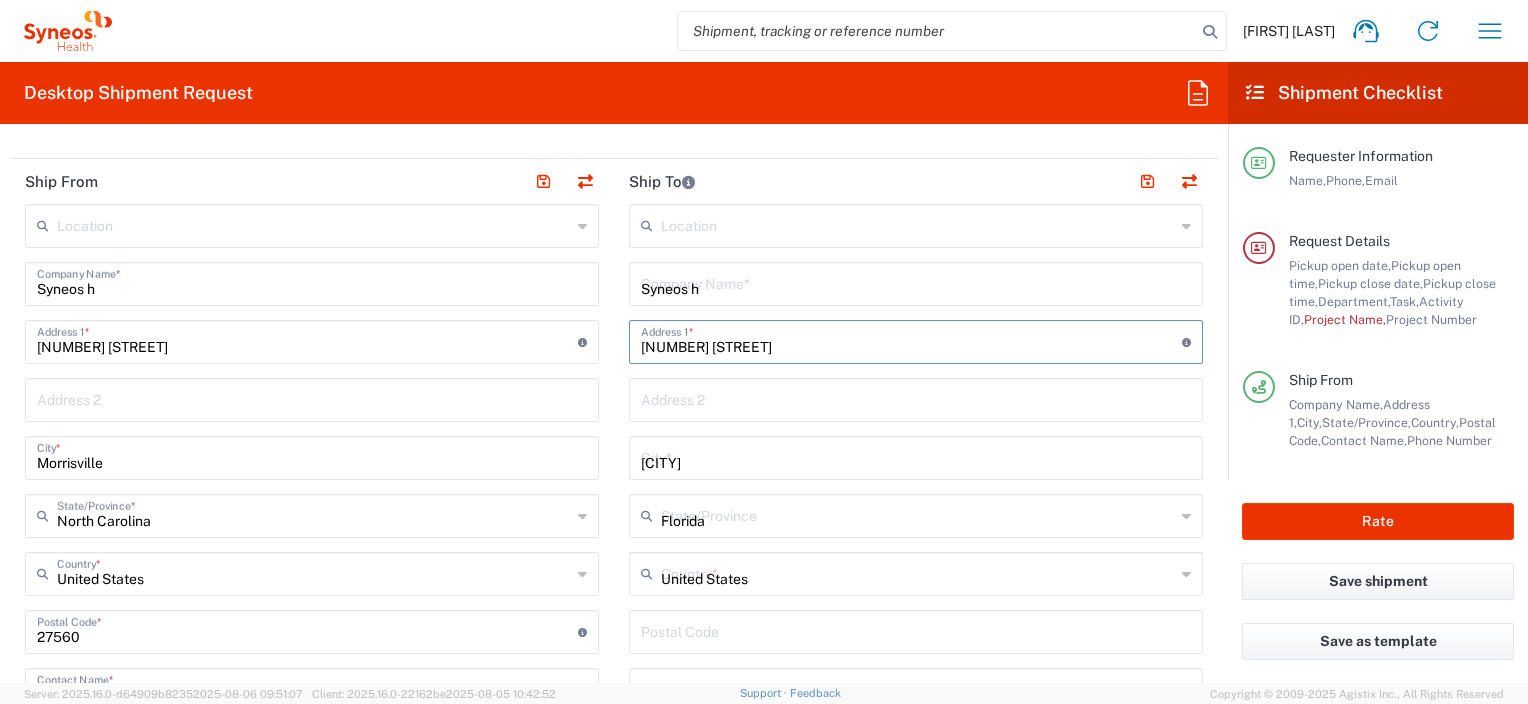 type on "33543" 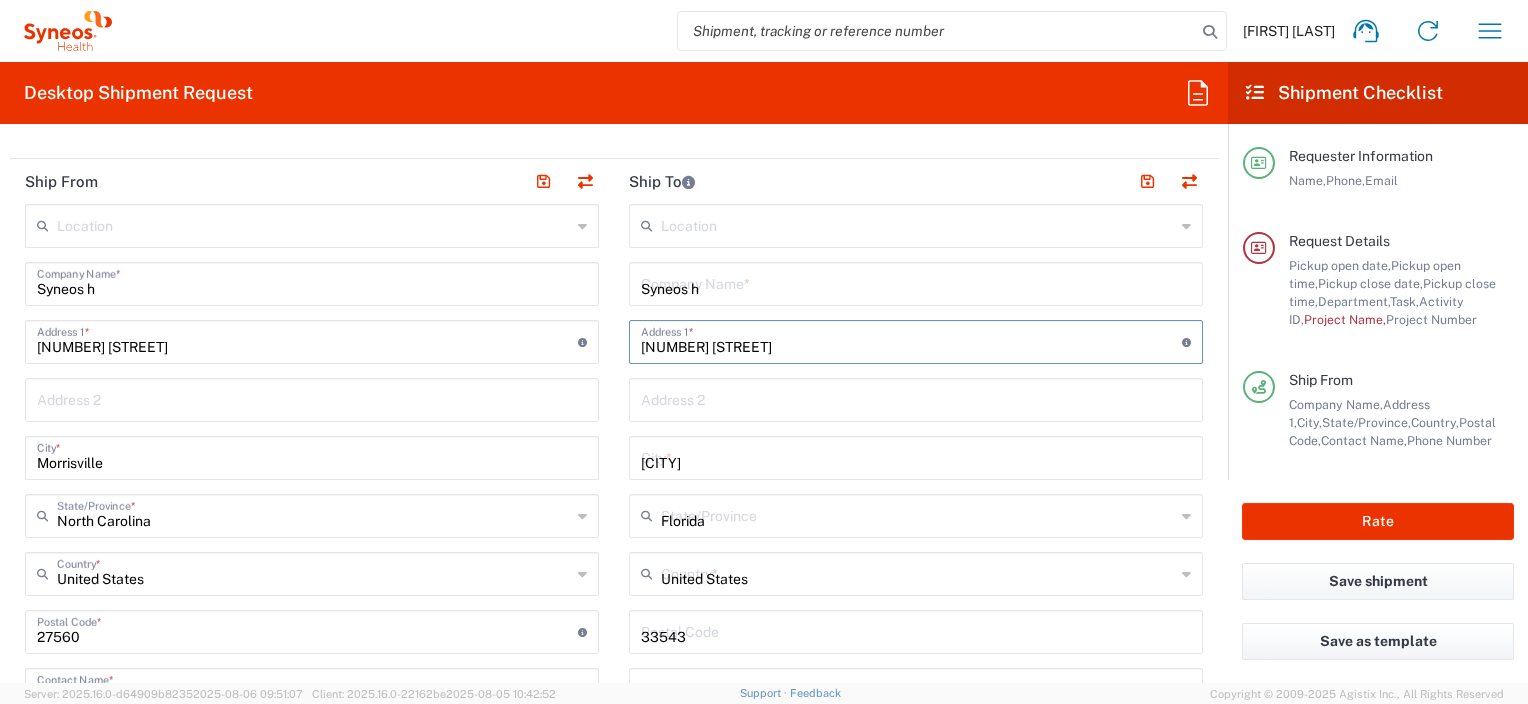 type on "[PHONE]" 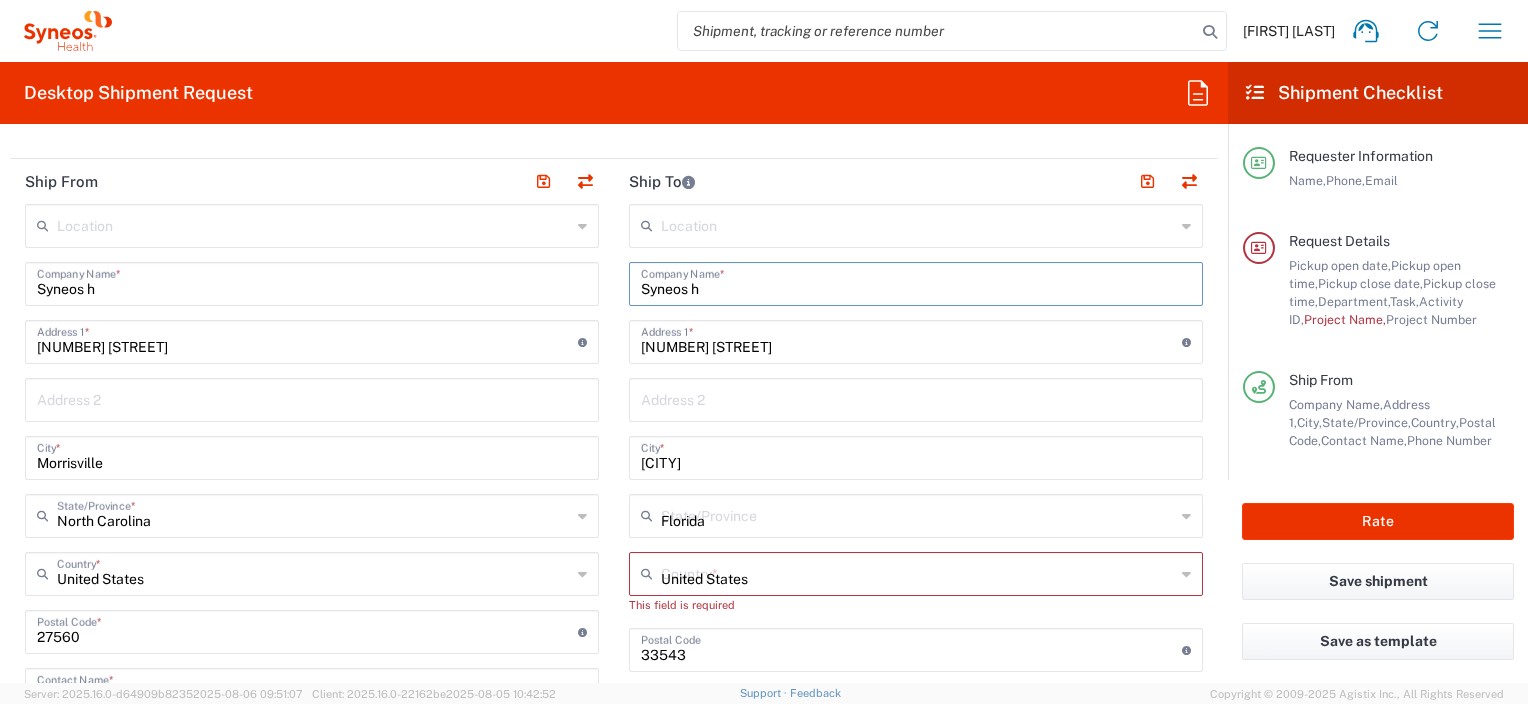 type 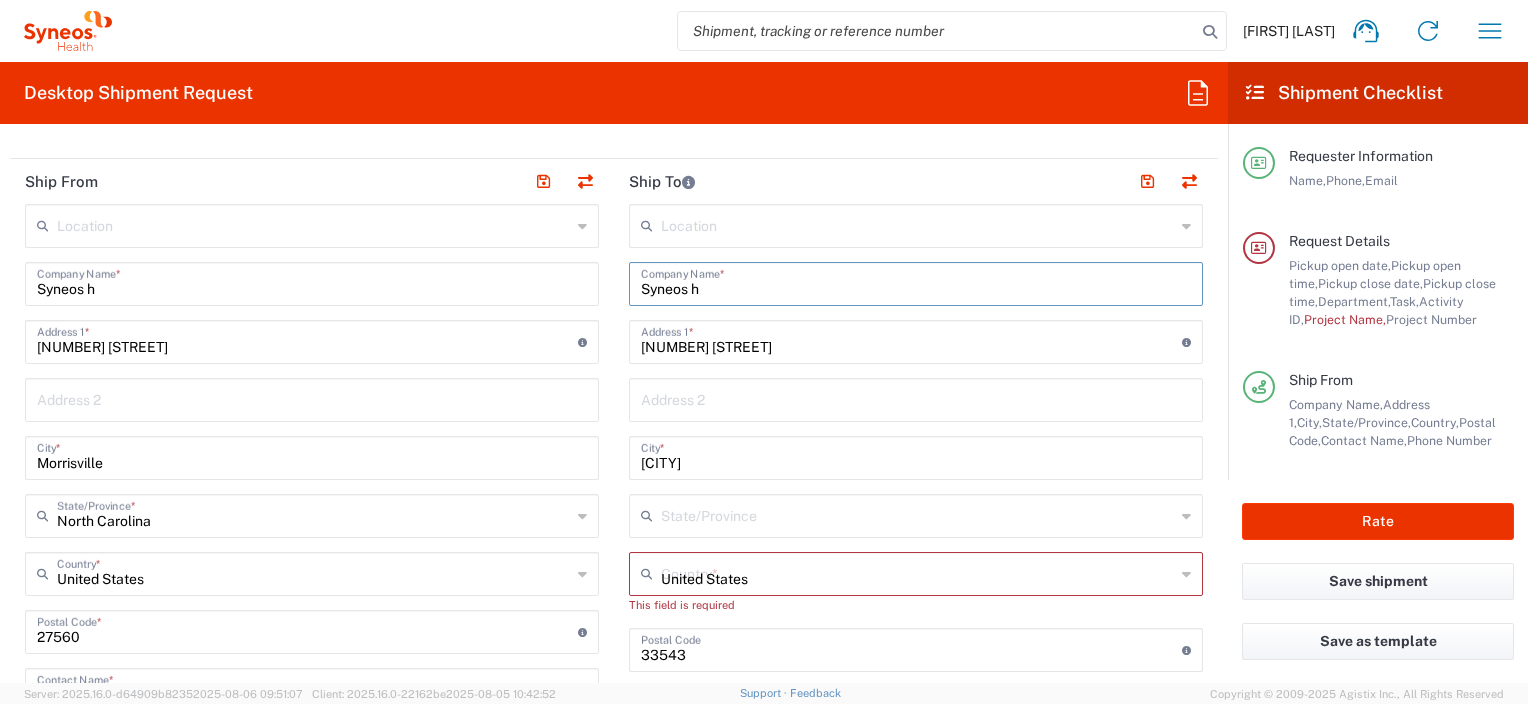 type 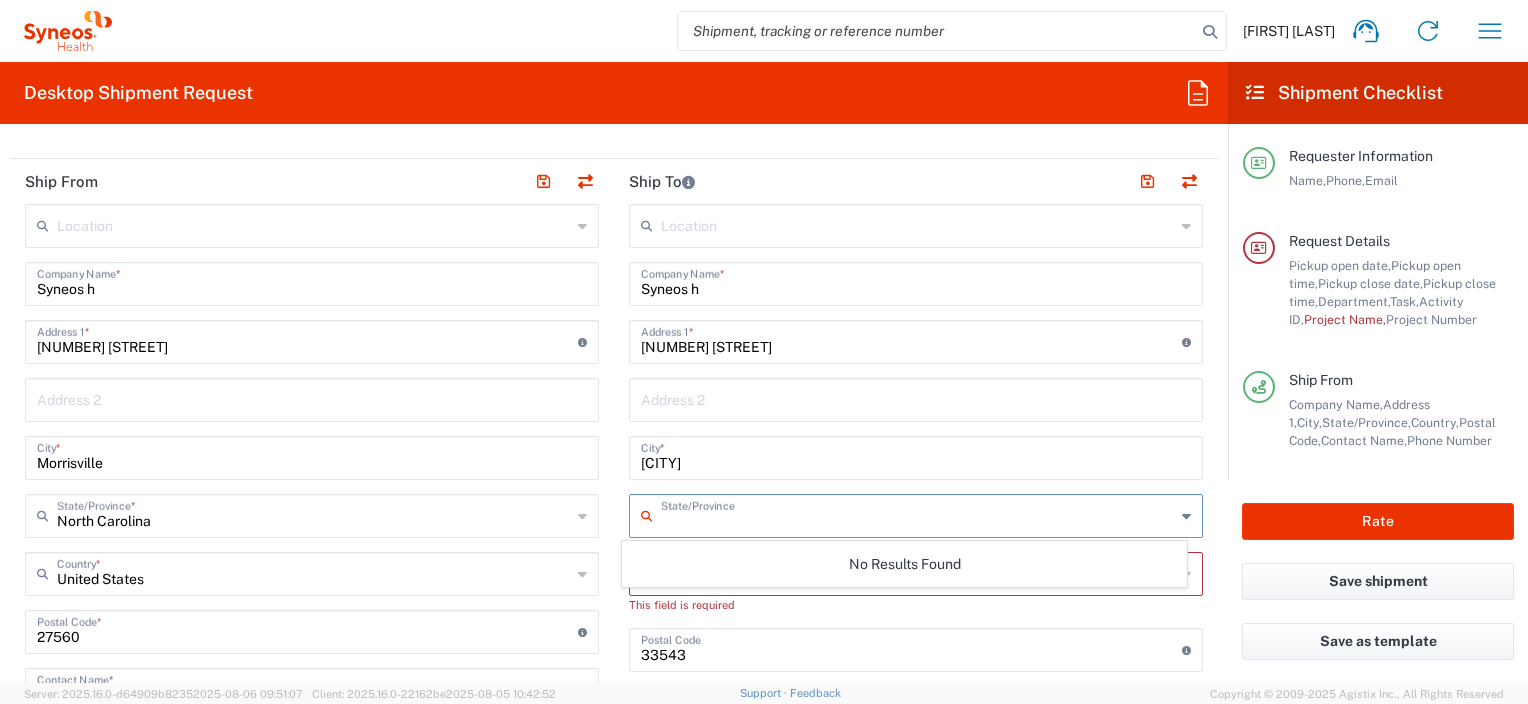 drag, startPoint x: 829, startPoint y: 519, endPoint x: 826, endPoint y: 503, distance: 16.27882 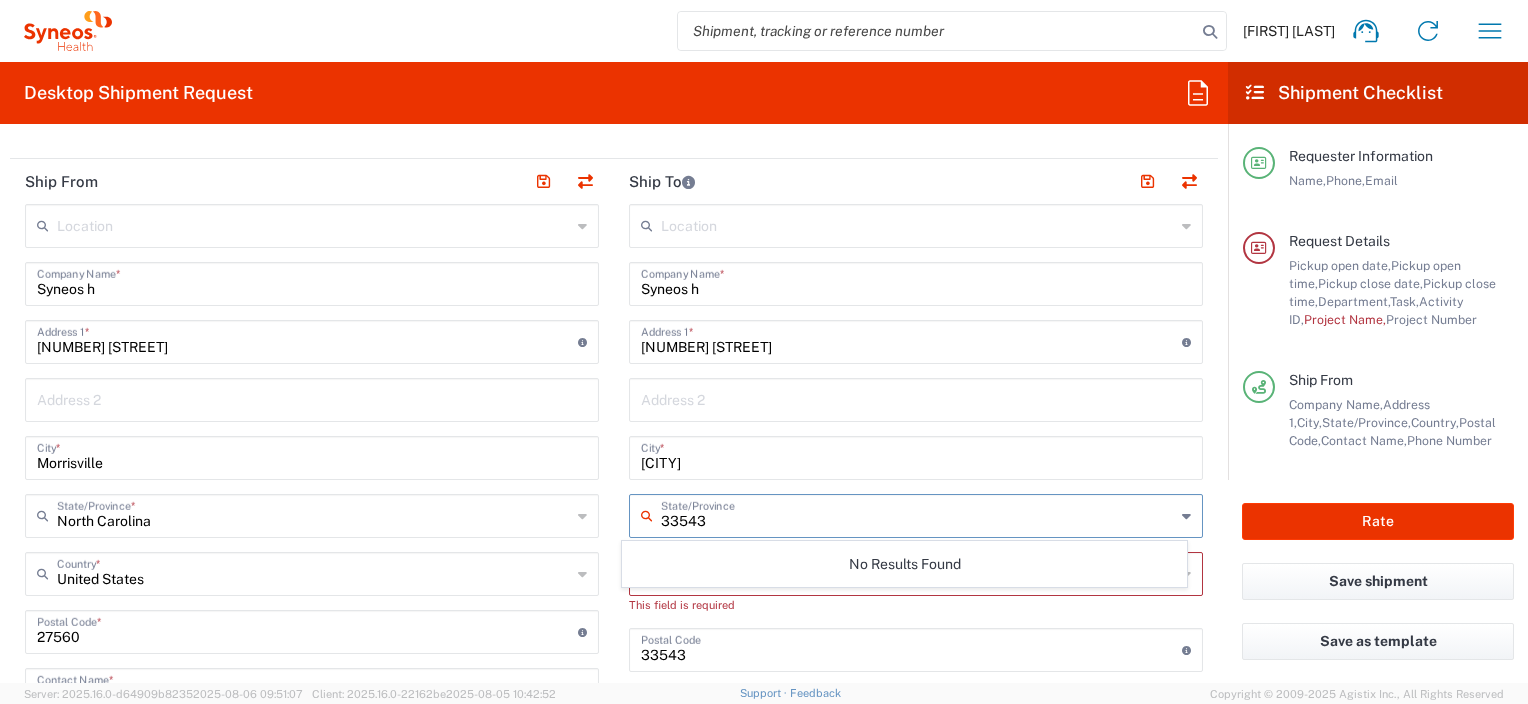 type on "335431" 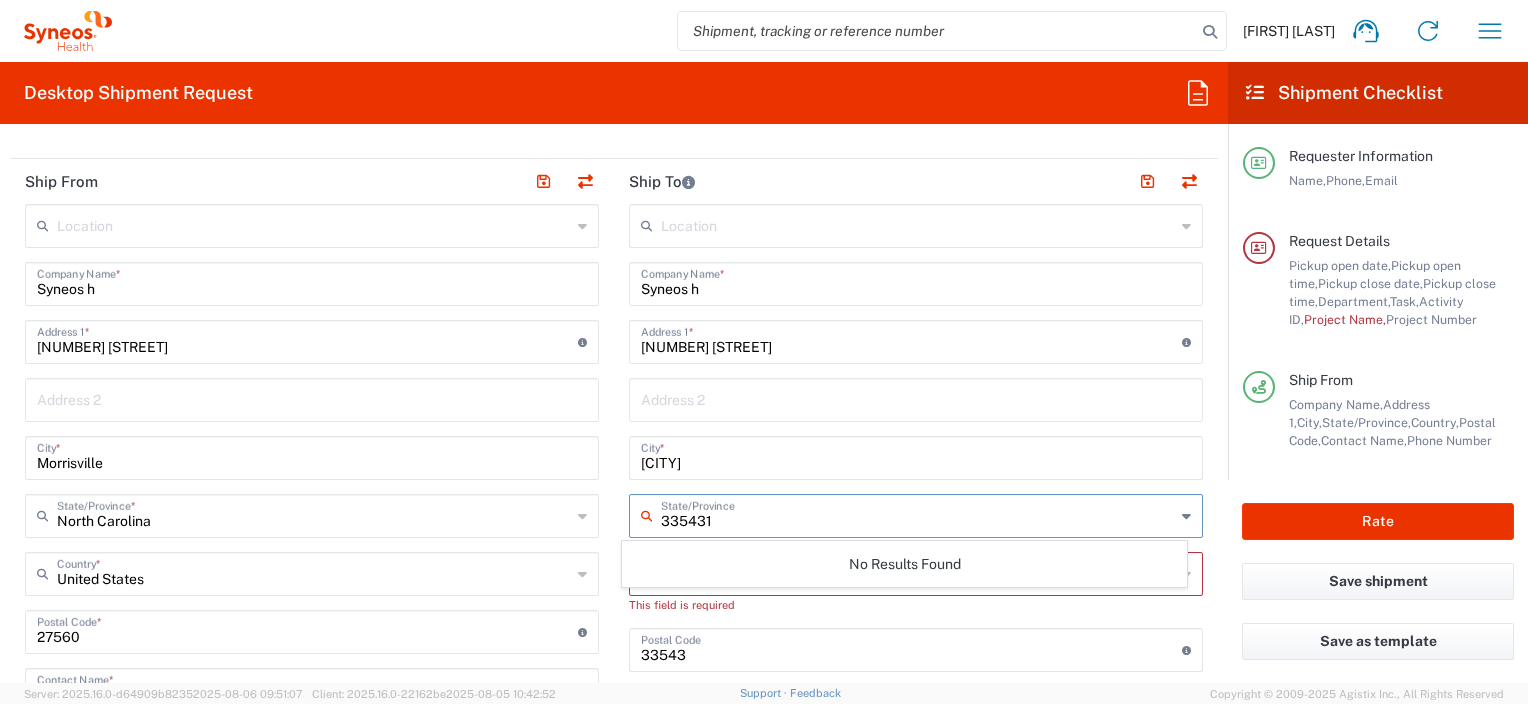 type 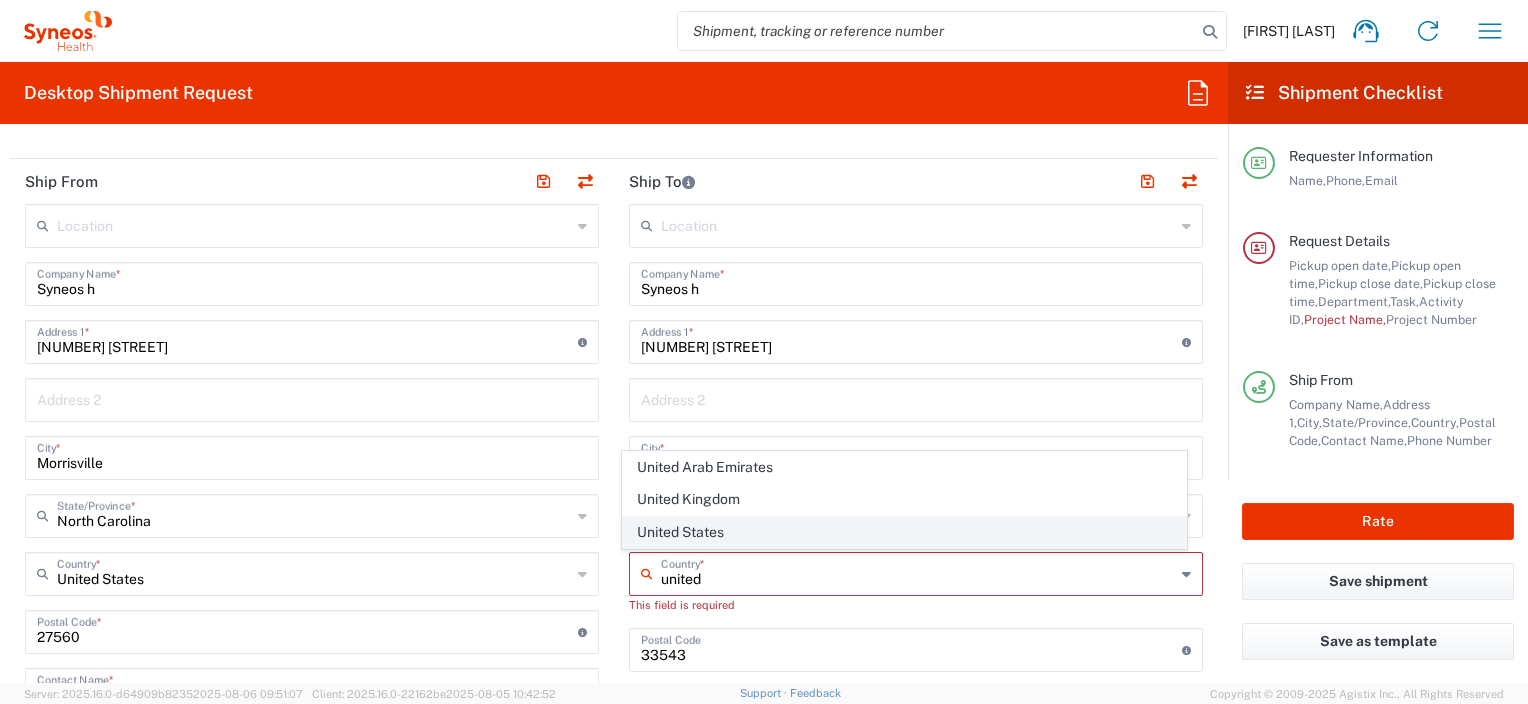 click on "United States" 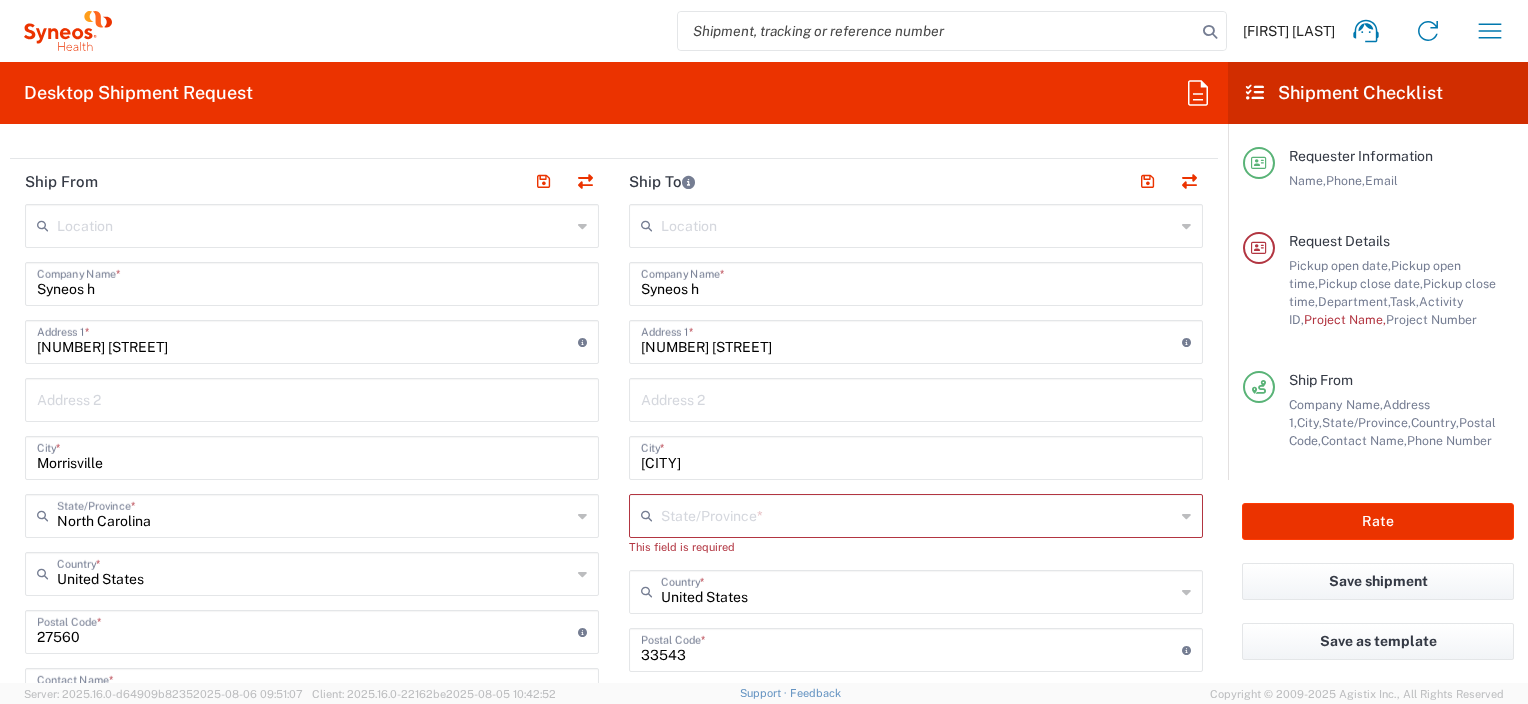 drag, startPoint x: 701, startPoint y: 498, endPoint x: 689, endPoint y: 551, distance: 54.34151 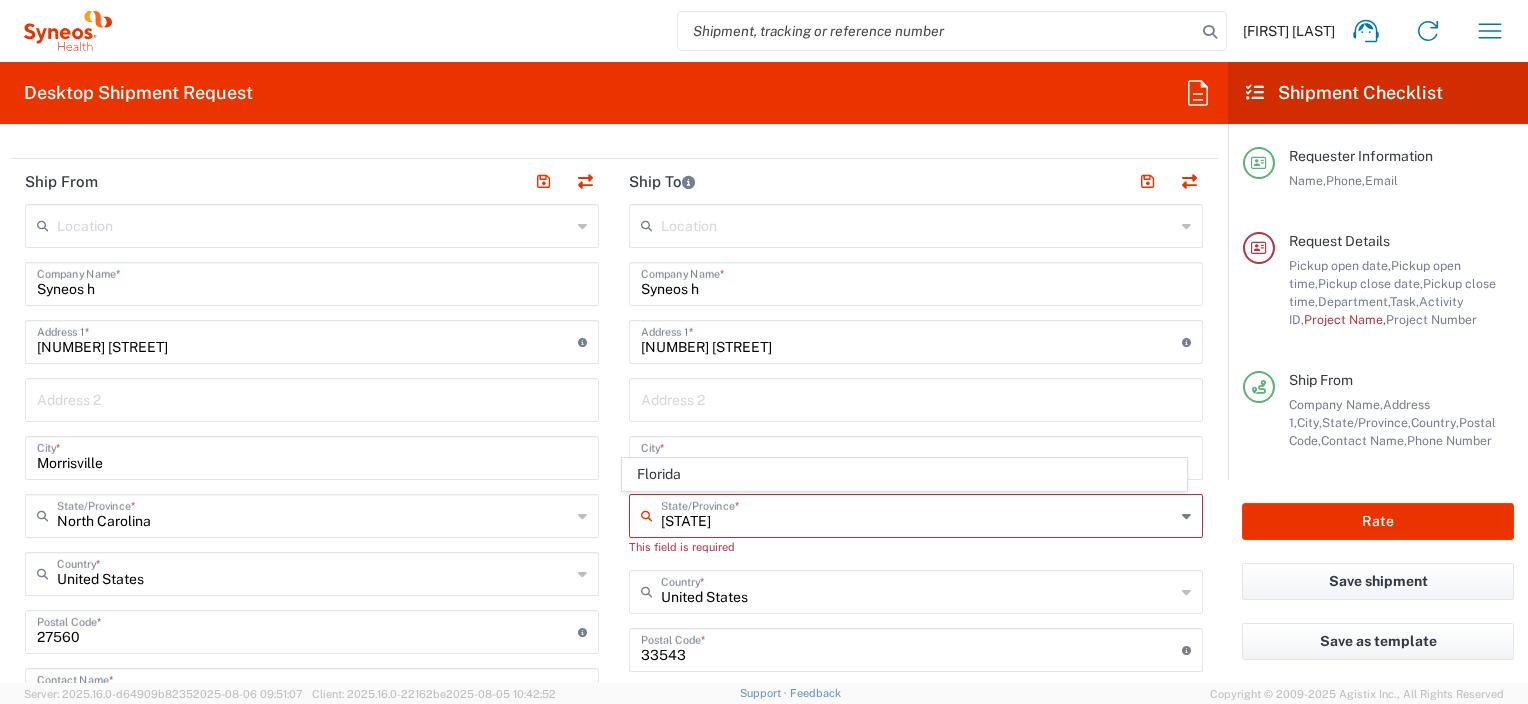 drag, startPoint x: 697, startPoint y: 469, endPoint x: 683, endPoint y: 468, distance: 14.035668 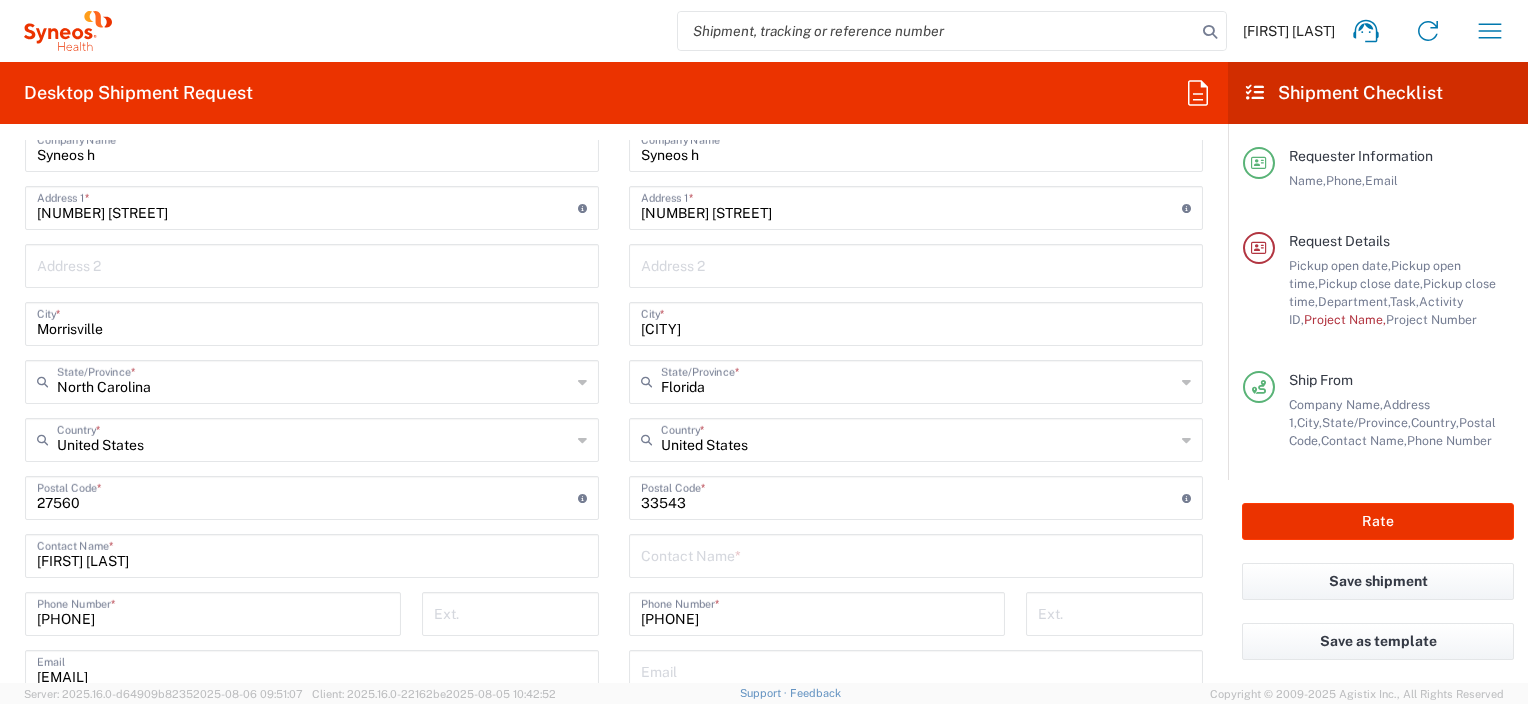 scroll, scrollTop: 782, scrollLeft: 0, axis: vertical 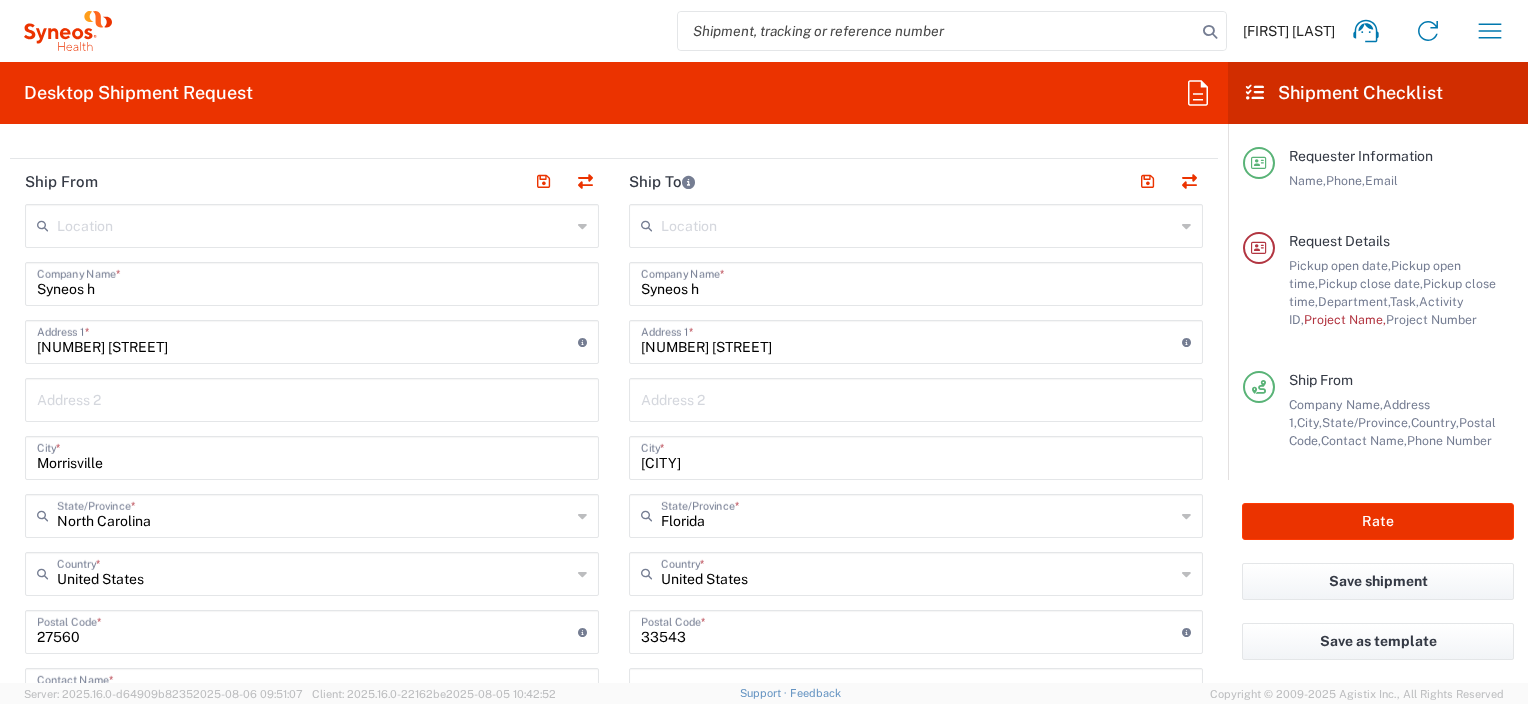 click on "Syneos h" at bounding box center (916, 282) 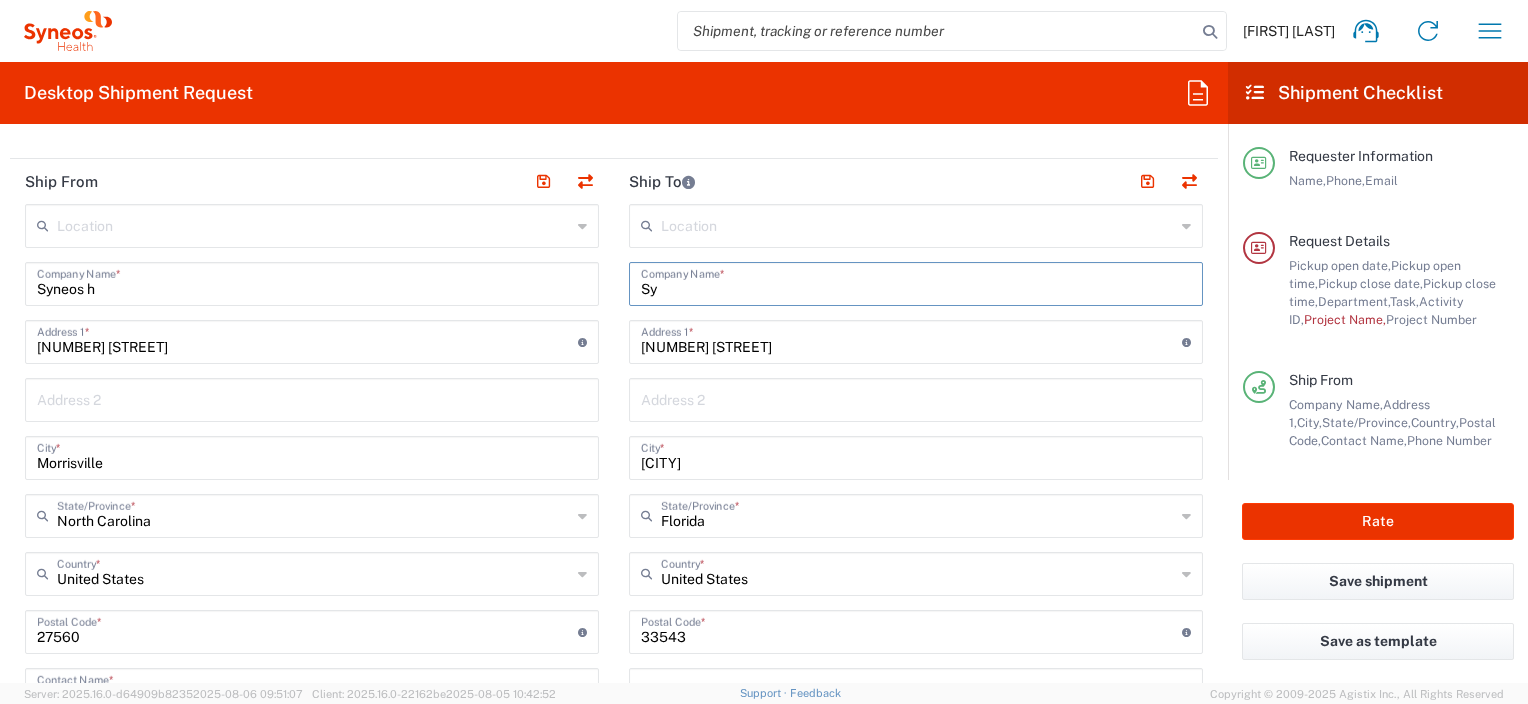 type on "S" 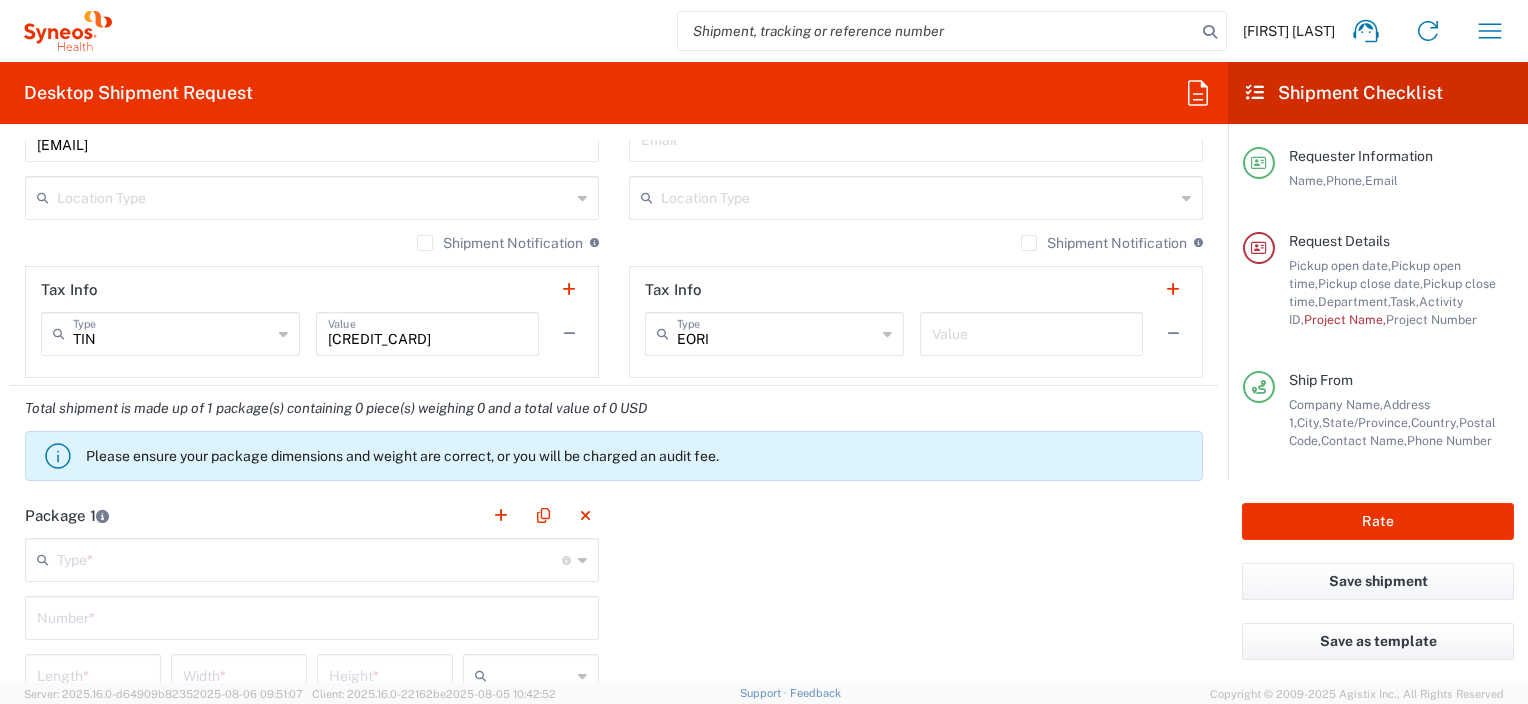 scroll, scrollTop: 1716, scrollLeft: 0, axis: vertical 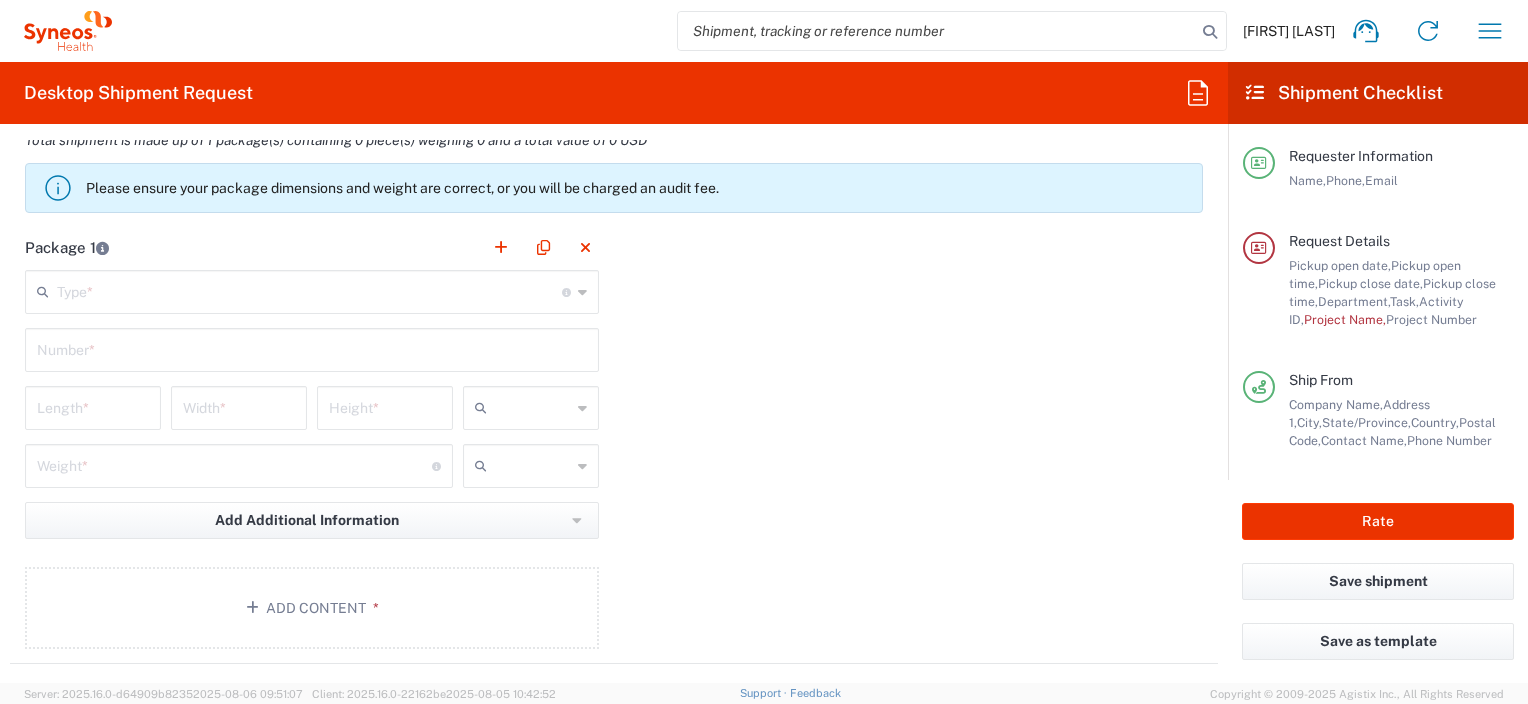 type on "[FIRST] [LAST]" 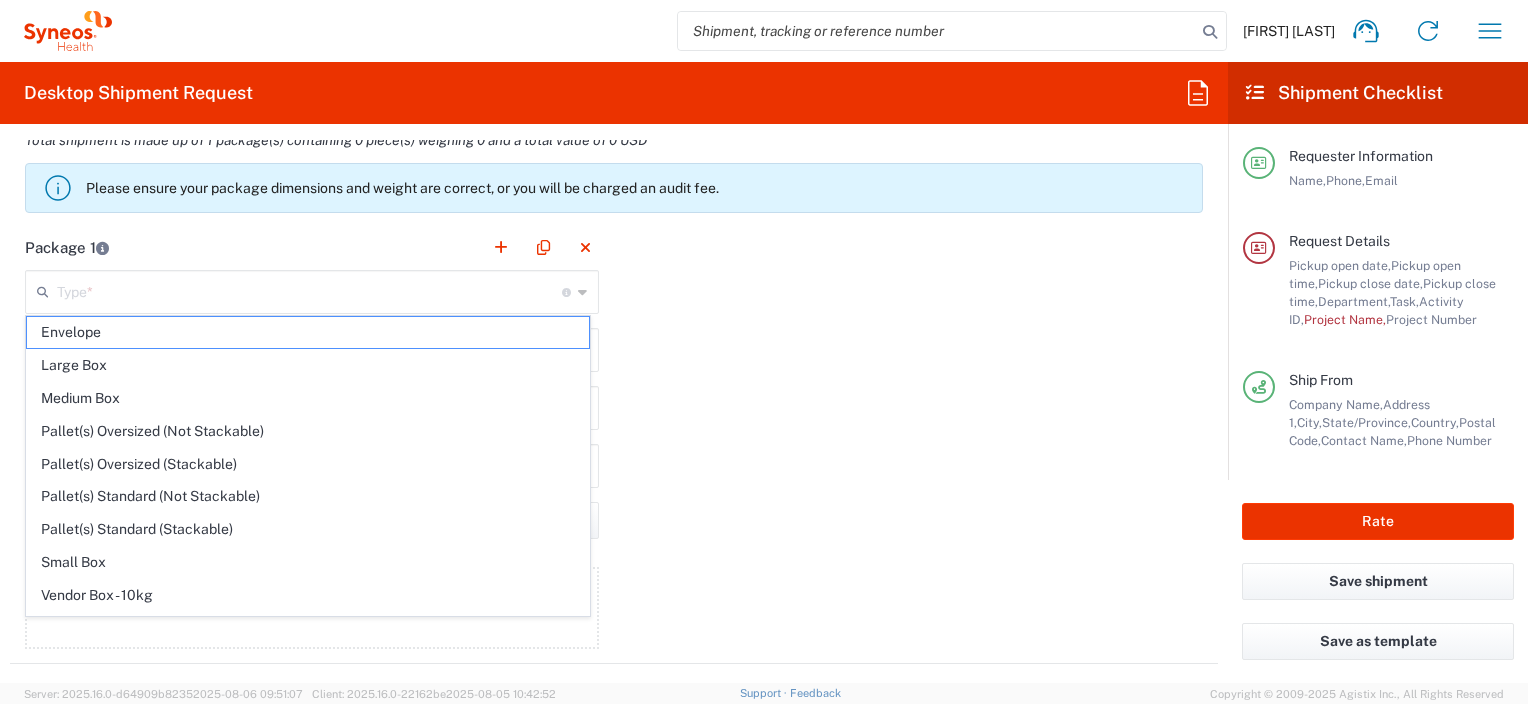 drag, startPoint x: 142, startPoint y: 398, endPoint x: 578, endPoint y: 397, distance: 436.00116 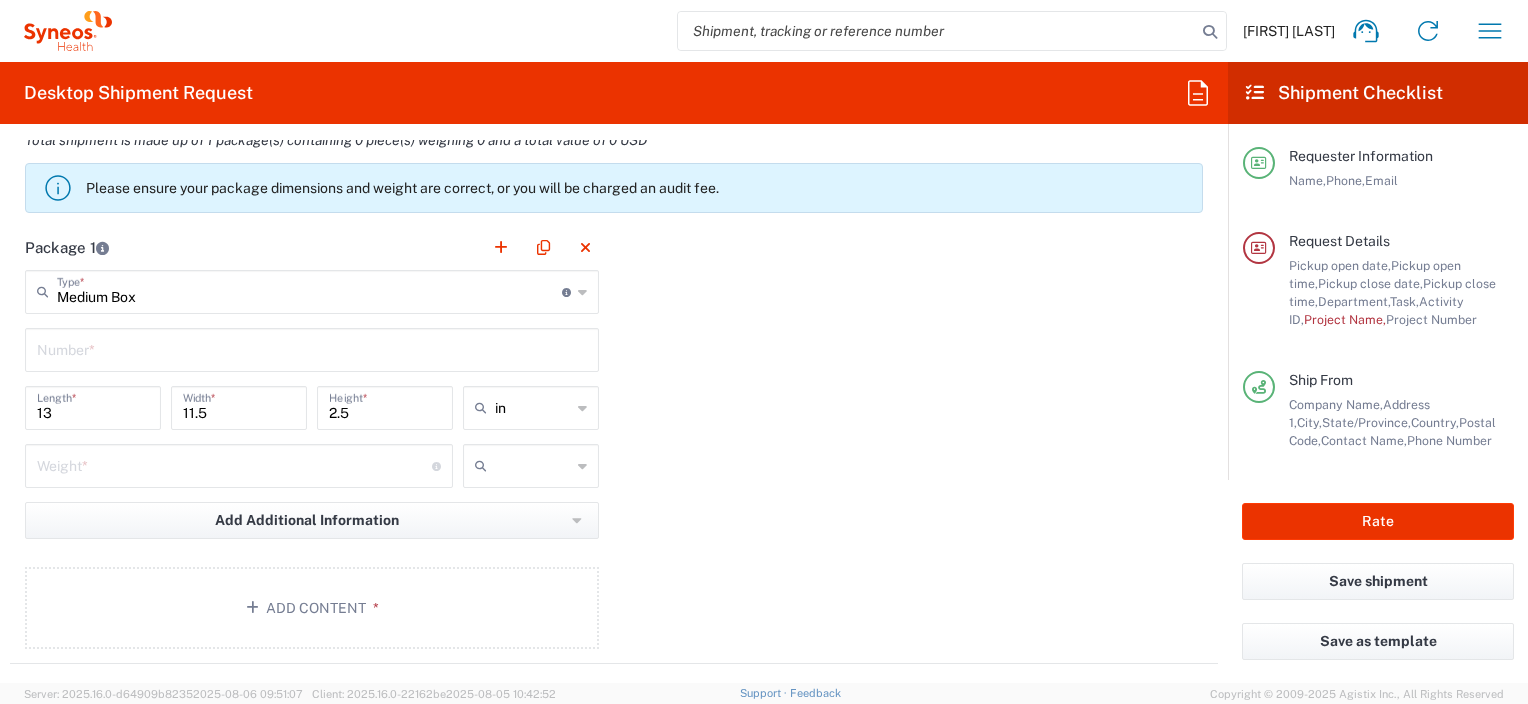 click on "Medium Box" at bounding box center [309, 290] 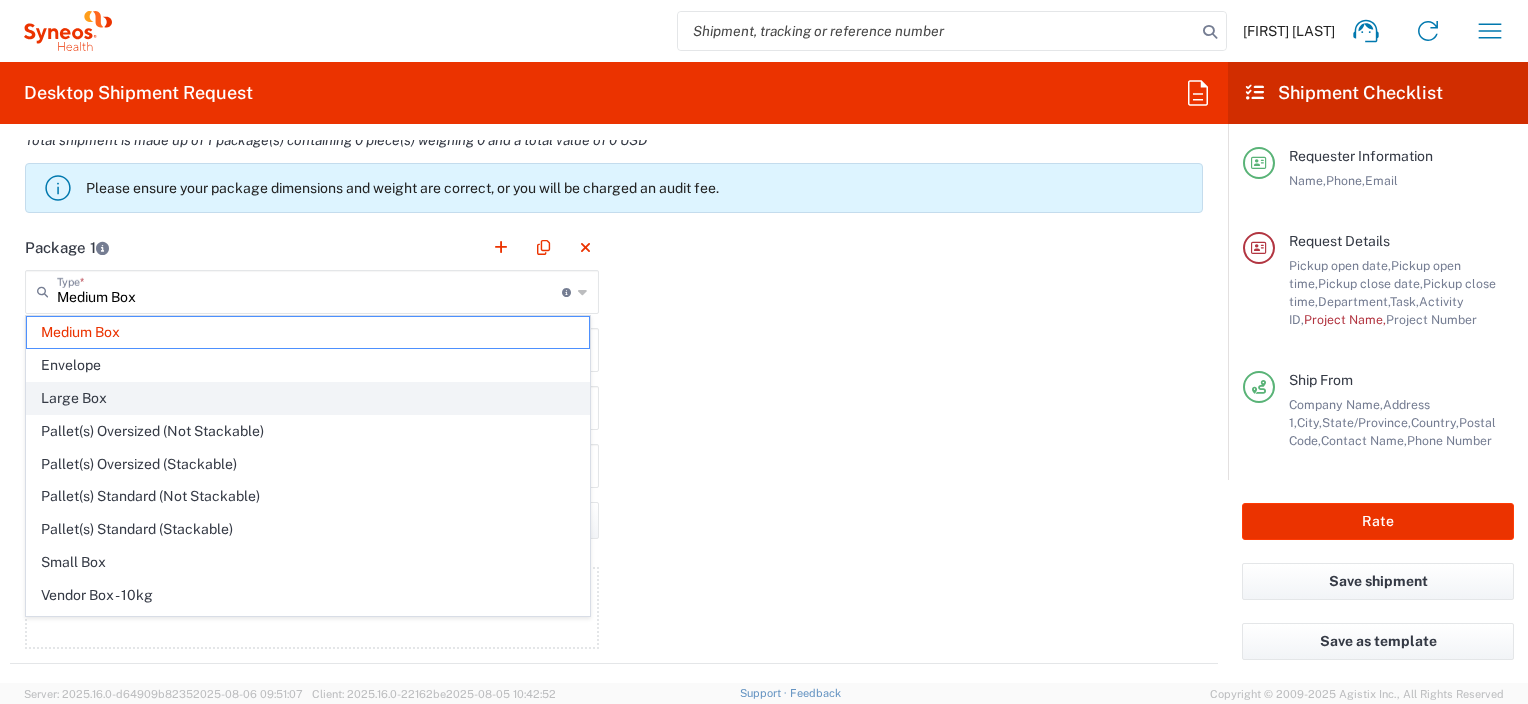 click on "Large Box" 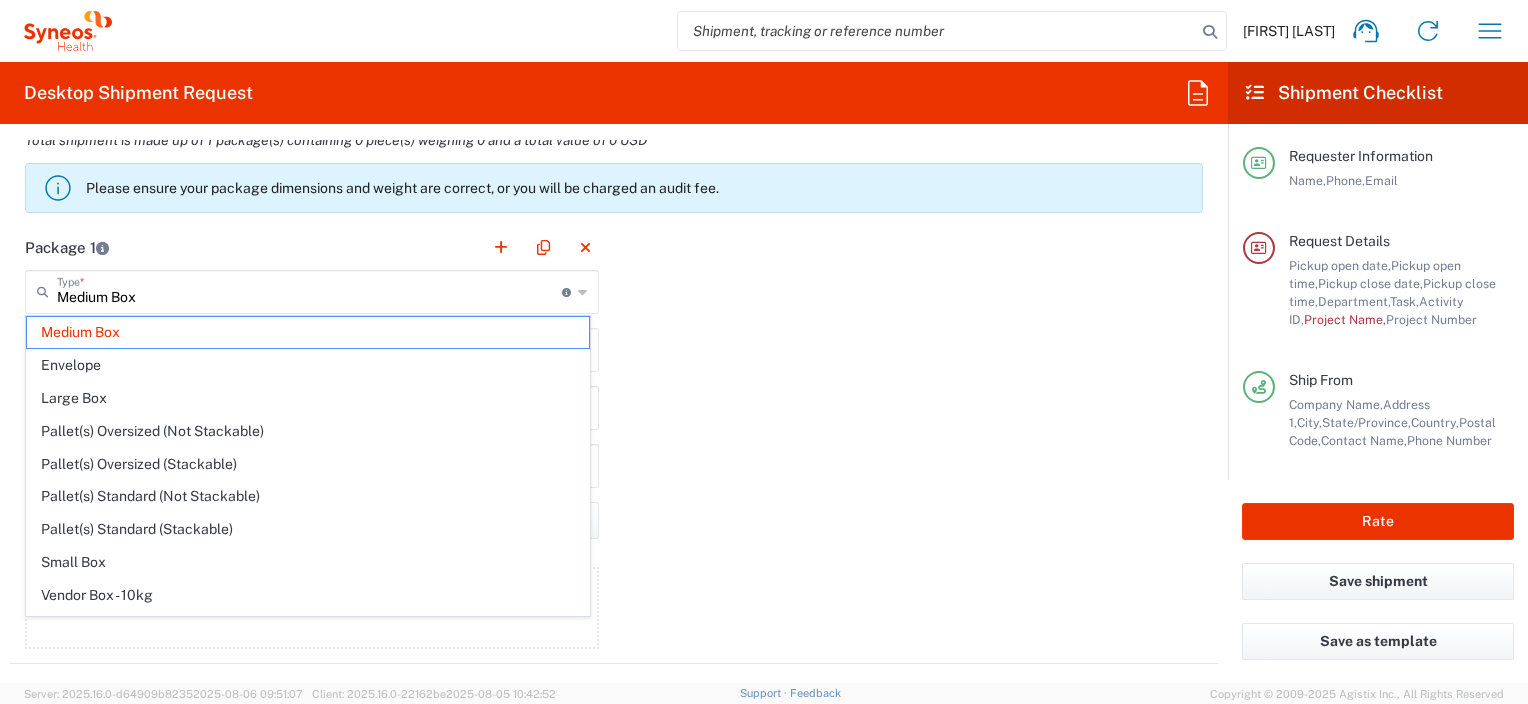 type on "Large Box" 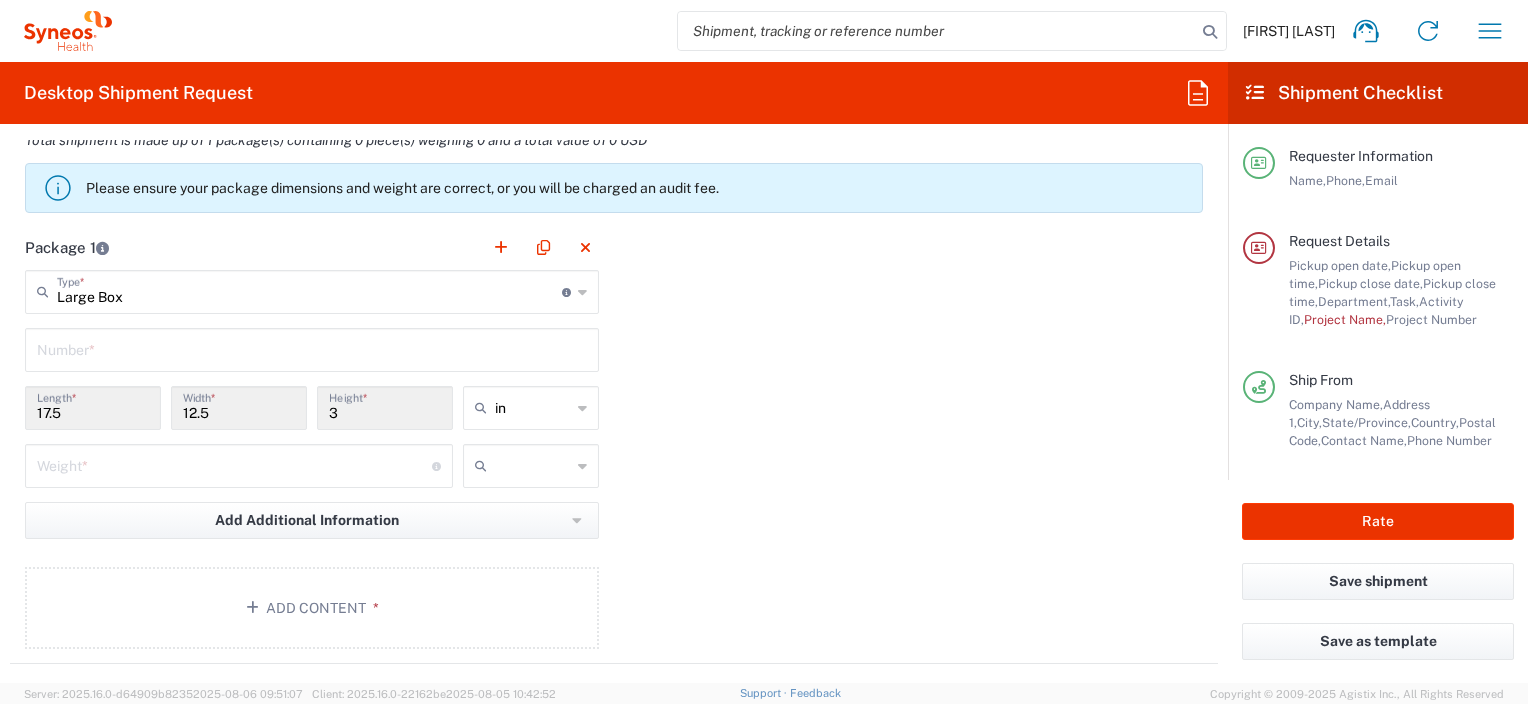 click on "Large Box" at bounding box center (309, 290) 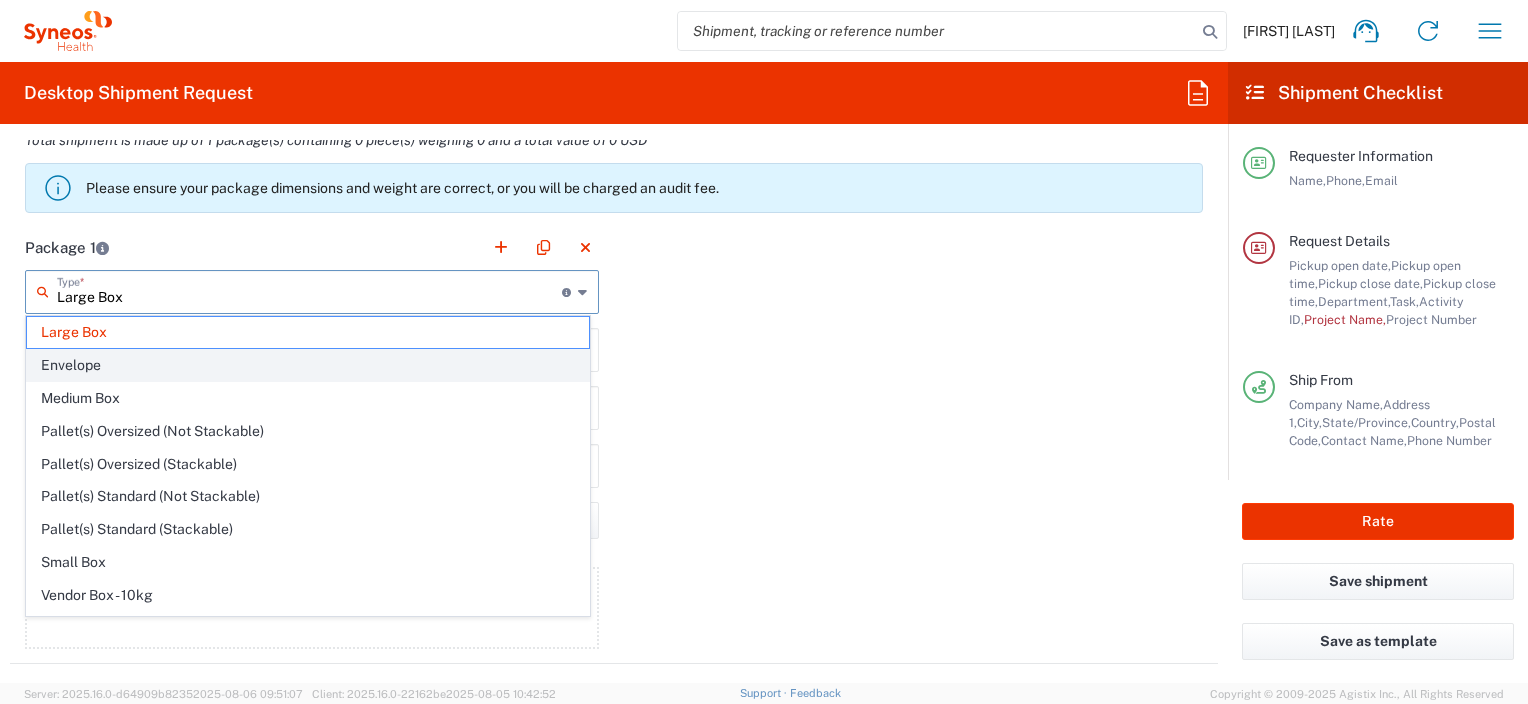 click on "Envelope" 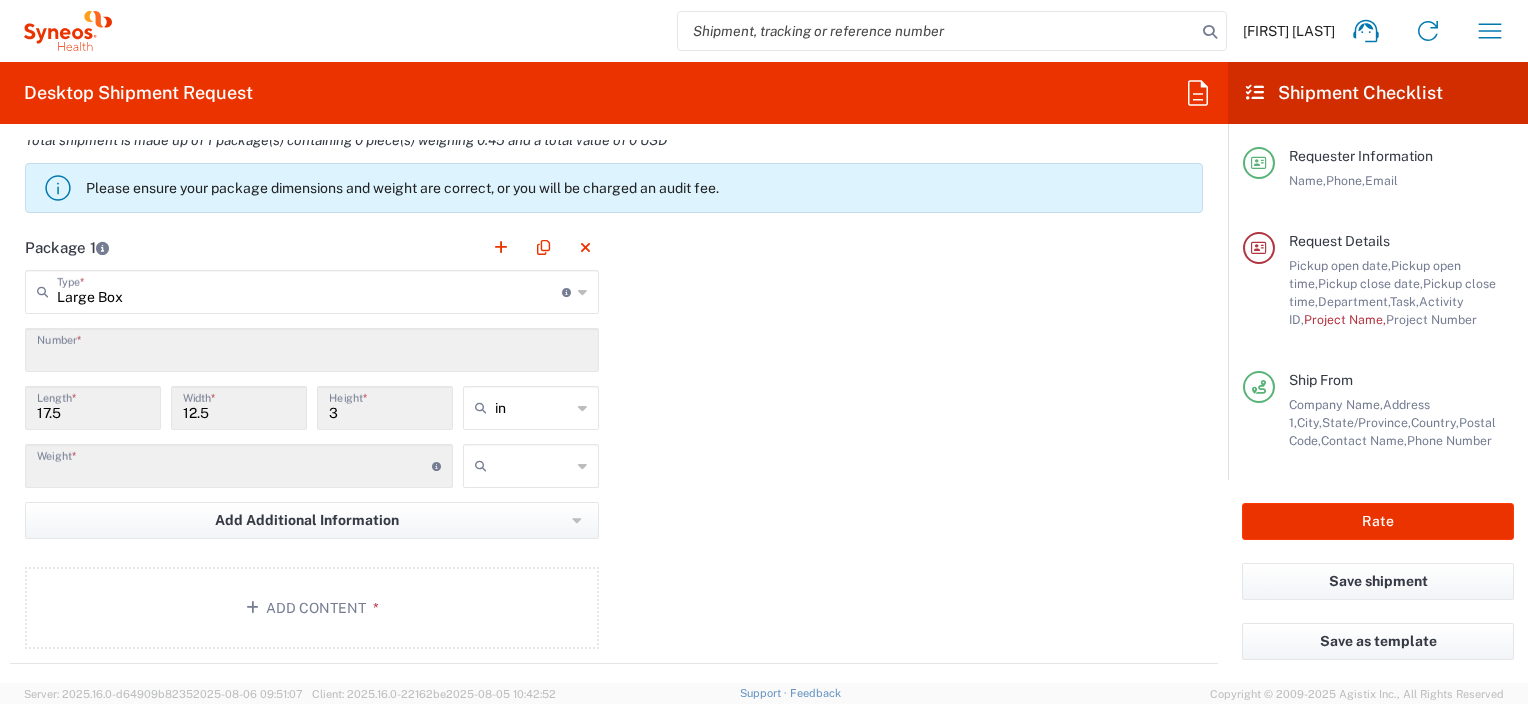 type on "Envelope" 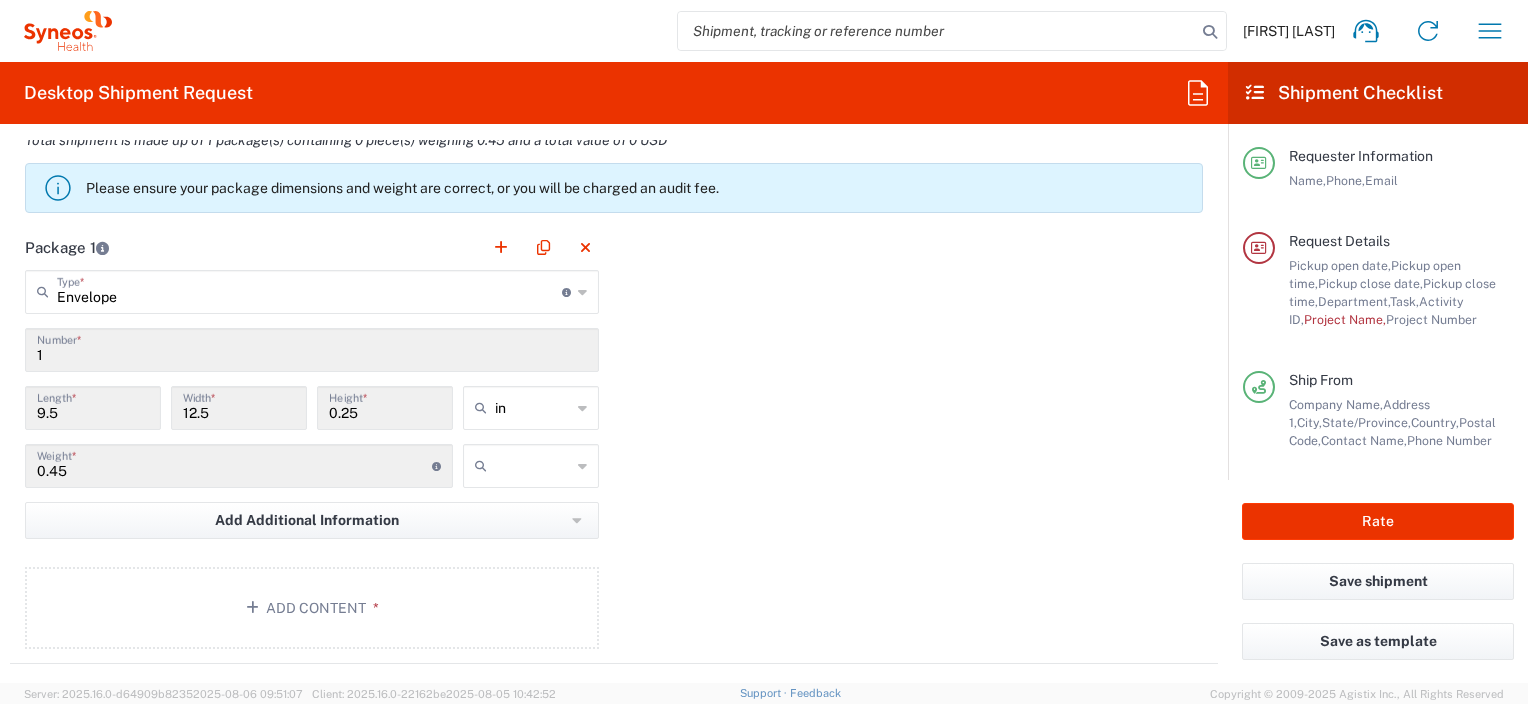 click on "Envelope  Type  * Material used to package goods Large Box Envelope Medium Box Pallet(s) Oversized (Not Stackable) Pallet(s) Oversized (Stackable) Pallet(s) Standard (Not Stackable) Pallet(s) Standard (Stackable) Small Box Vendor Box - 10kg Vendor Box - 25kg Your Packaging 1  Number  * 9.5  Length  * 12.5  Width  * 0.25  Height  * in in cm ft 0.45  Weight  * Total weight of package(s) in pounds or kilograms kgs lbs Add Additional Information  Package material   Package temperature   Temperature device  Add Content *" 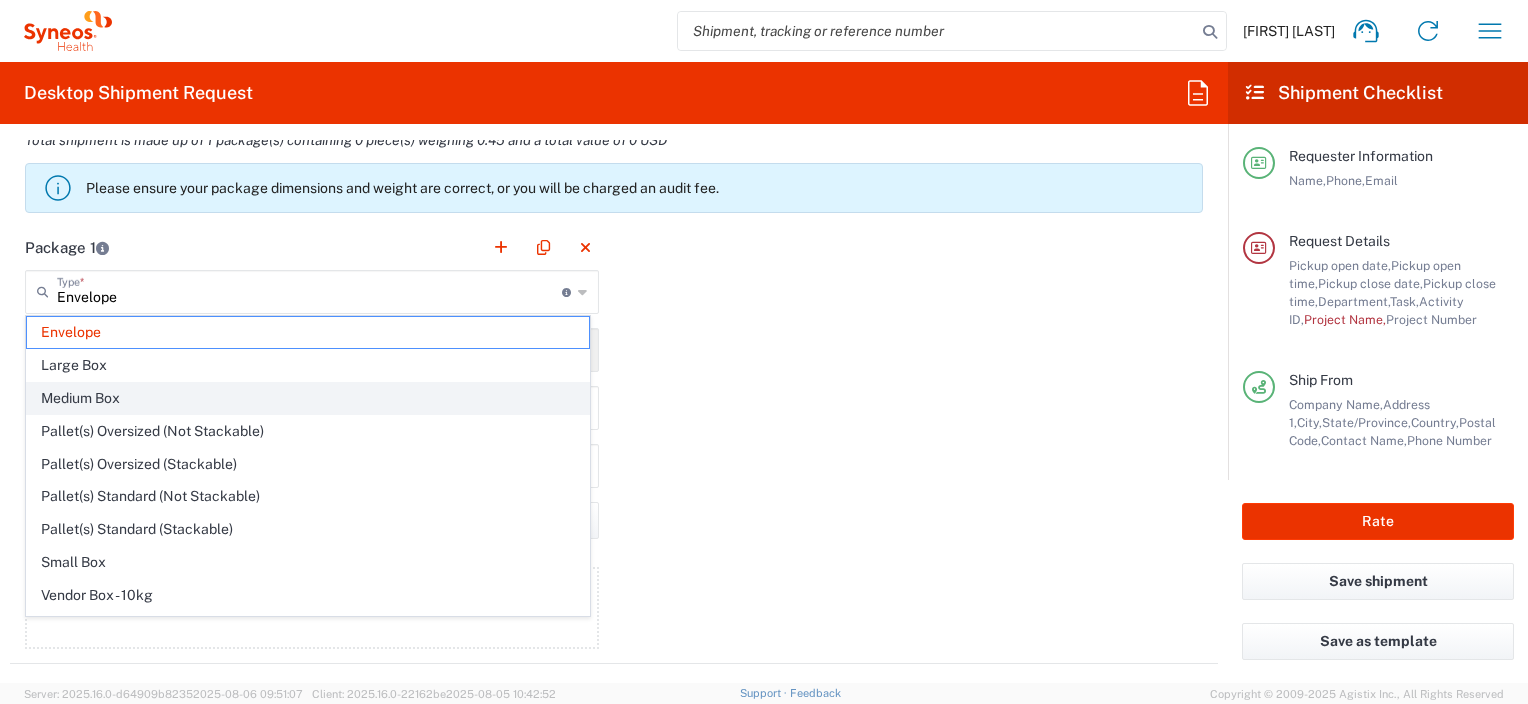 click on "Medium Box" 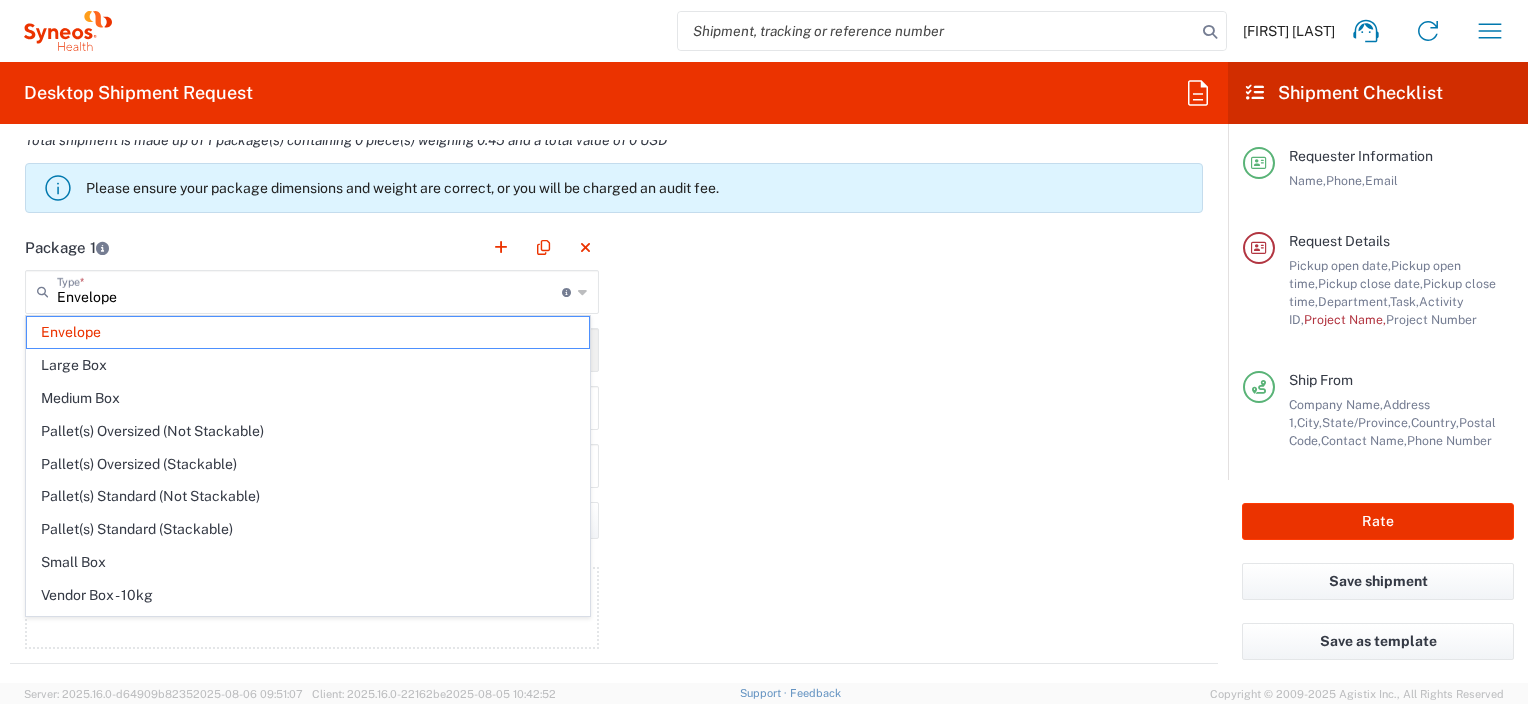 type on "Medium Box" 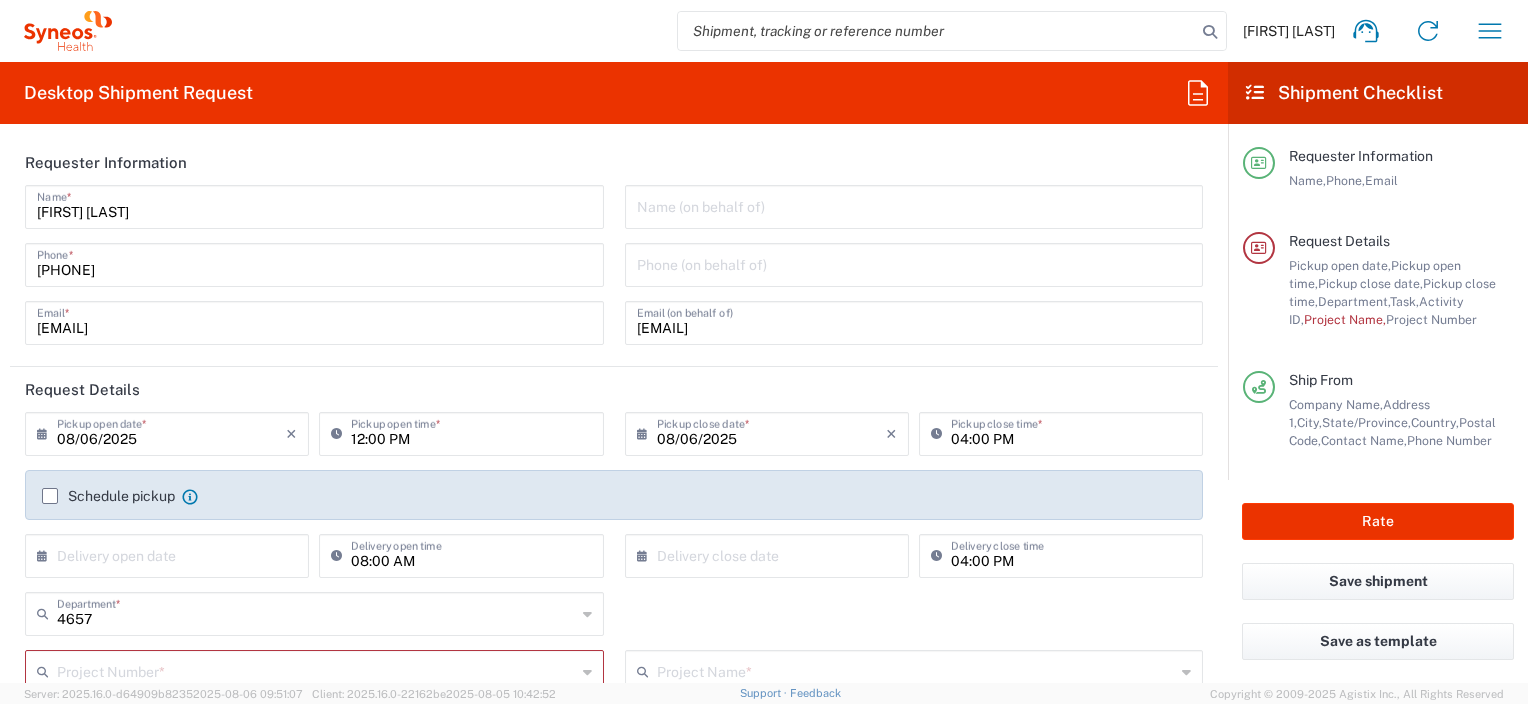 scroll, scrollTop: 133, scrollLeft: 0, axis: vertical 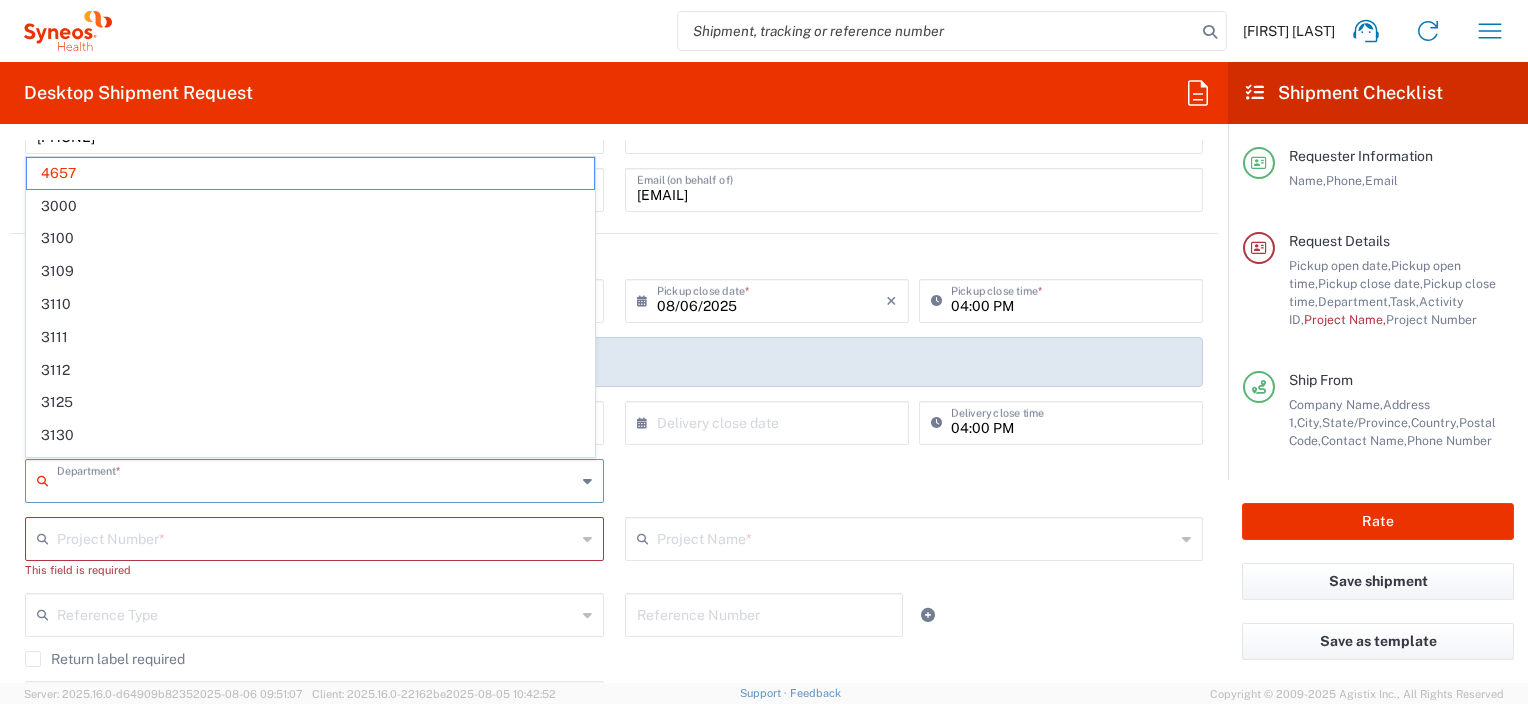 click at bounding box center (316, 479) 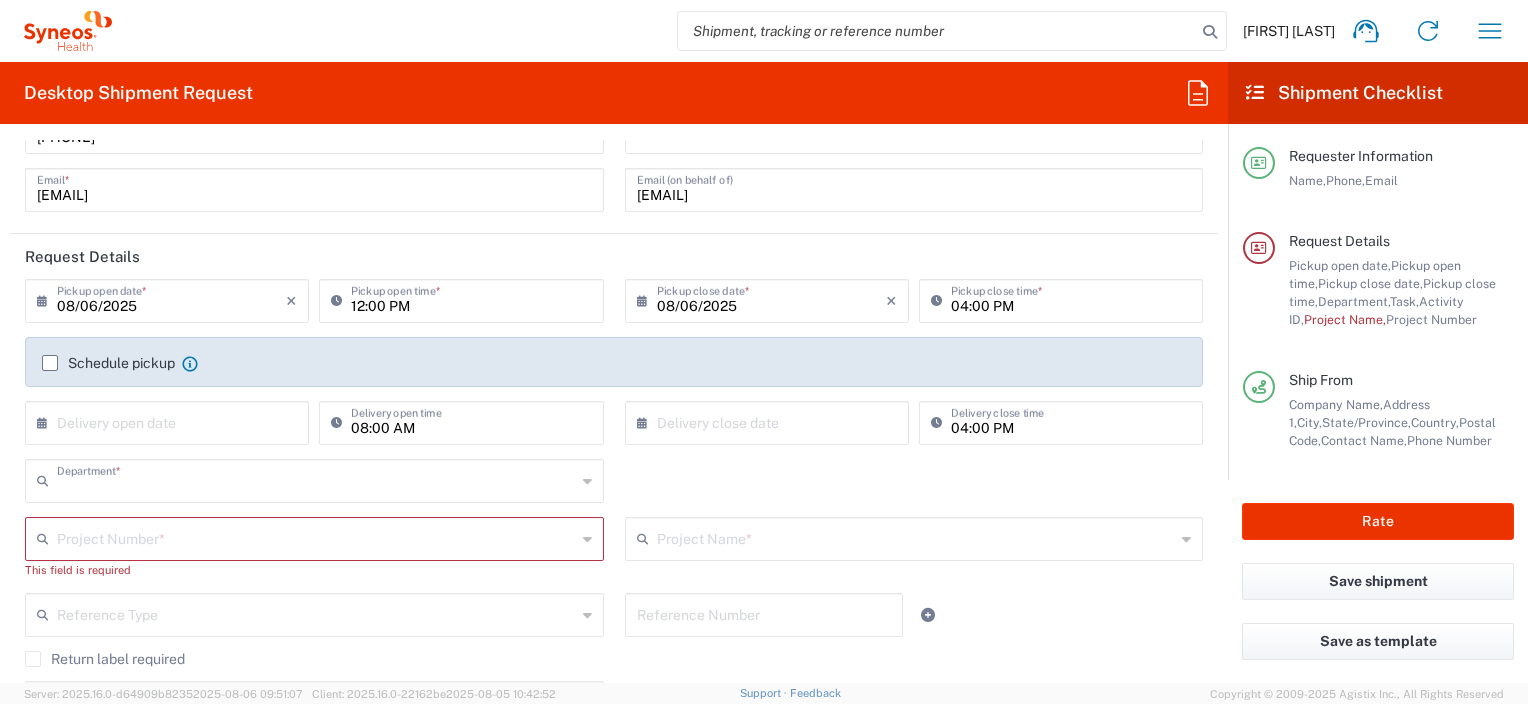 type on "4657" 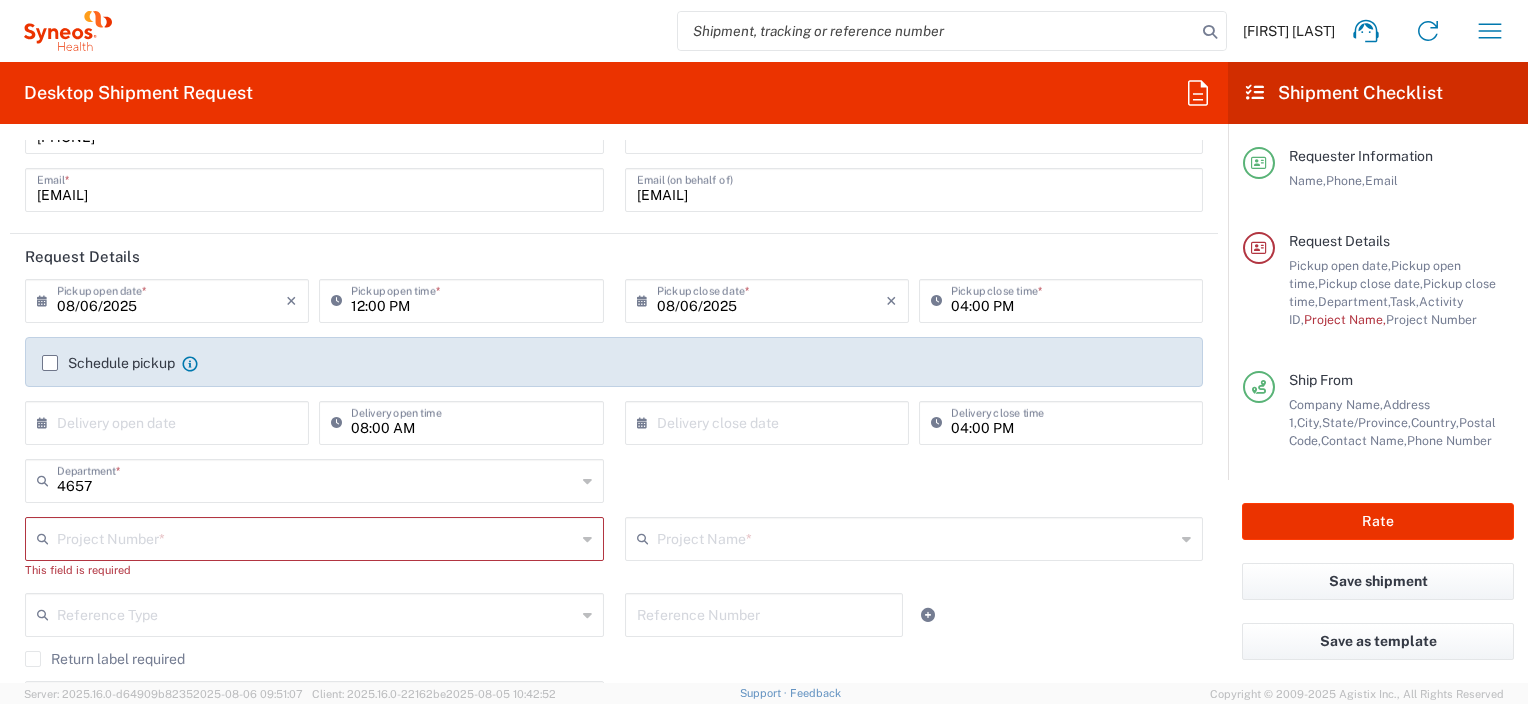 click on "04:00 PM  Delivery close time" 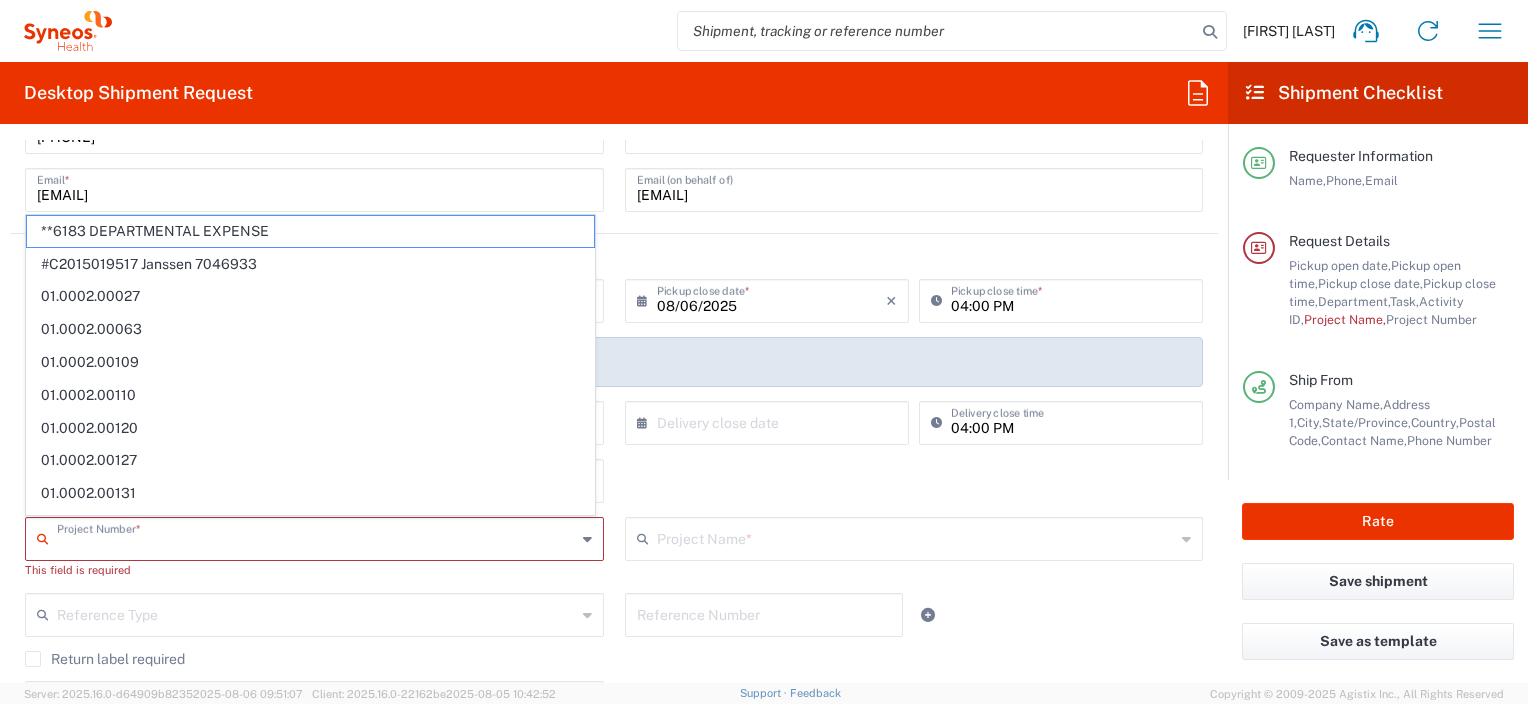 click at bounding box center [316, 537] 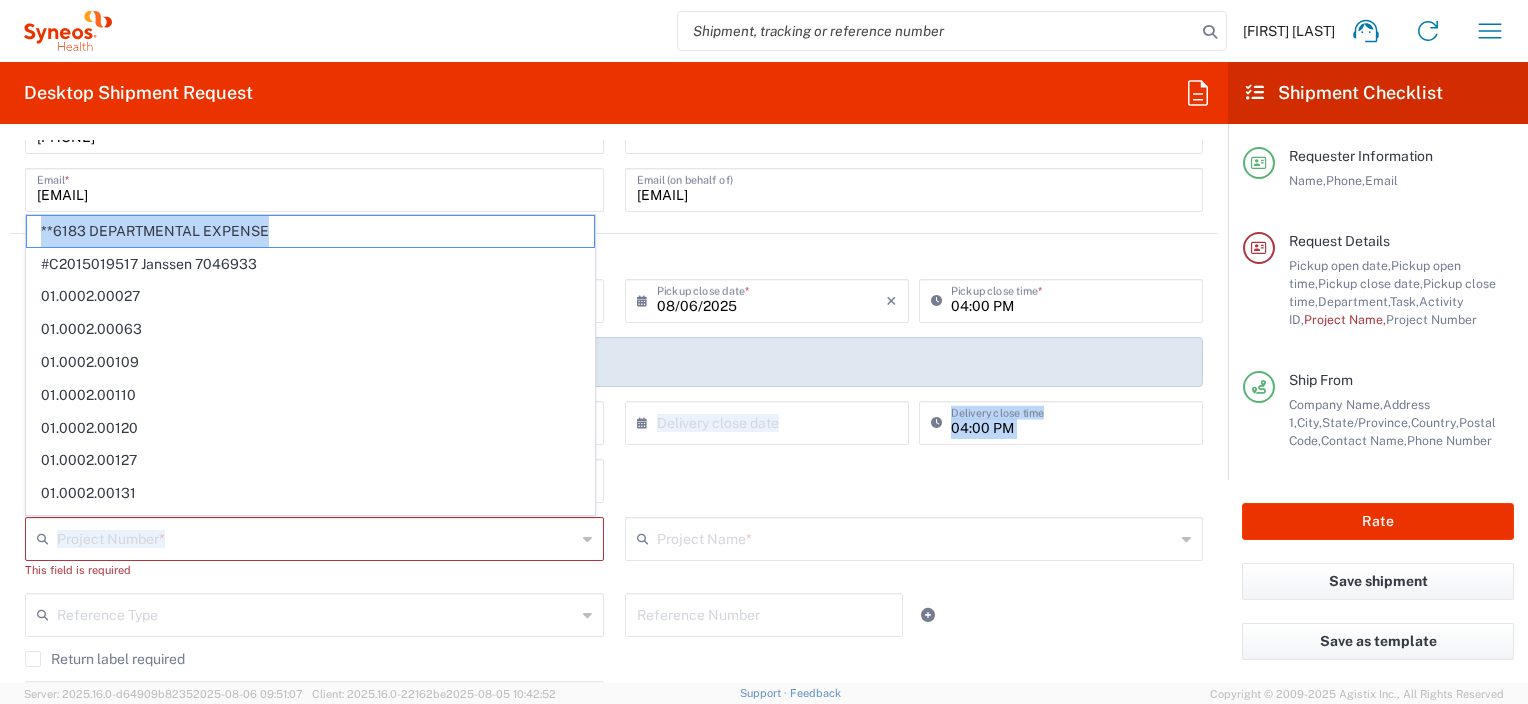 drag, startPoint x: 294, startPoint y: 235, endPoint x: 620, endPoint y: 360, distance: 349.14325 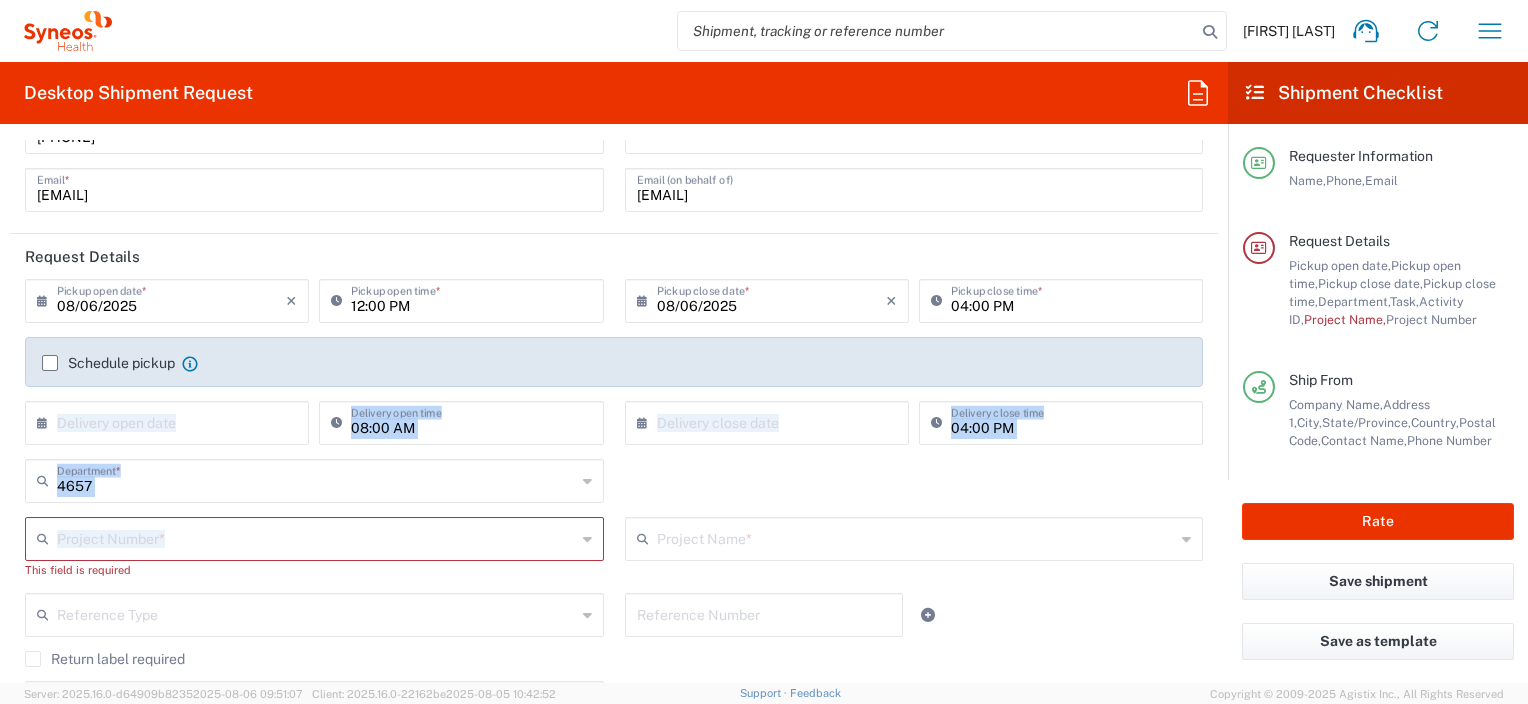 click at bounding box center (316, 537) 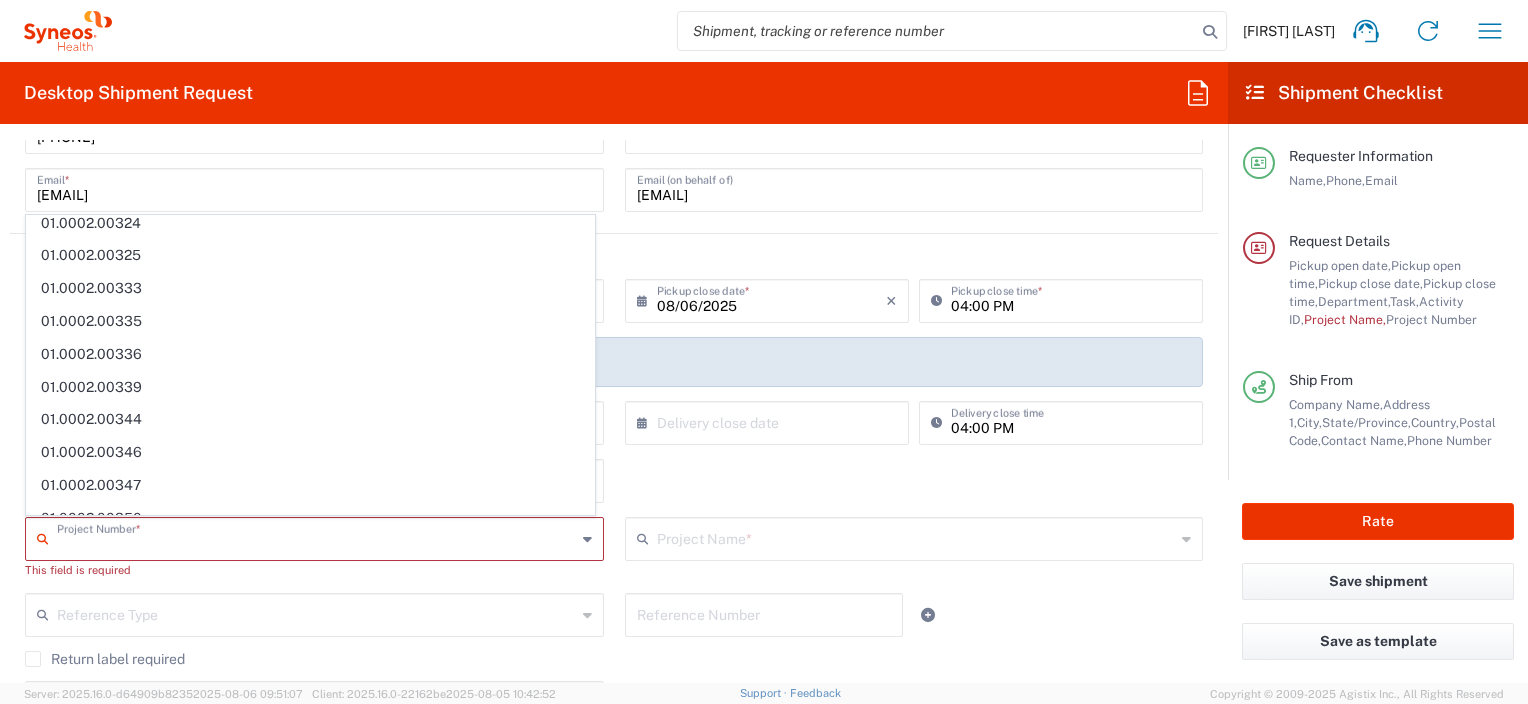 scroll, scrollTop: 0, scrollLeft: 0, axis: both 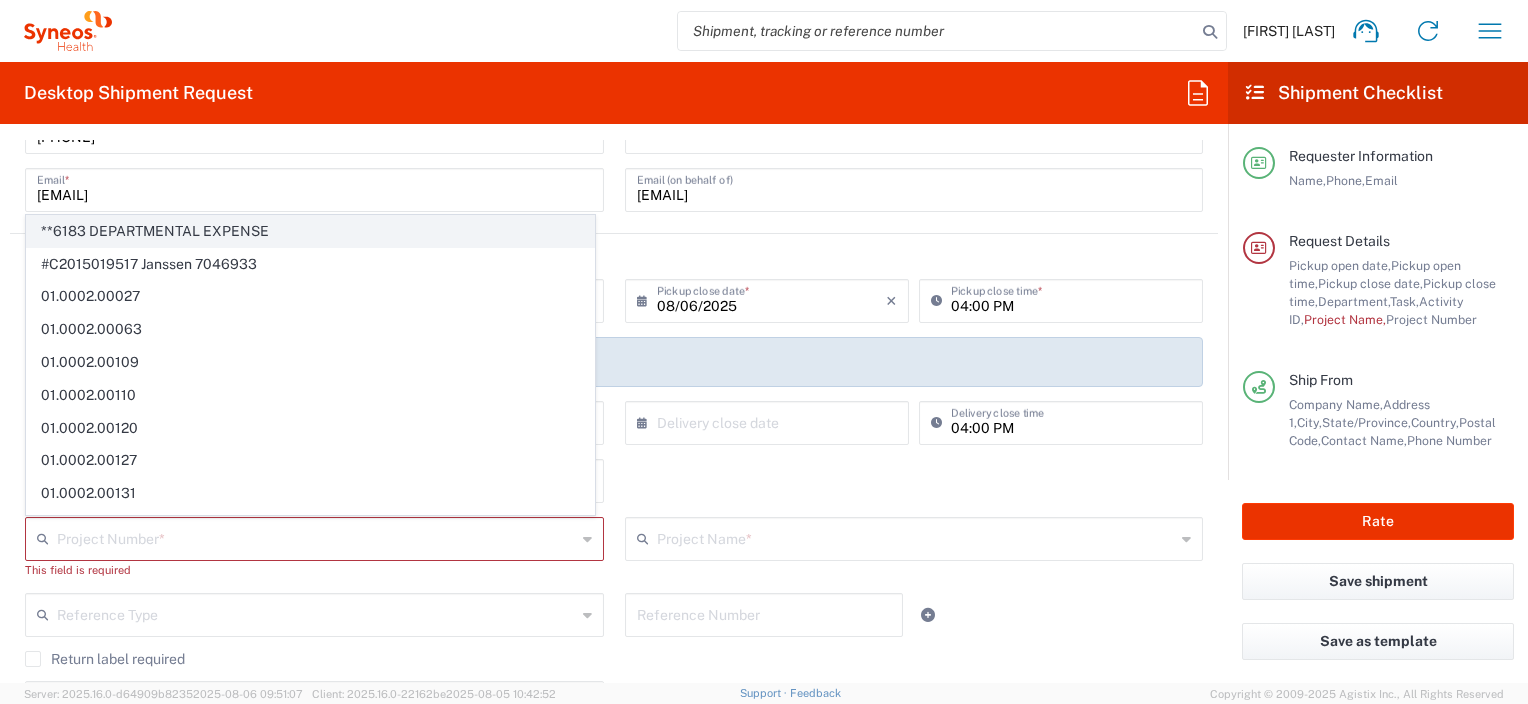 click on "**6183 DEPARTMENTAL EXPENSE" 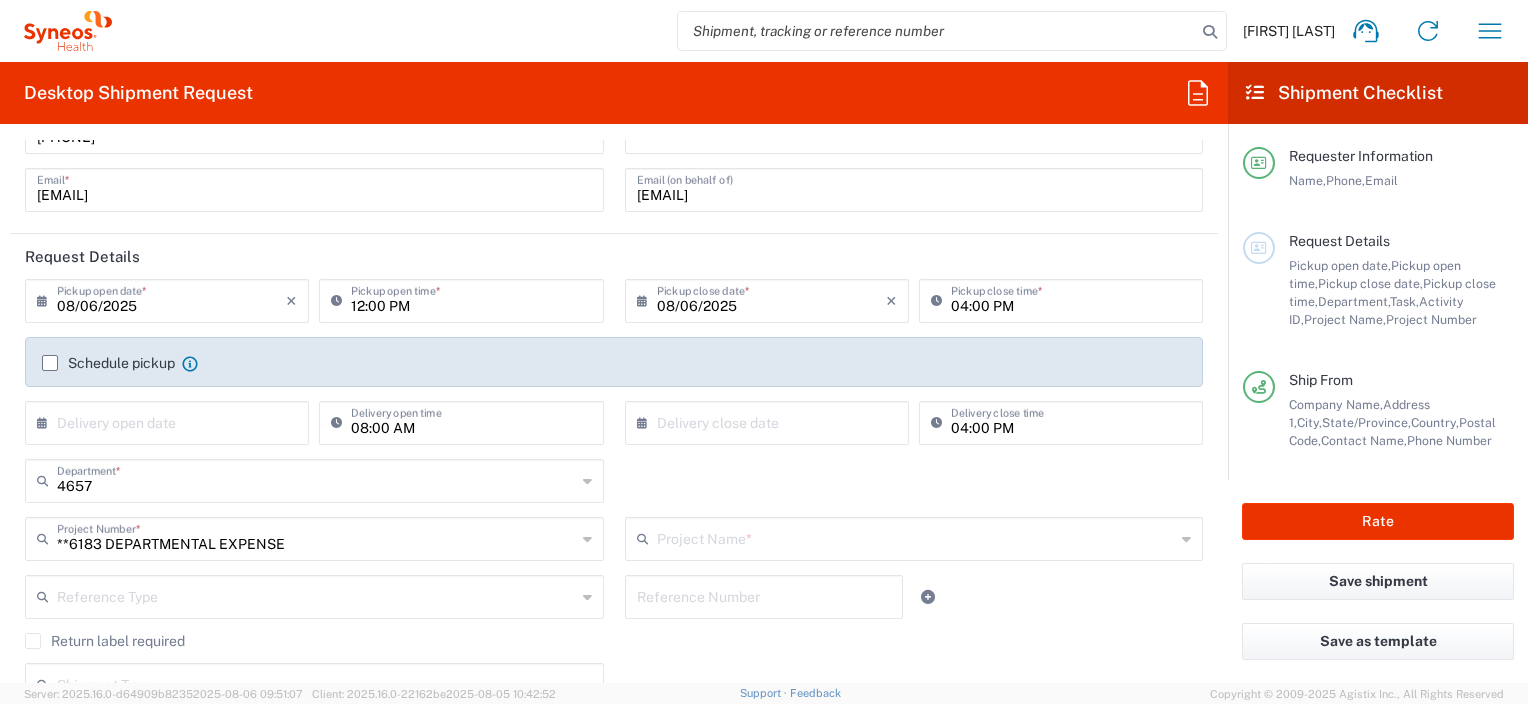 type on "6183" 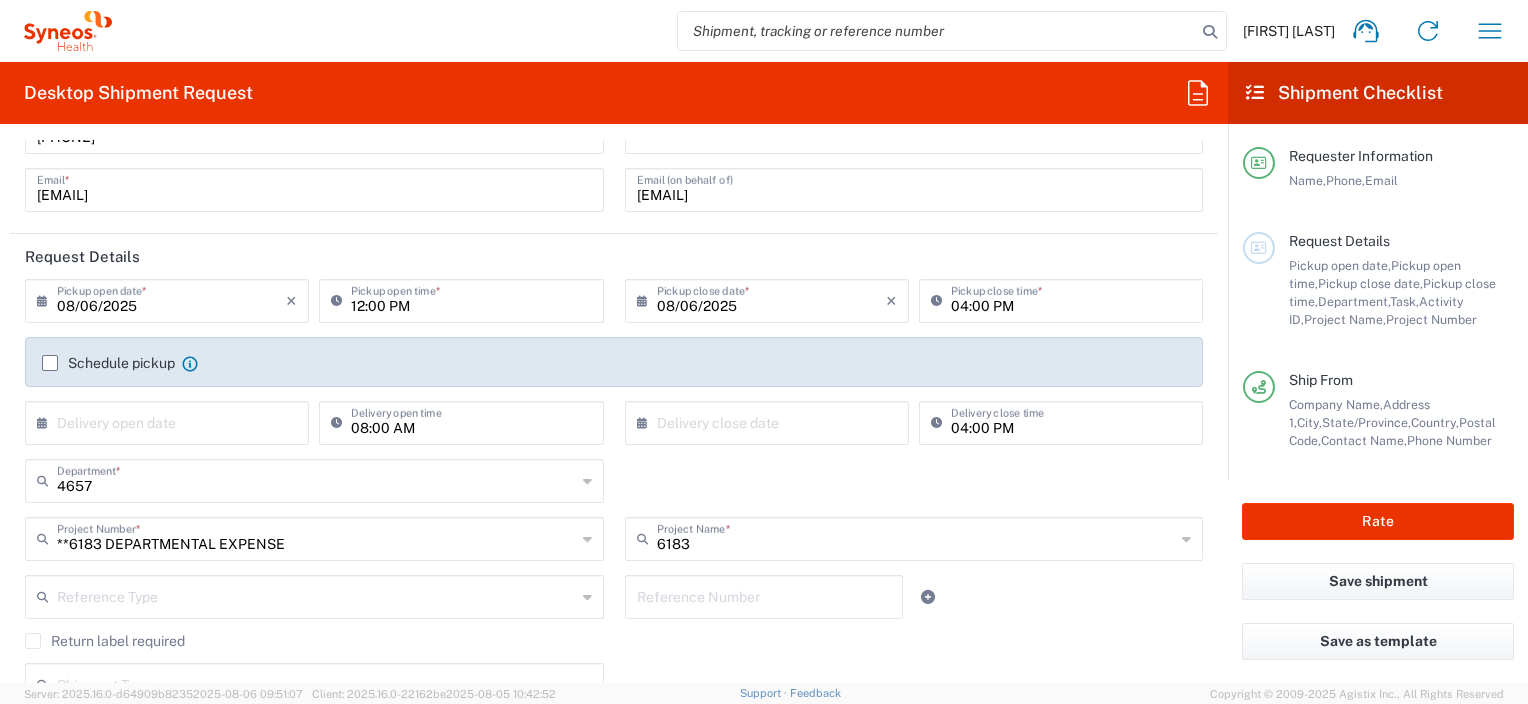 click on "Department  * 4657 3000 3100 3109 3110 3111 3112 3125 3130 3135 3136 3150 3155 3165 3171 3172 3190 3191 3192 3193 3194 3200 3201 3202 3210 3211 Dept 3212 3213 3214 3215 3216 3218 3220 3221 3222 3223 3225 3226 3227 3228 3229 3230 3231 3232 3233 3234 3235 3236 3237 3238 3240" 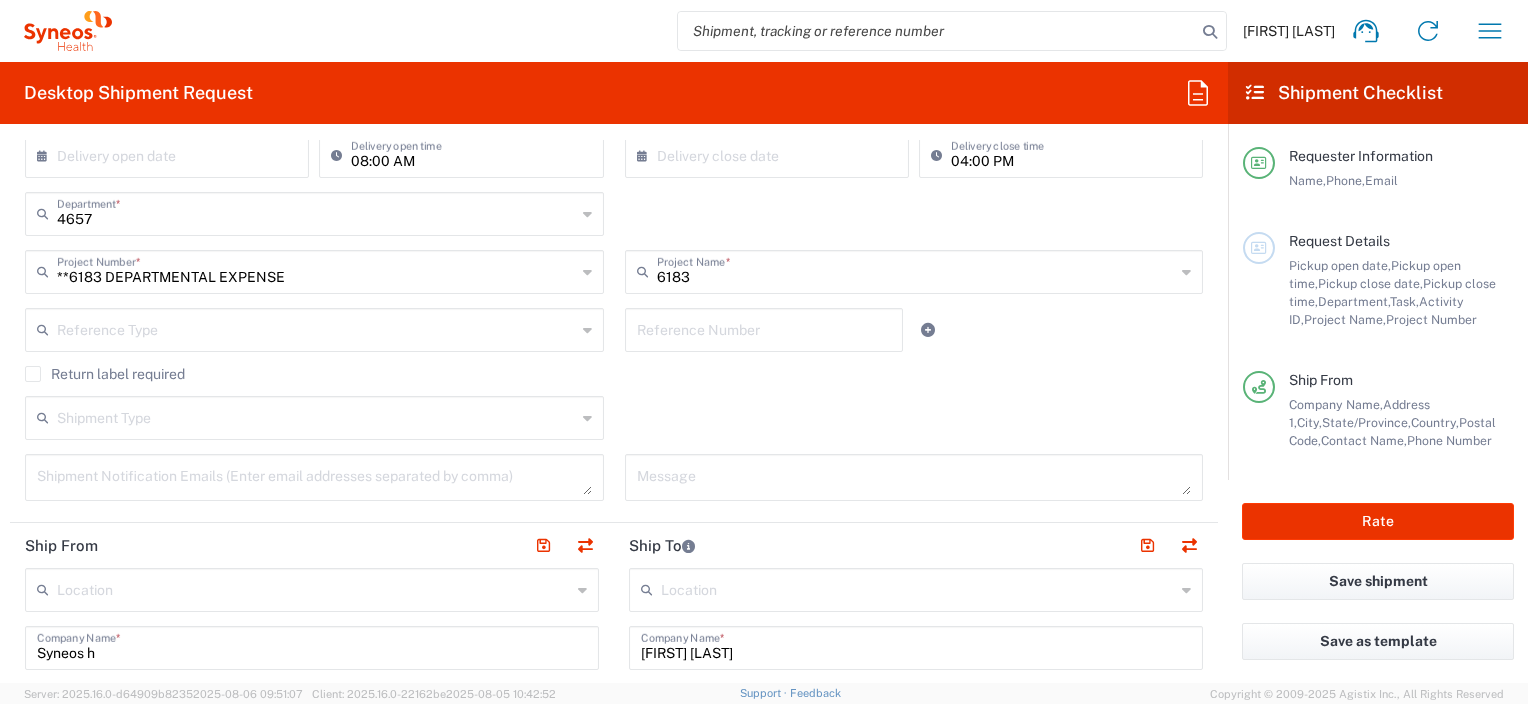 click on "Shipment Type  Batch Regular" 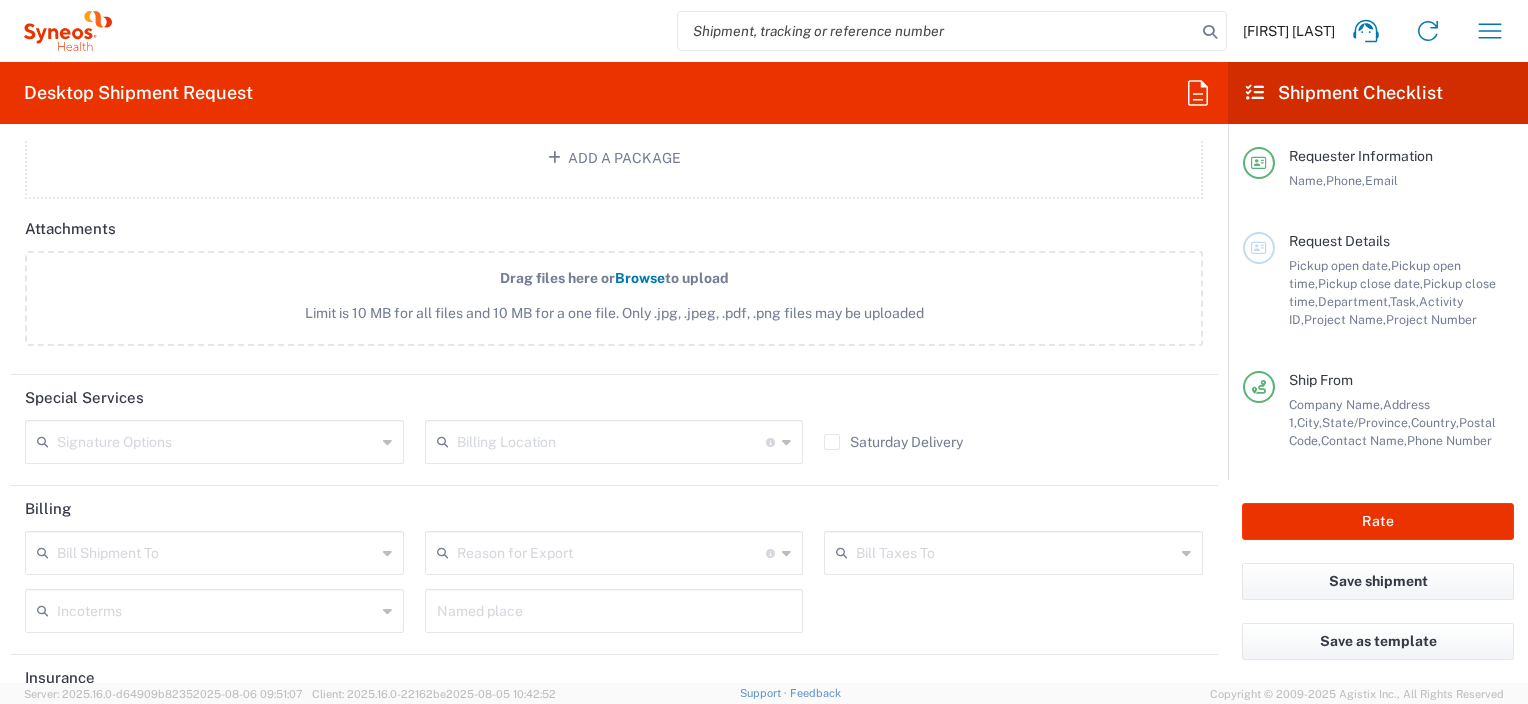 scroll, scrollTop: 1733, scrollLeft: 0, axis: vertical 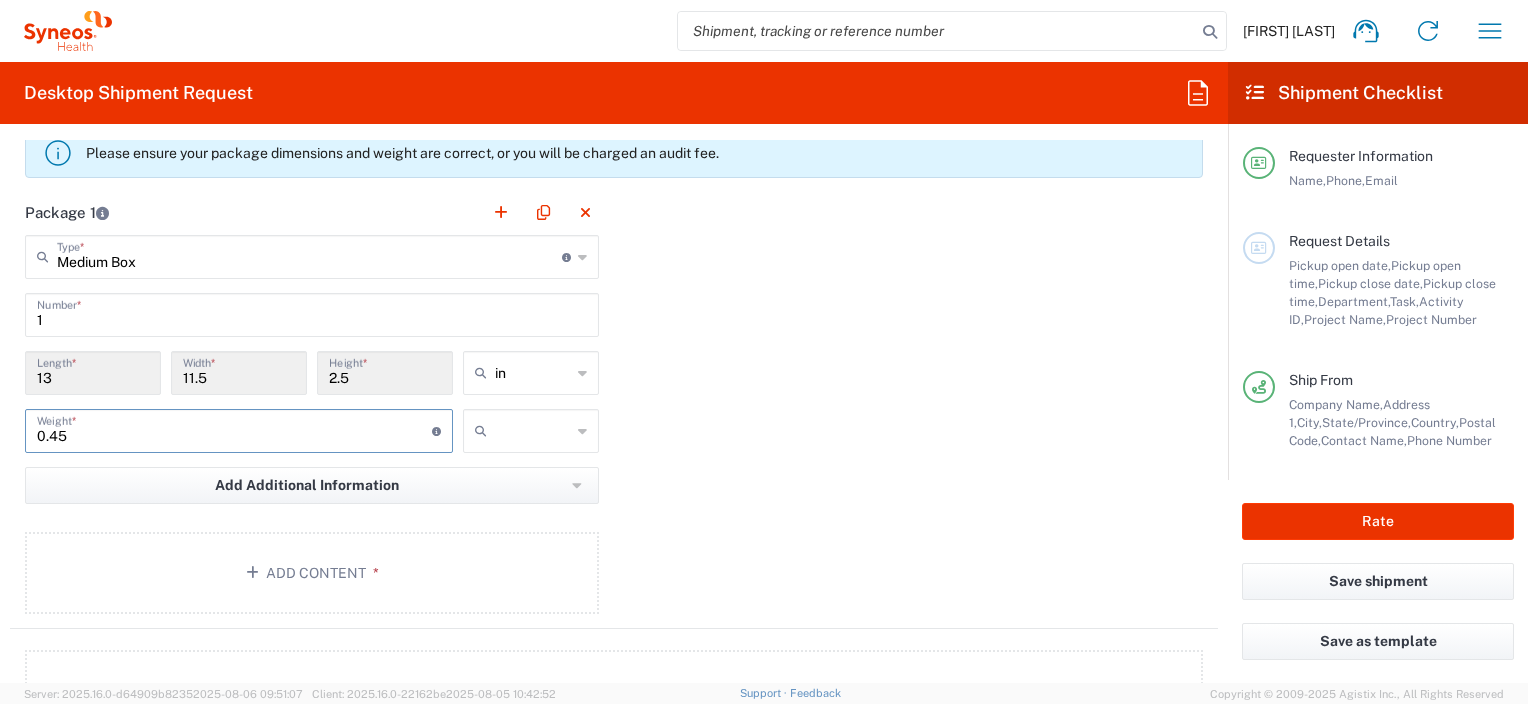 click on "0.45" at bounding box center (234, 429) 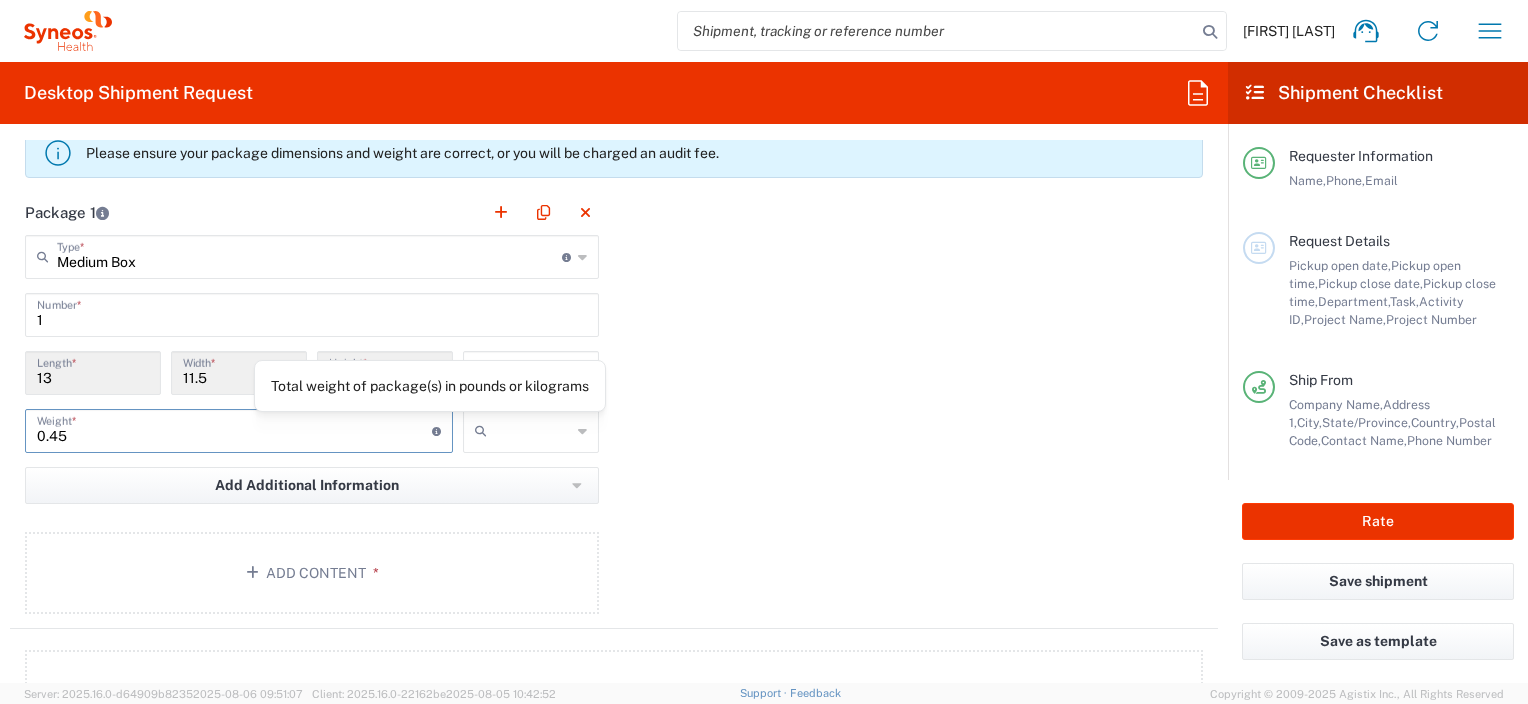 click on "0.45" at bounding box center (234, 429) 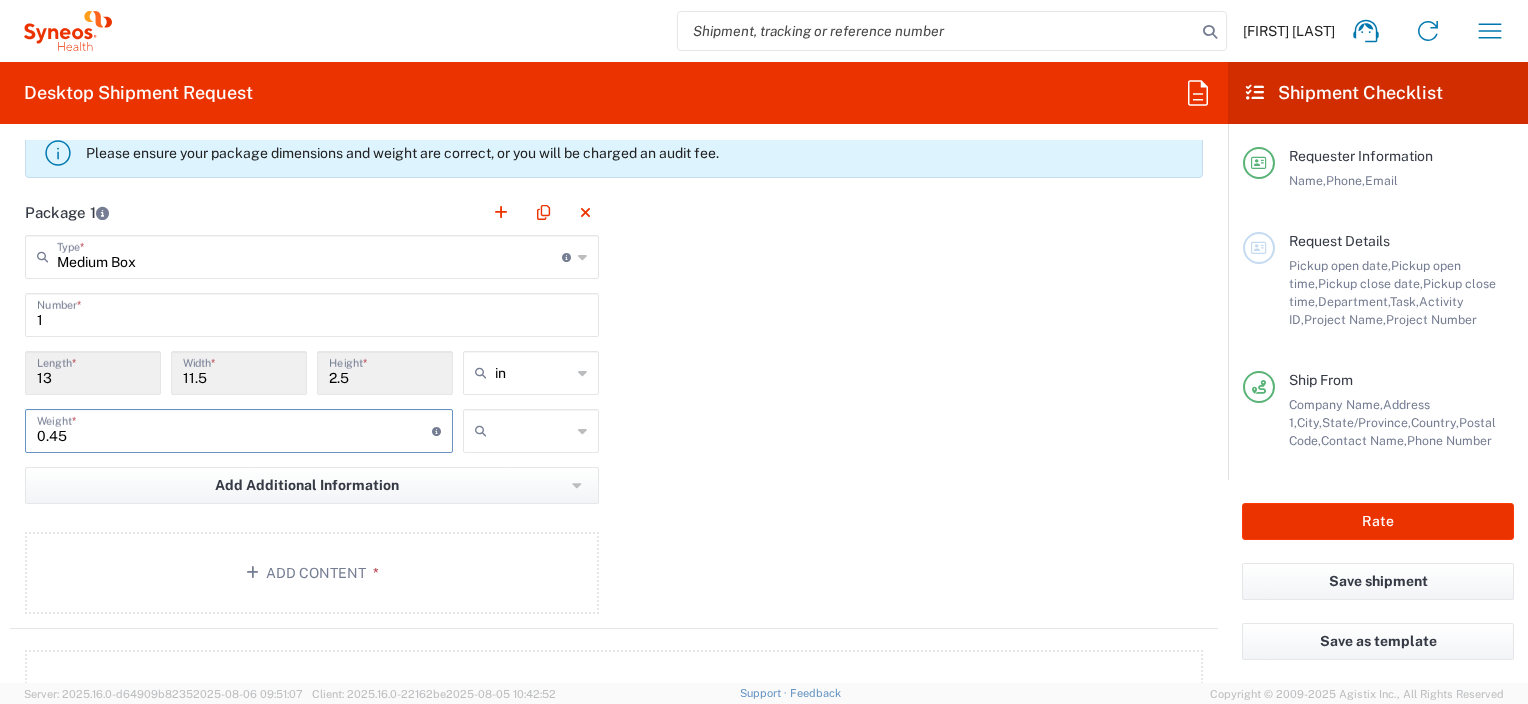 drag, startPoint x: 135, startPoint y: 432, endPoint x: 35, endPoint y: 428, distance: 100.07997 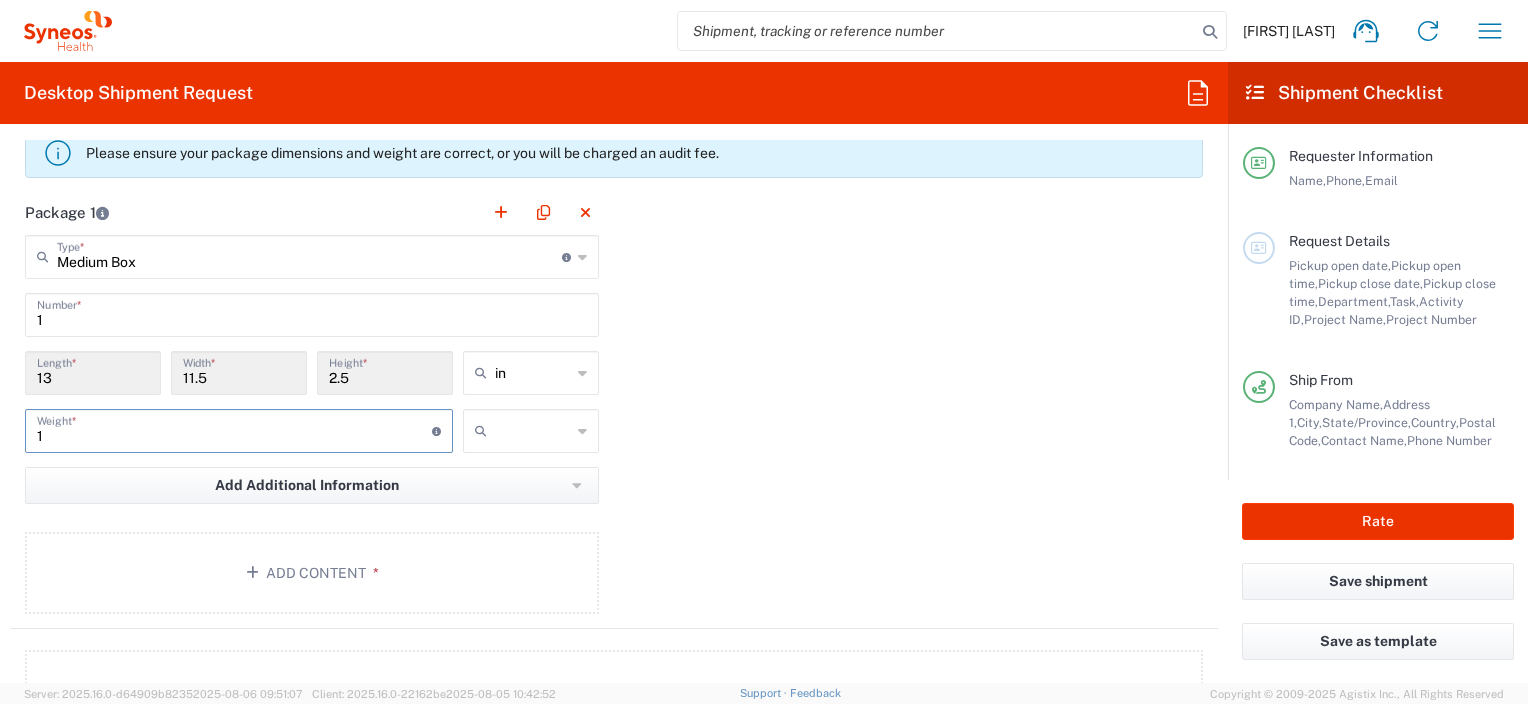 drag, startPoint x: 155, startPoint y: 440, endPoint x: 1052, endPoint y: 419, distance: 897.2458 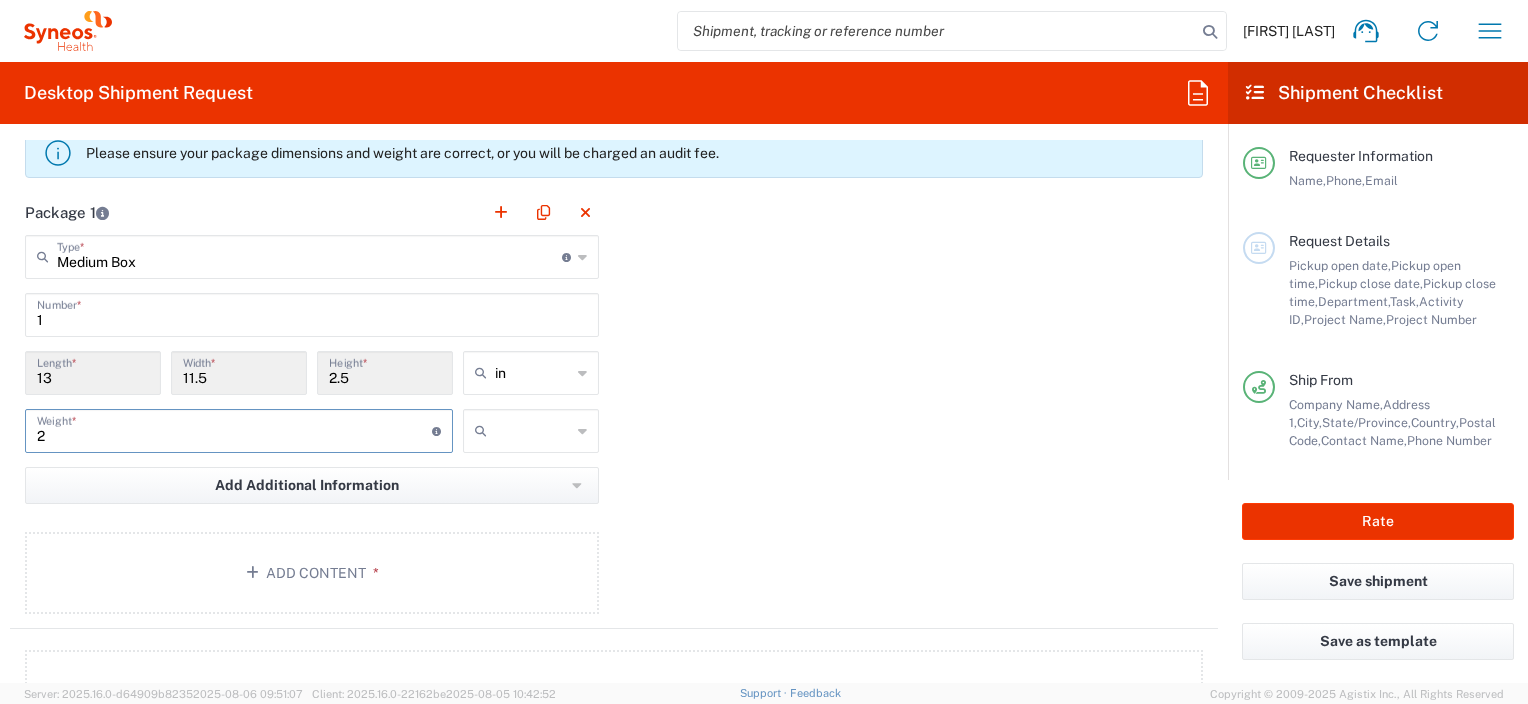 type on "2" 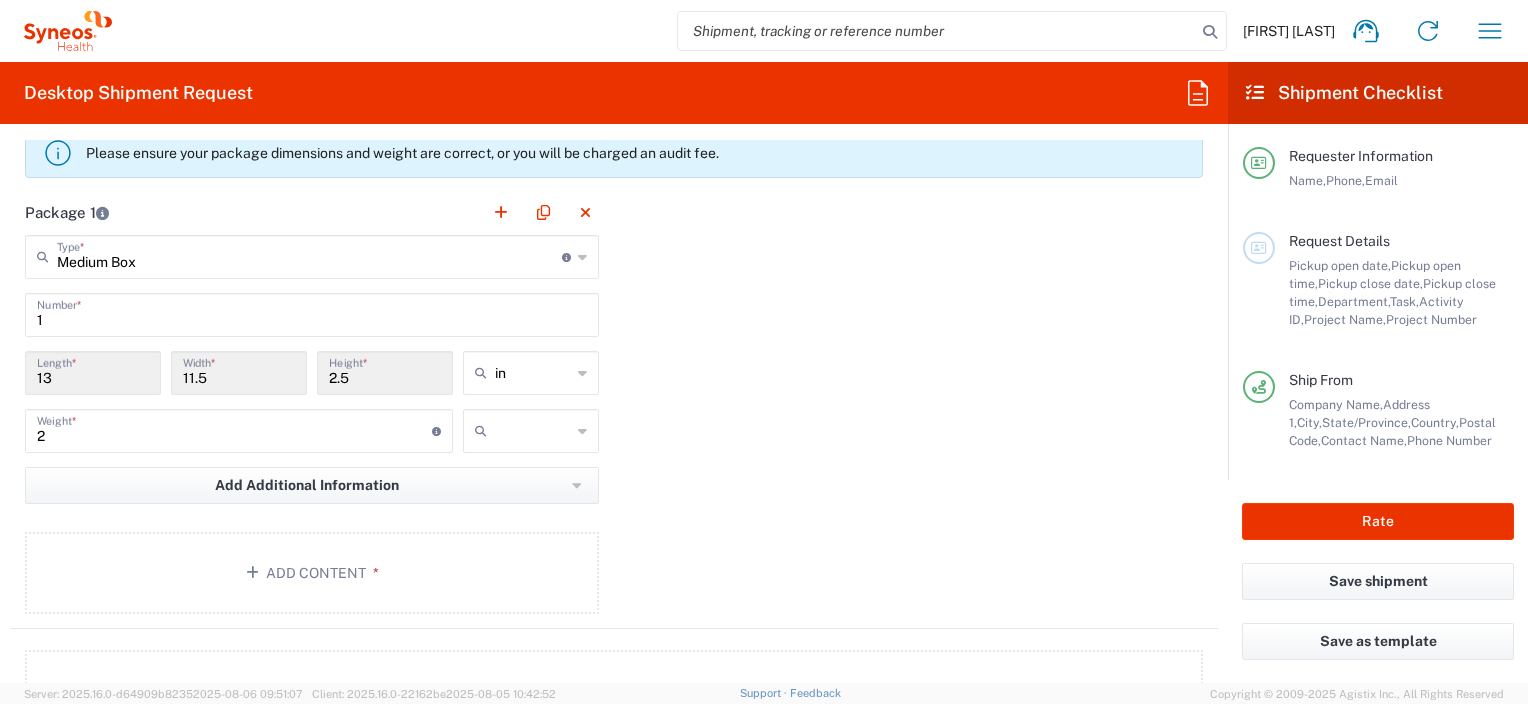 click on "Package 1  Medium Box  Type  * Material used to package goods Envelope Large Box Medium Box Pallet(s) Oversized (Not Stackable) Pallet(s) Oversized (Stackable) Pallet(s) Standard (Not Stackable) Pallet(s) Standard (Stackable) Small Box Vendor Box - 10kg Vendor Box - 25kg Your Packaging 1  Number  * 13  Length  * 11.5  Width  * 2.5  Height  * in in cm ft 2  Weight  * Total weight of package(s) in pounds or kilograms kgs lbs Add Additional Information  Package material   Package temperature   Temperature device  Add Content *" 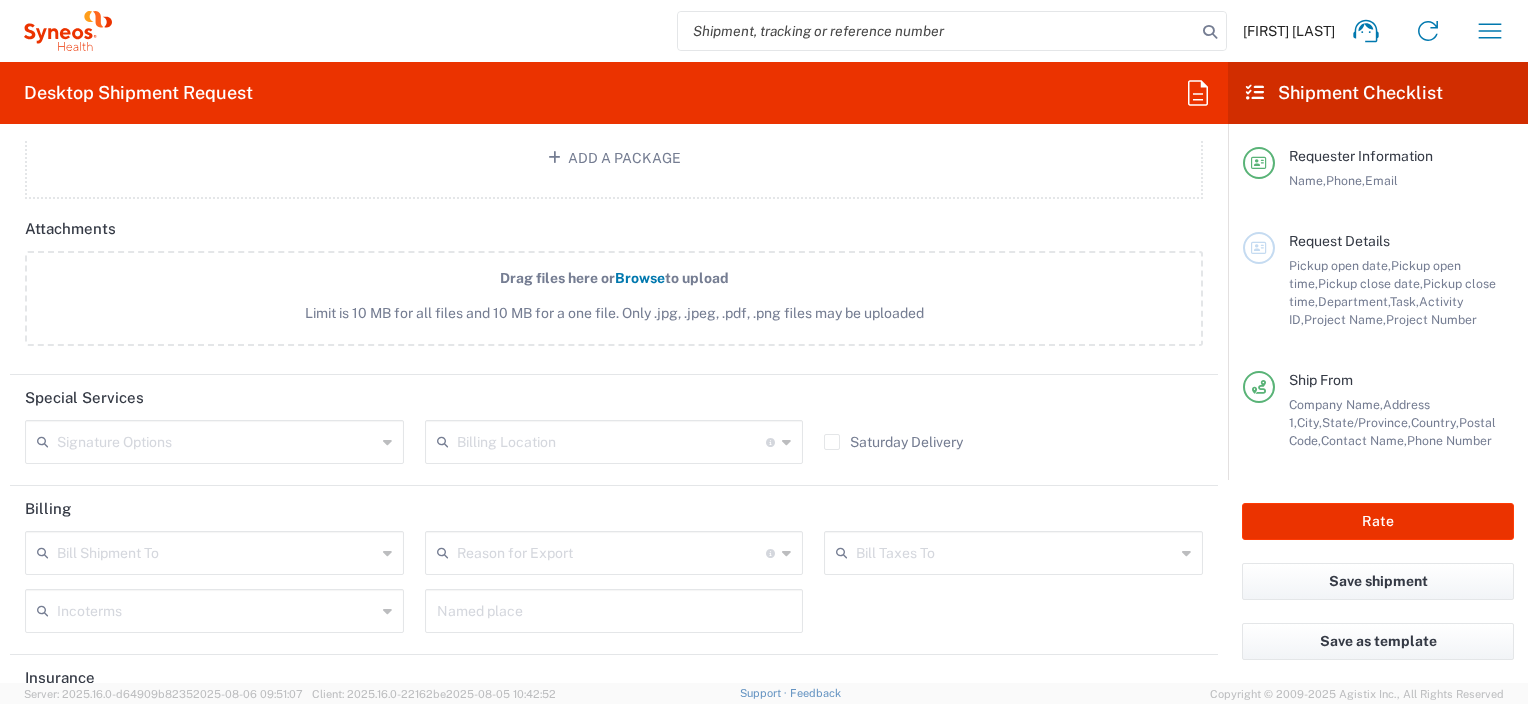 scroll, scrollTop: 2360, scrollLeft: 0, axis: vertical 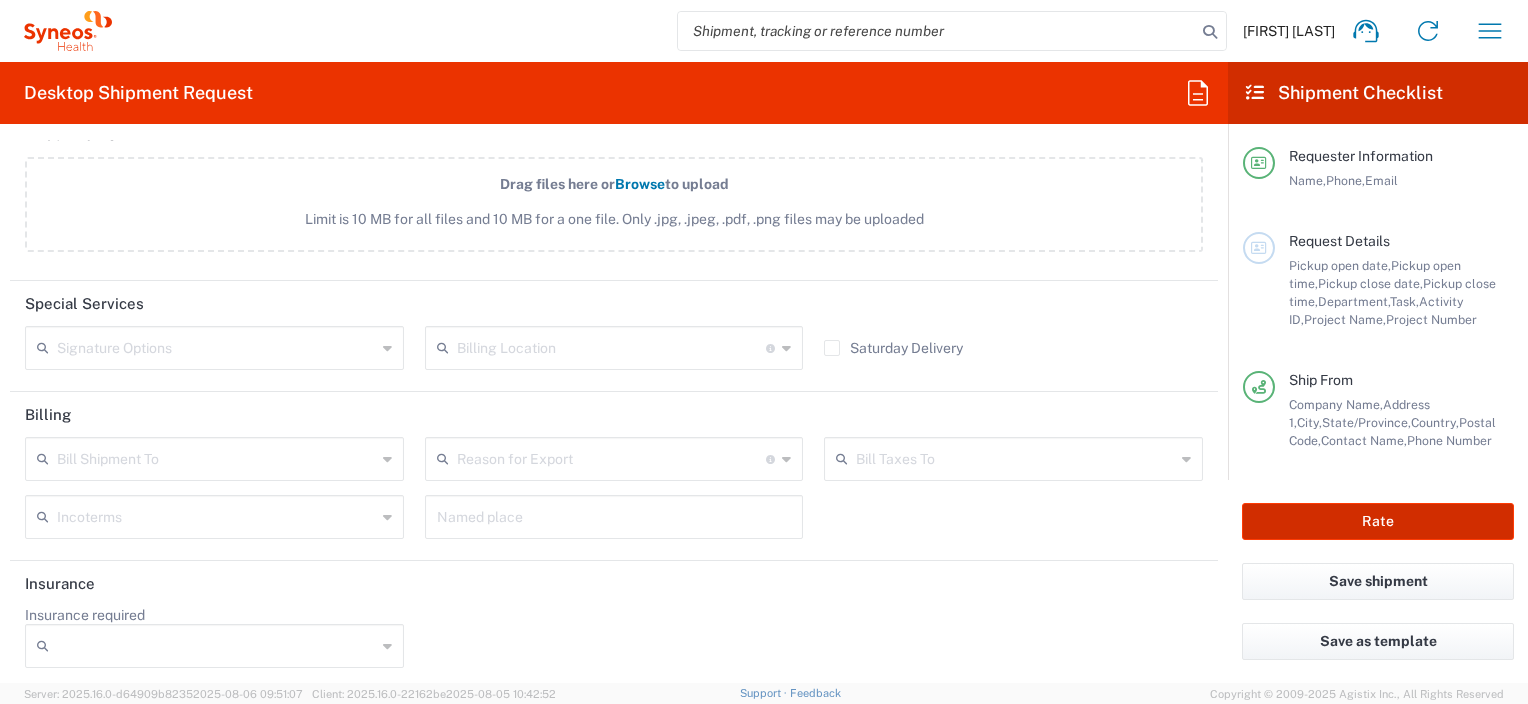 click on "Rate" 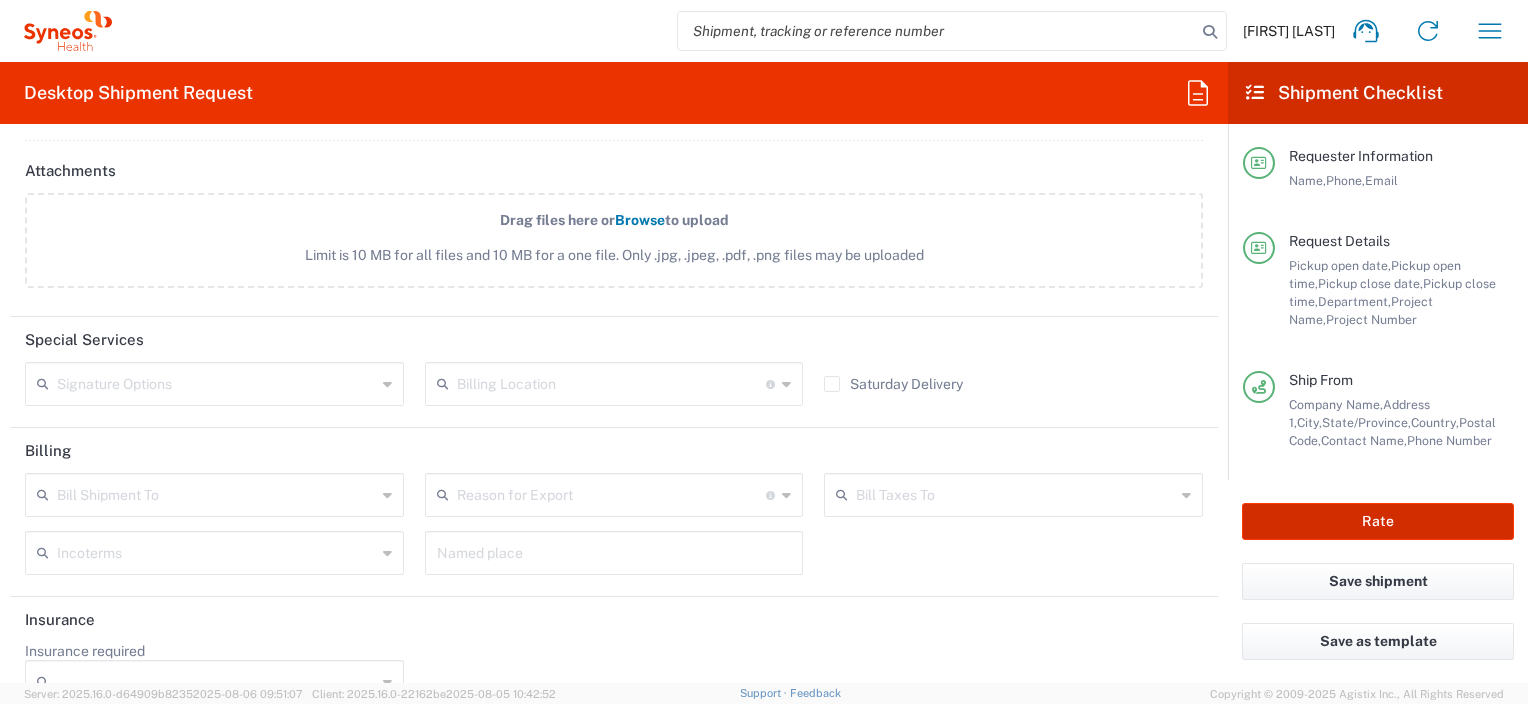 scroll, scrollTop: 288, scrollLeft: 0, axis: vertical 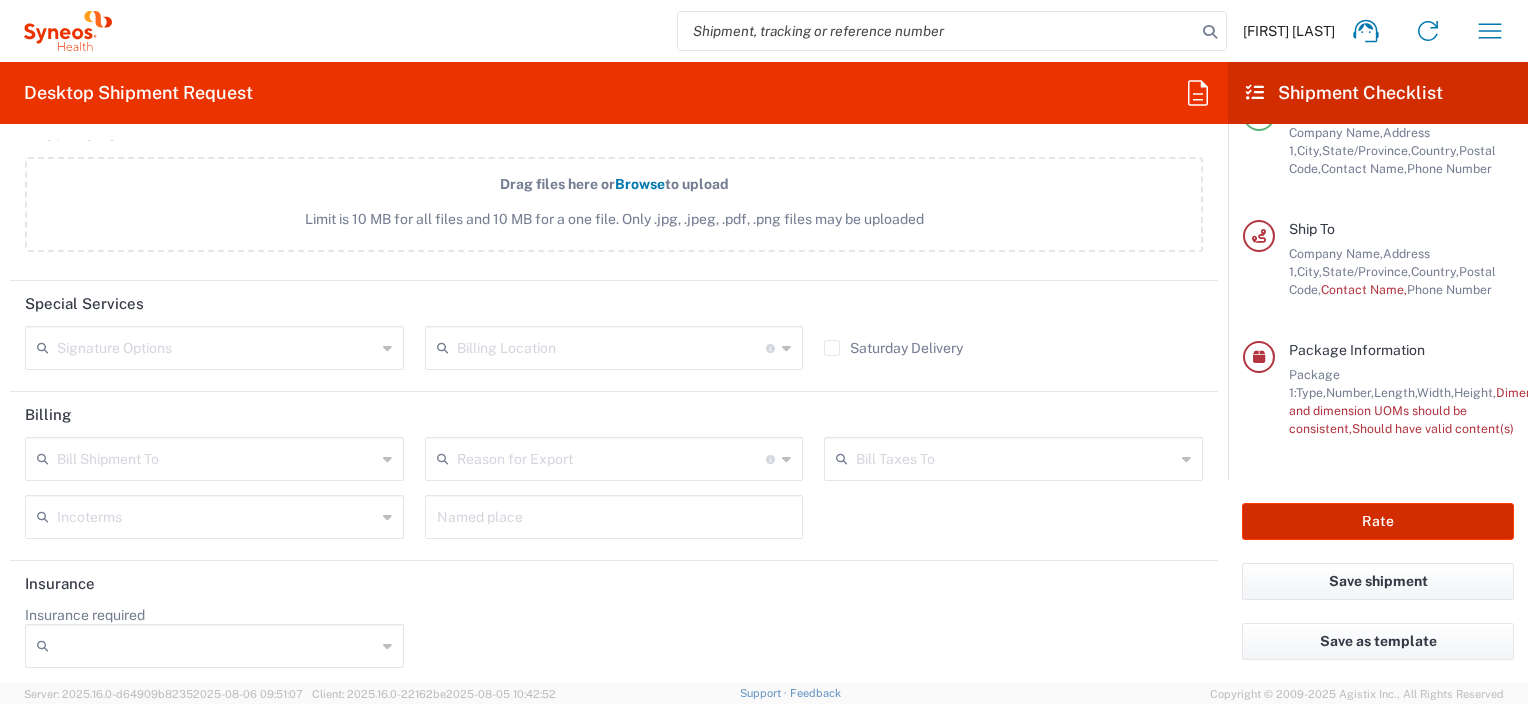 type on "**6183 DEPARTMENTAL EXPENSE" 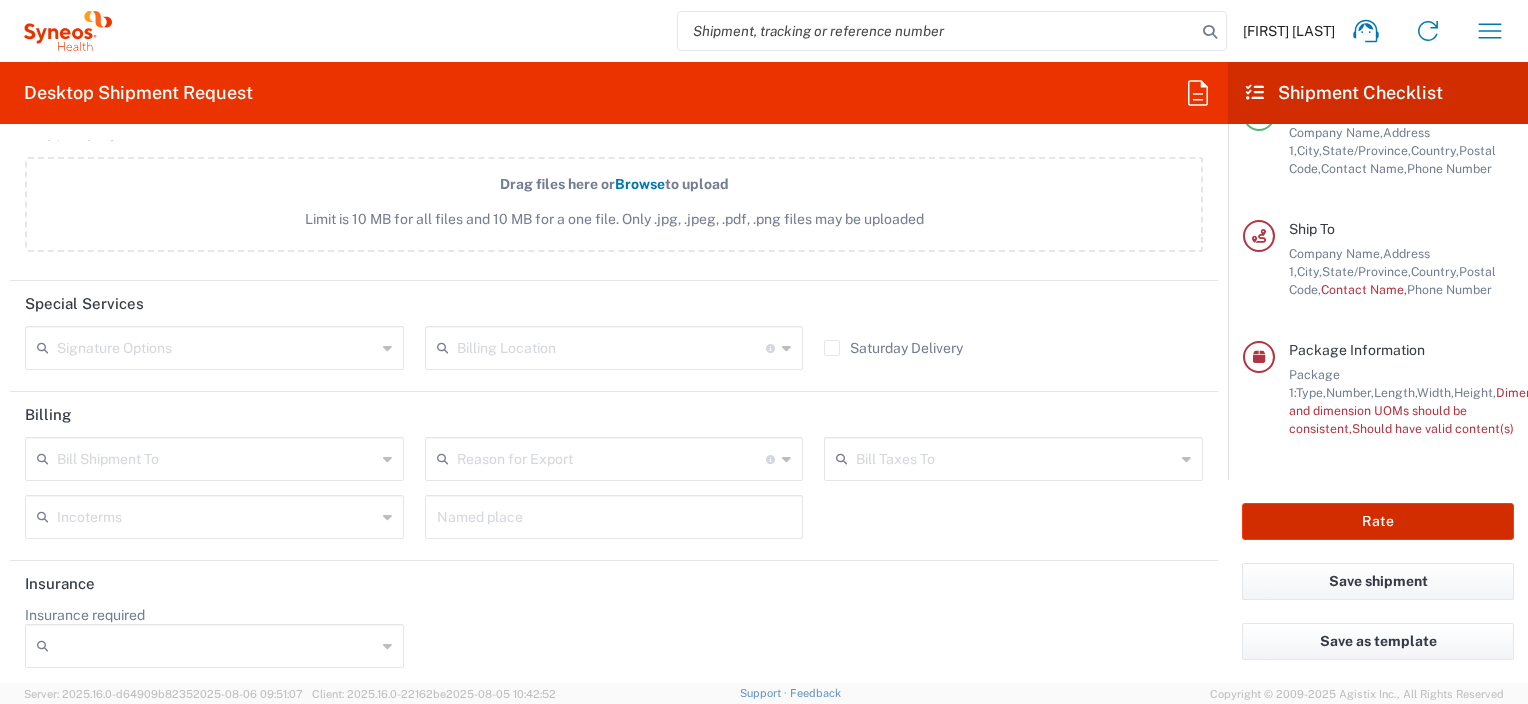 scroll, scrollTop: 1863, scrollLeft: 0, axis: vertical 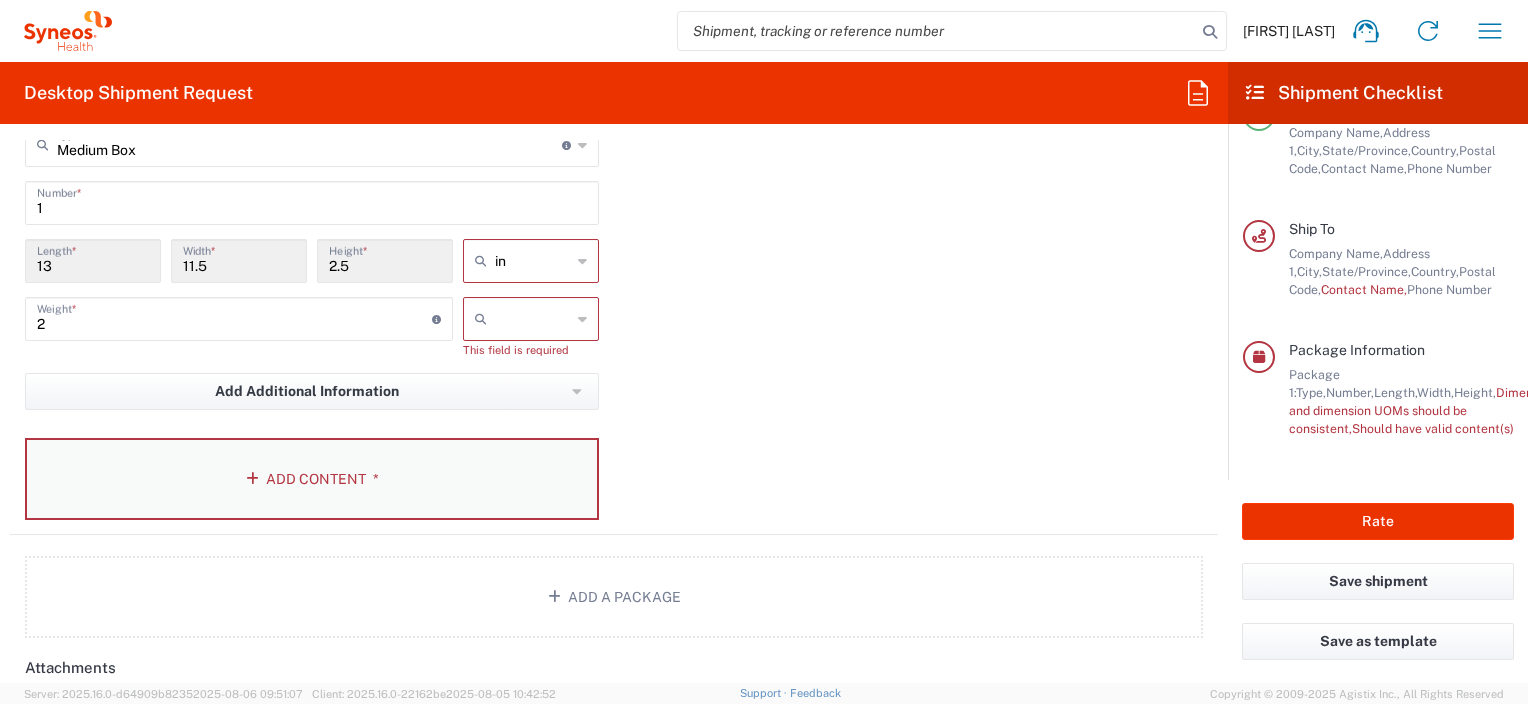 click on "Add Content *" 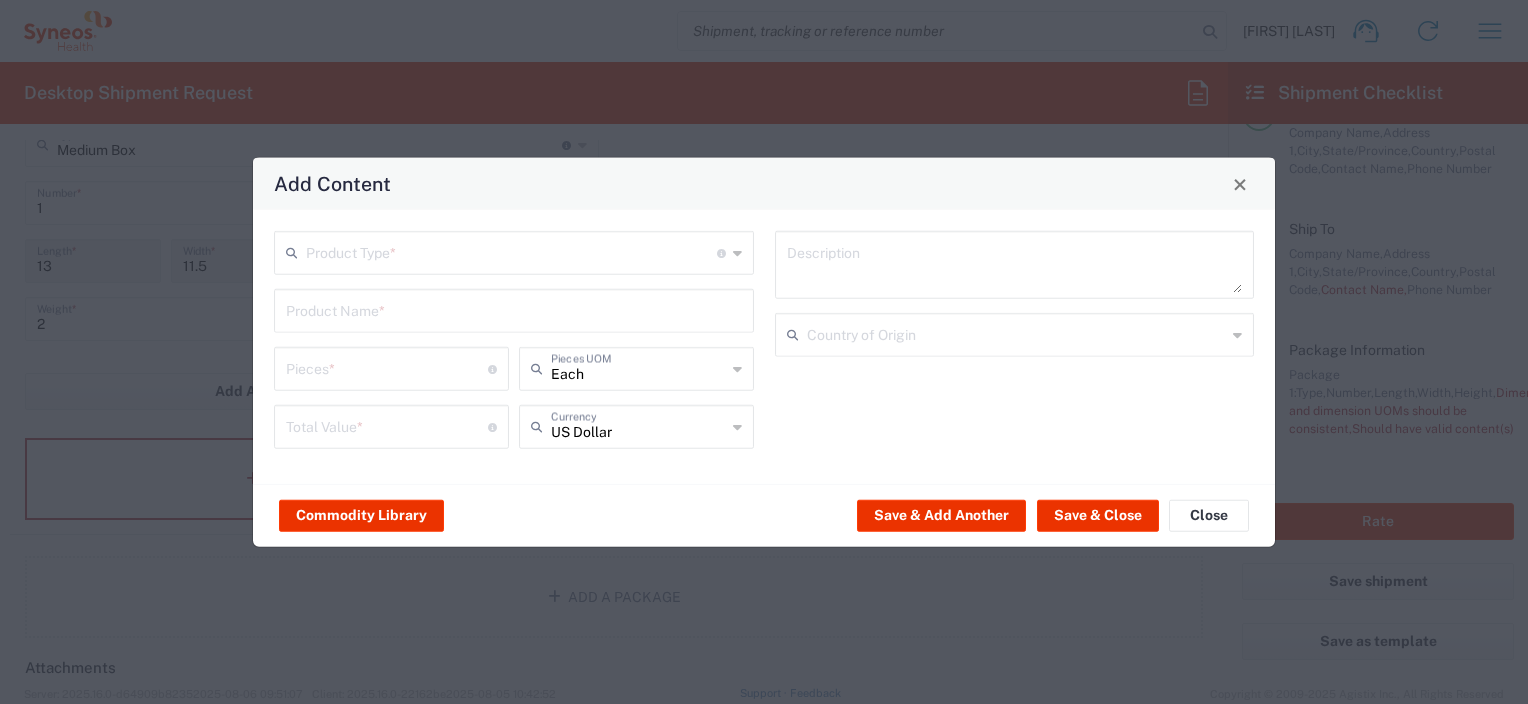 click at bounding box center (511, 251) 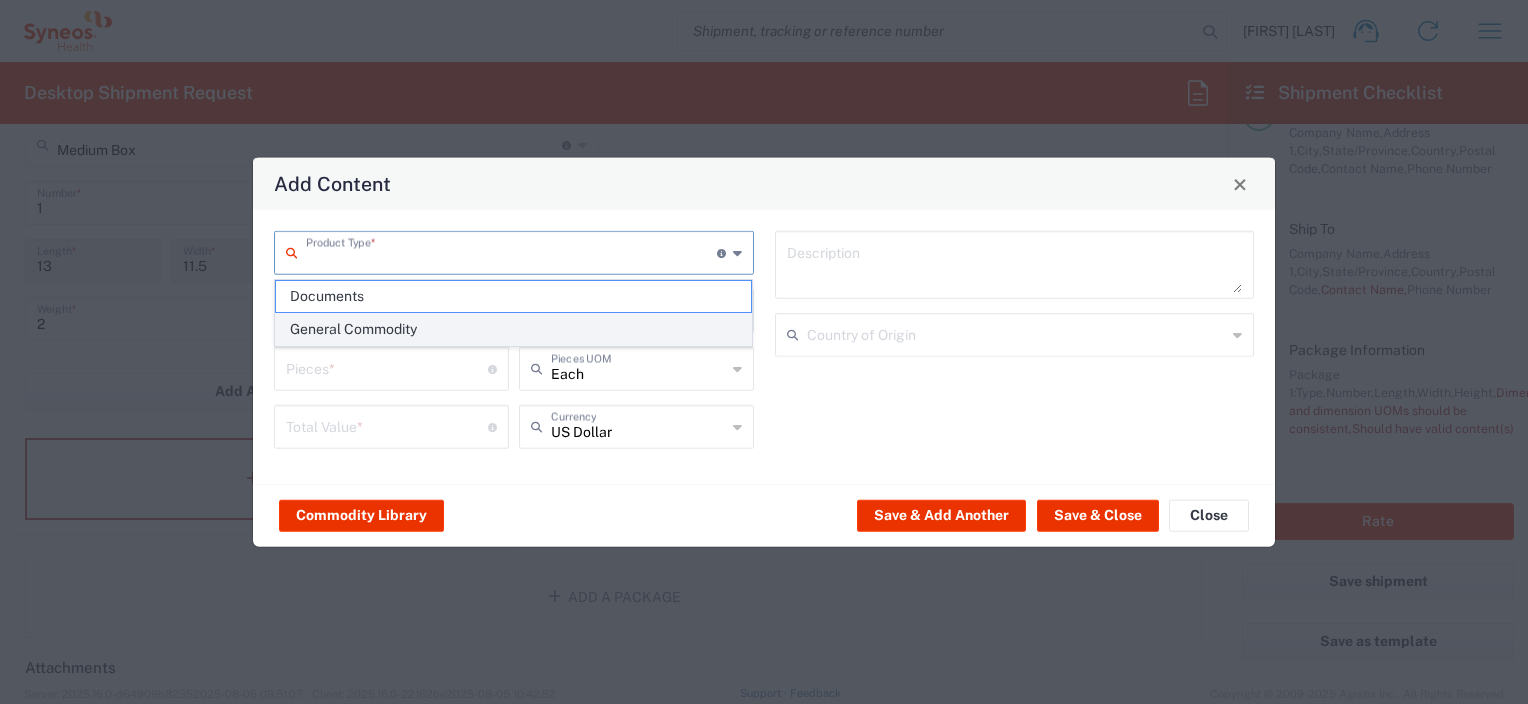 click on "General Commodity" 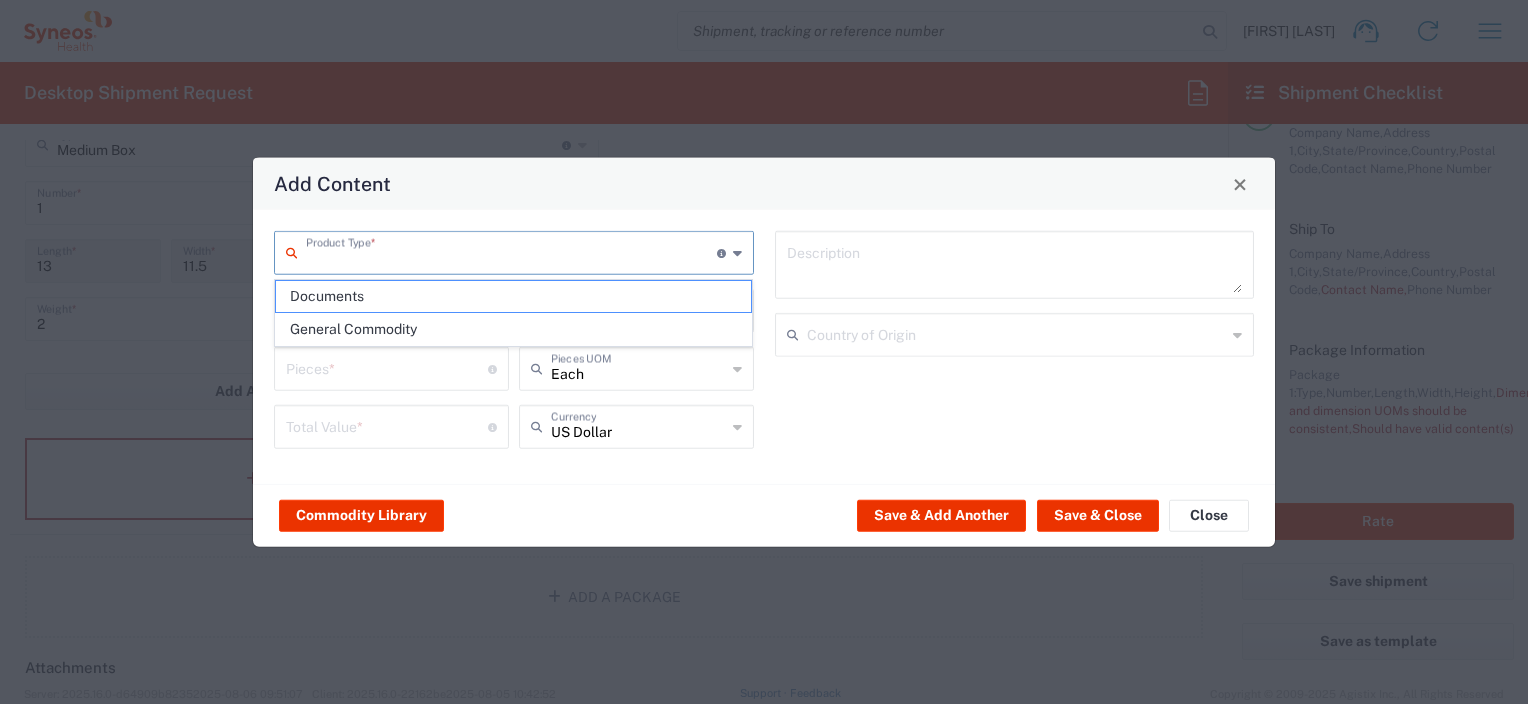 type on "General Commodity" 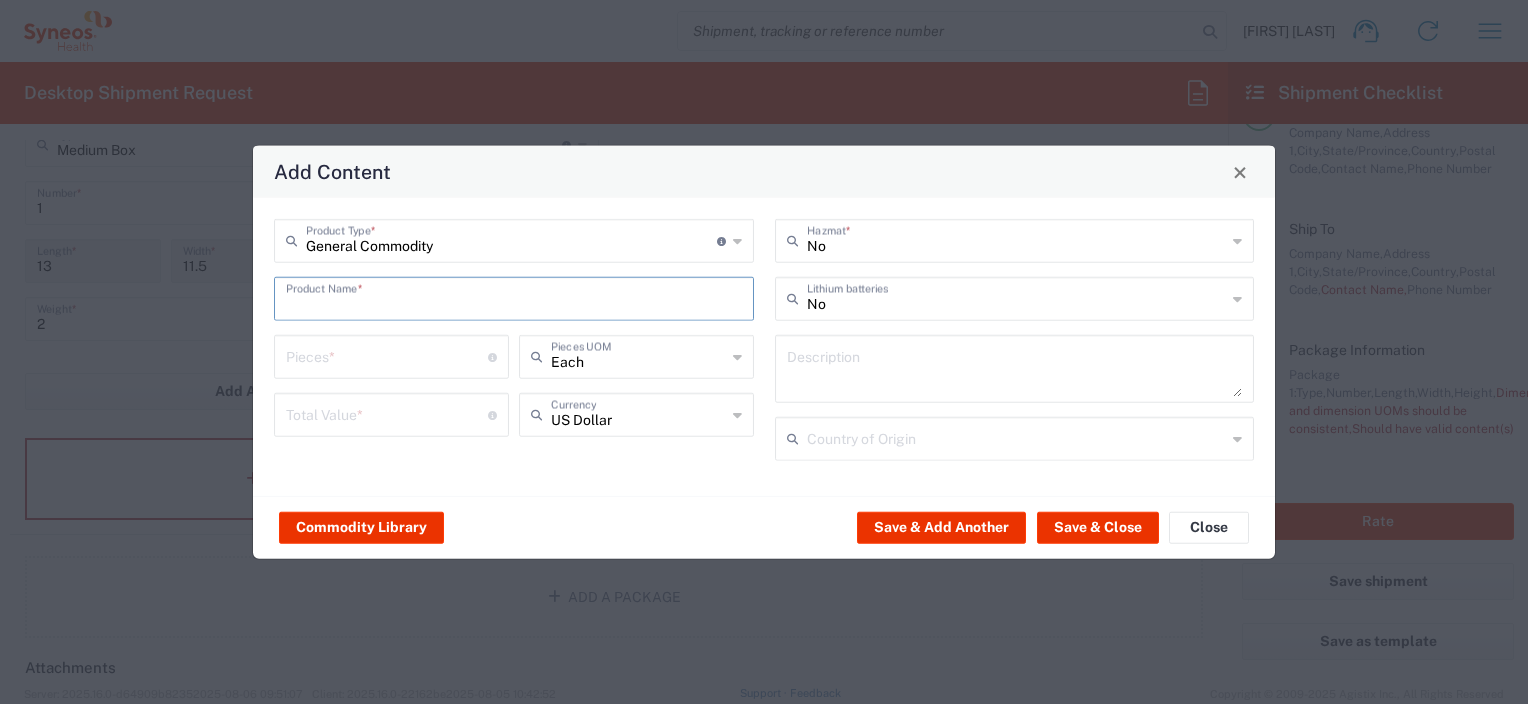 click at bounding box center (514, 297) 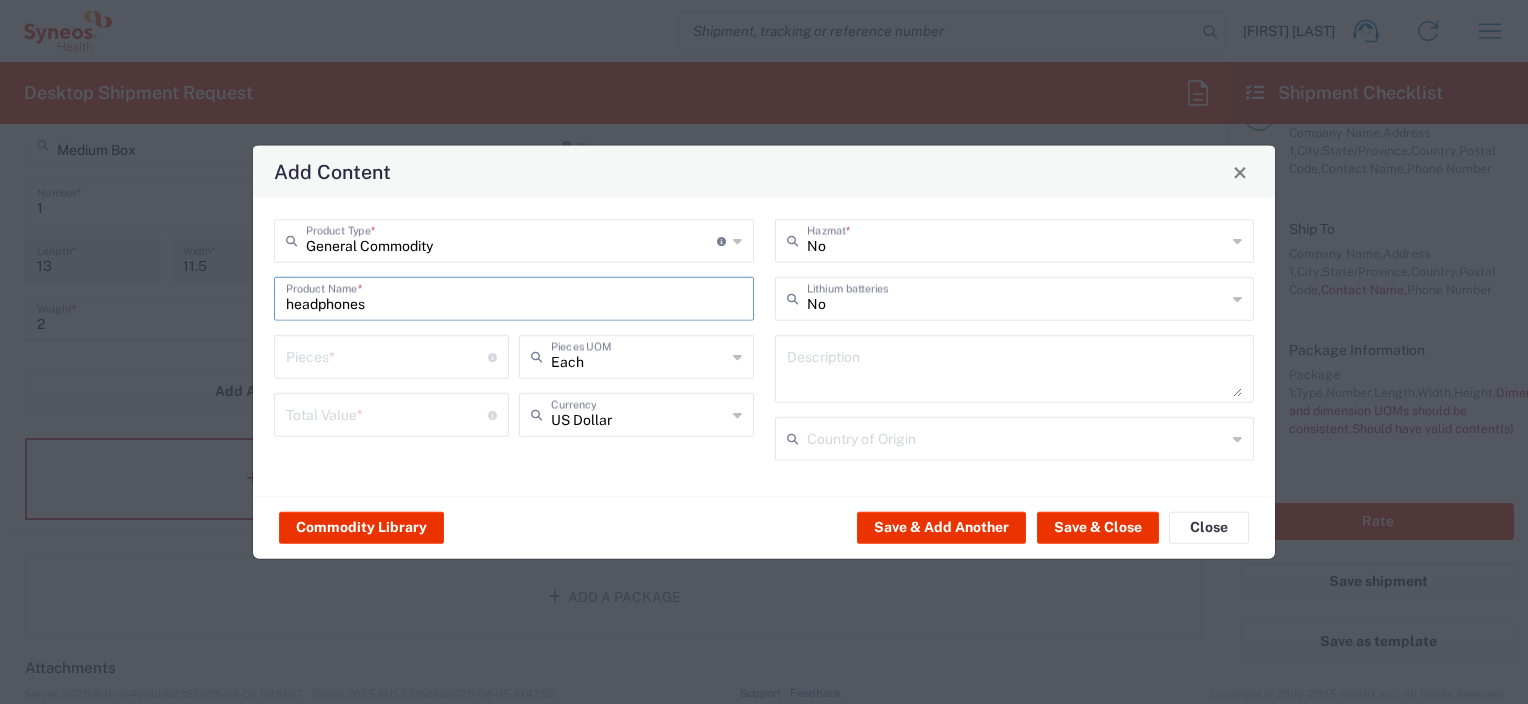 type on "headphones" 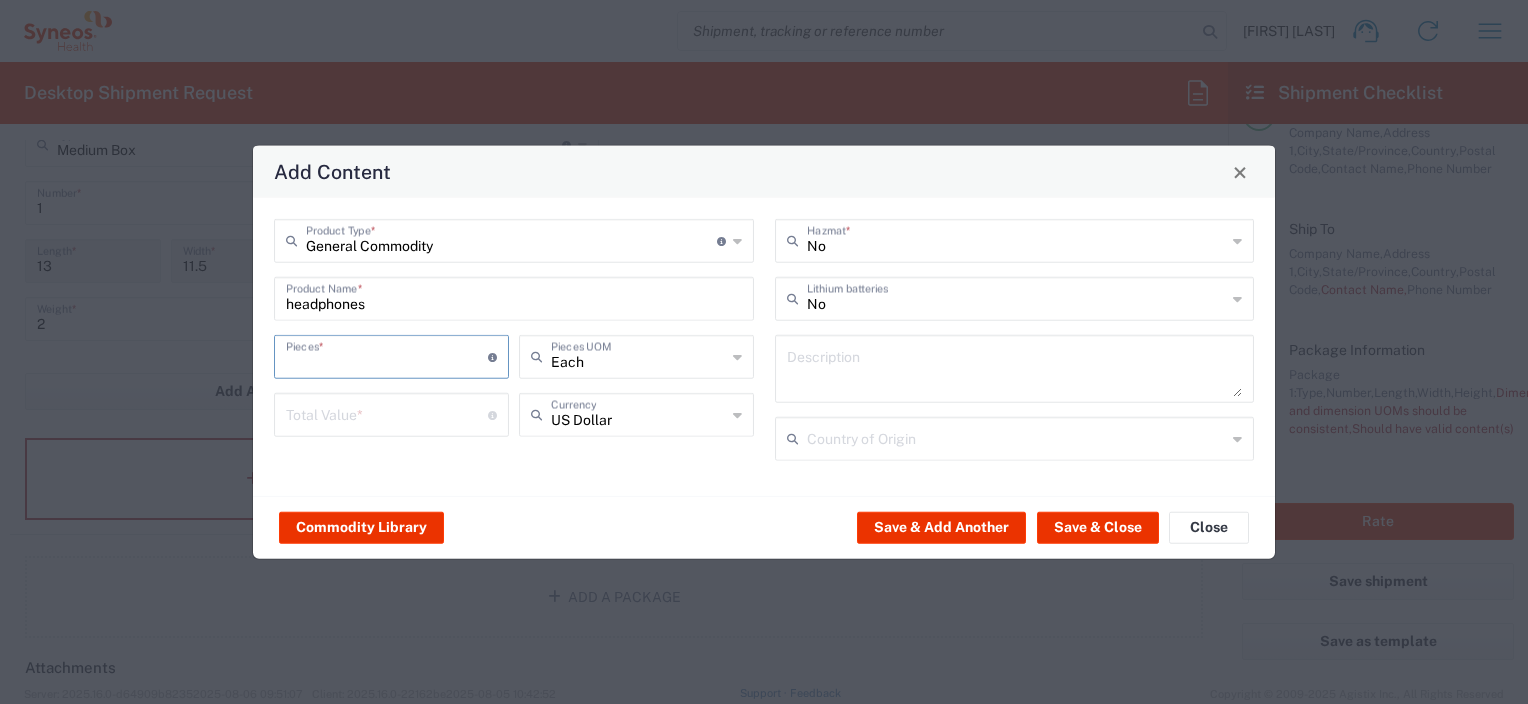 click at bounding box center [387, 355] 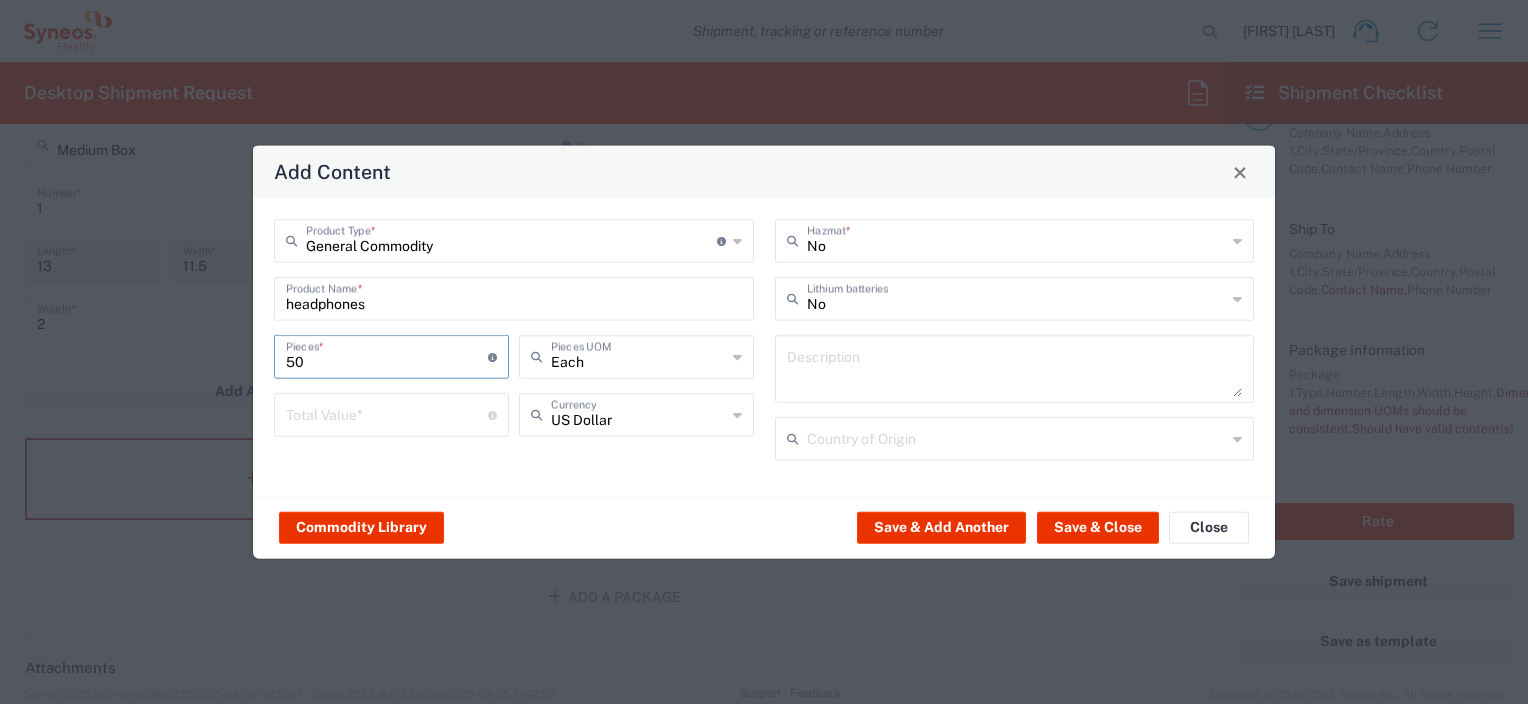 drag, startPoint x: 369, startPoint y: 359, endPoint x: 241, endPoint y: 361, distance: 128.01562 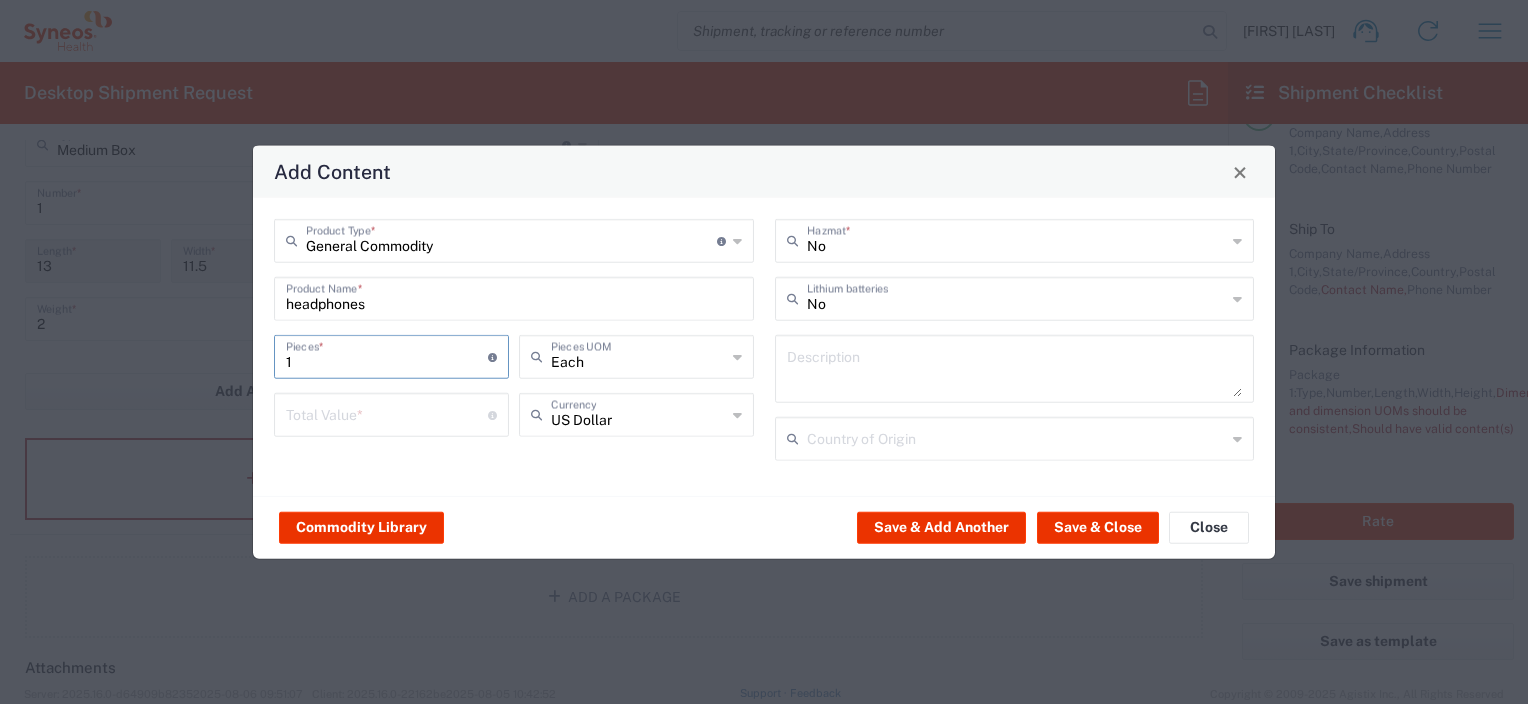 type on "1" 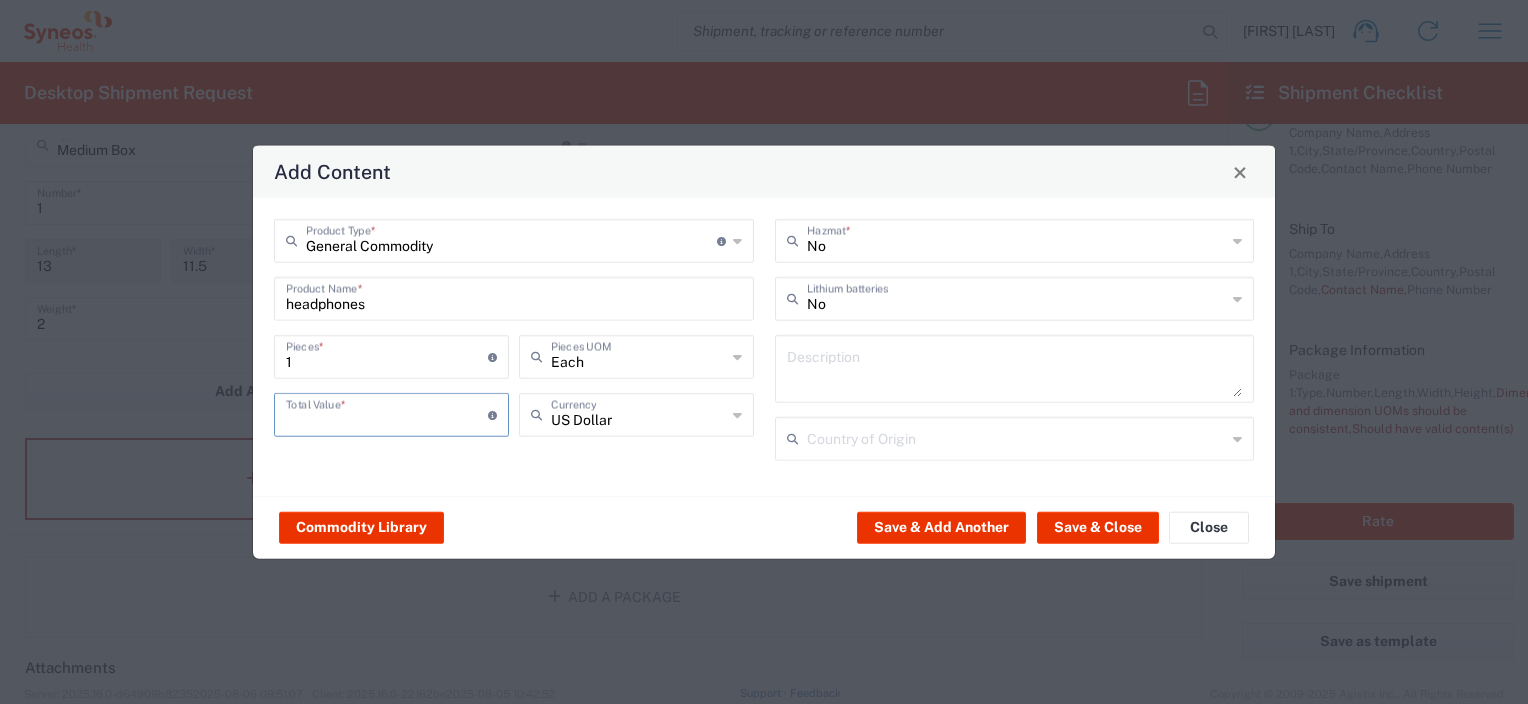 click at bounding box center [387, 413] 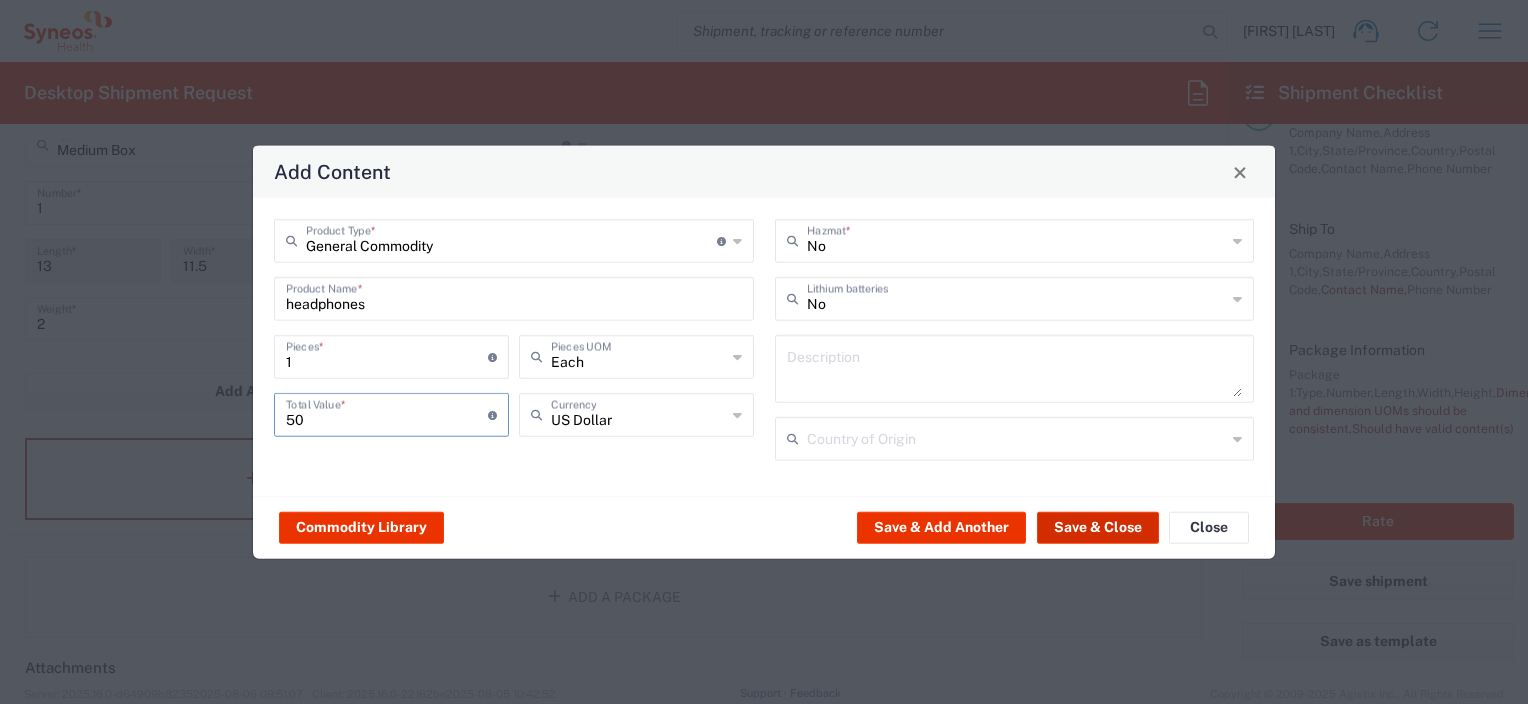 type on "50" 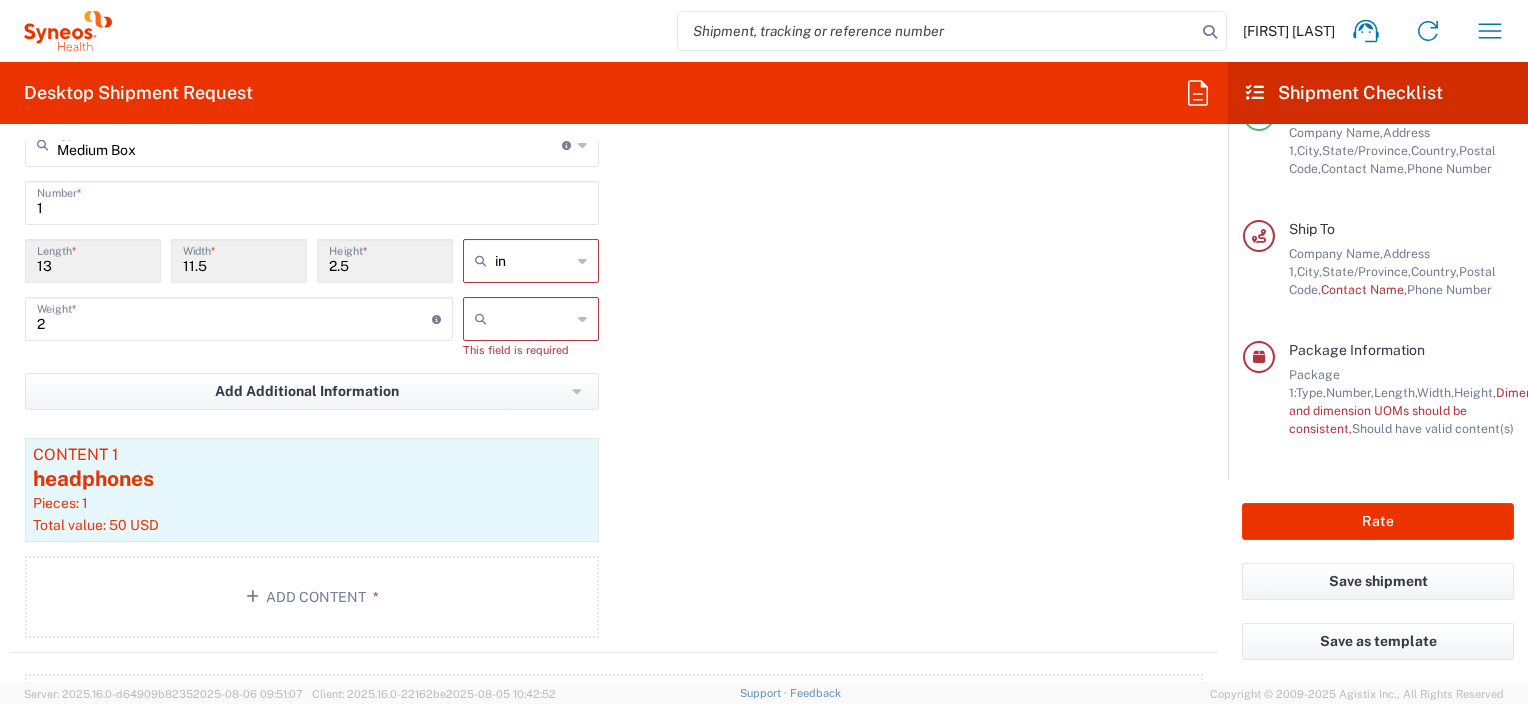 click at bounding box center [533, 319] 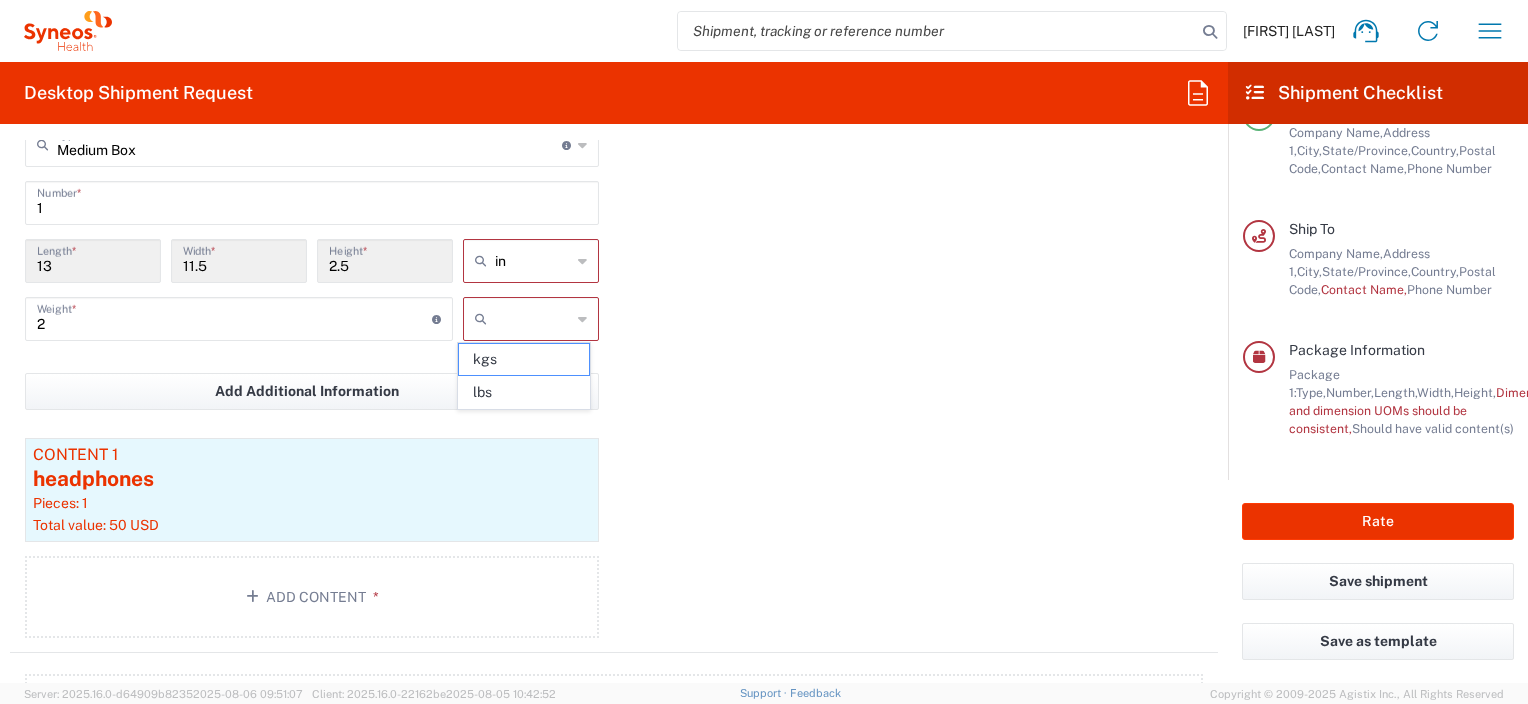 drag, startPoint x: 503, startPoint y: 390, endPoint x: 303, endPoint y: 349, distance: 204.15926 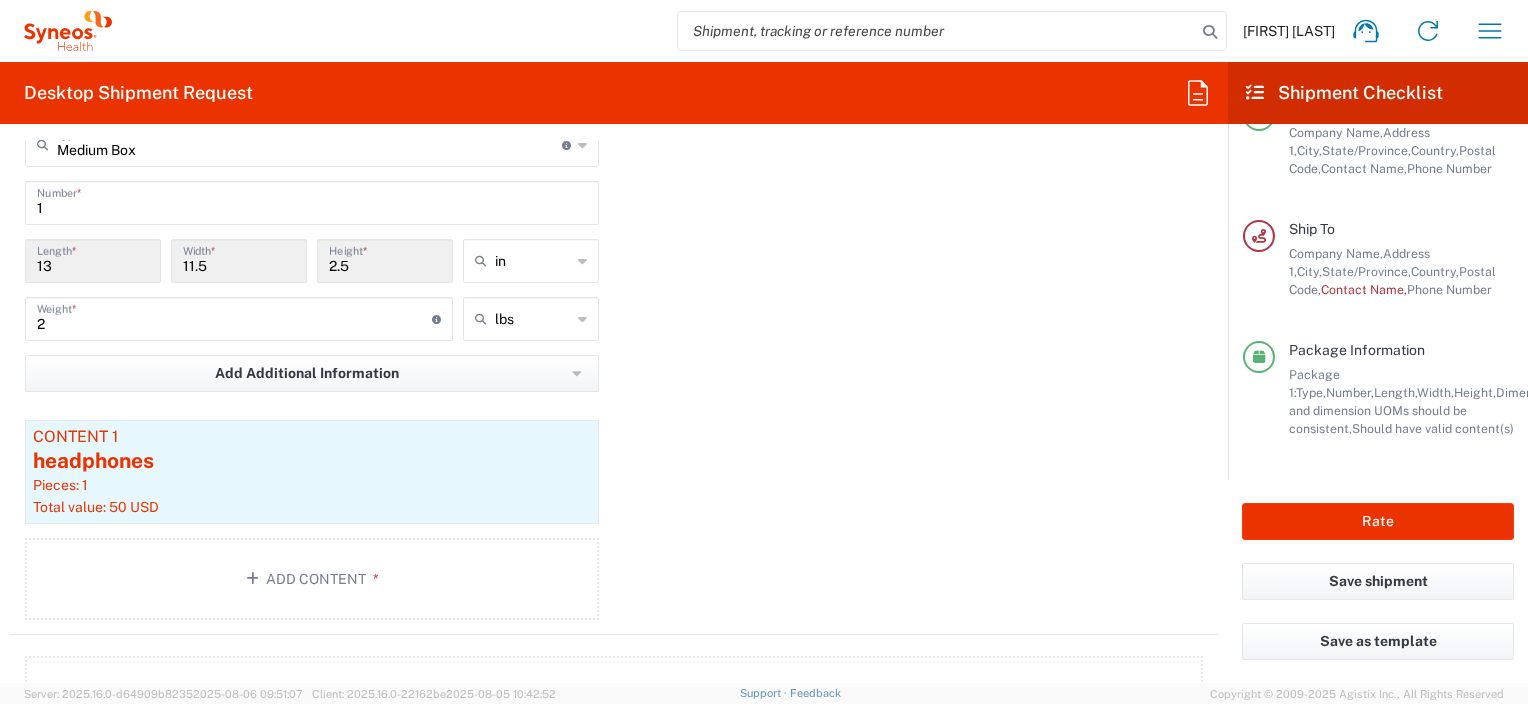 click on "Package 1  Medium Box  Type  * Material used to package goods Envelope Large Box Medium Box Pallet(s) Oversized (Not Stackable) Pallet(s) Oversized (Stackable) Pallet(s) Standard (Not Stackable) Pallet(s) Standard (Stackable) Small Box Vendor Box - 10kg Vendor Box - 25kg Your Packaging 1  Number  * 13  Length  * 11.5  Width  * 2.5  Height  * in in cm ft 2  Weight  * Total weight of package(s) in pounds or kilograms lbs kgs lbs Add Additional Information  Package material   Package temperature   Temperature device  Content 1 headphones  Pieces: 1  Total value: 50 USD  Add Content *" 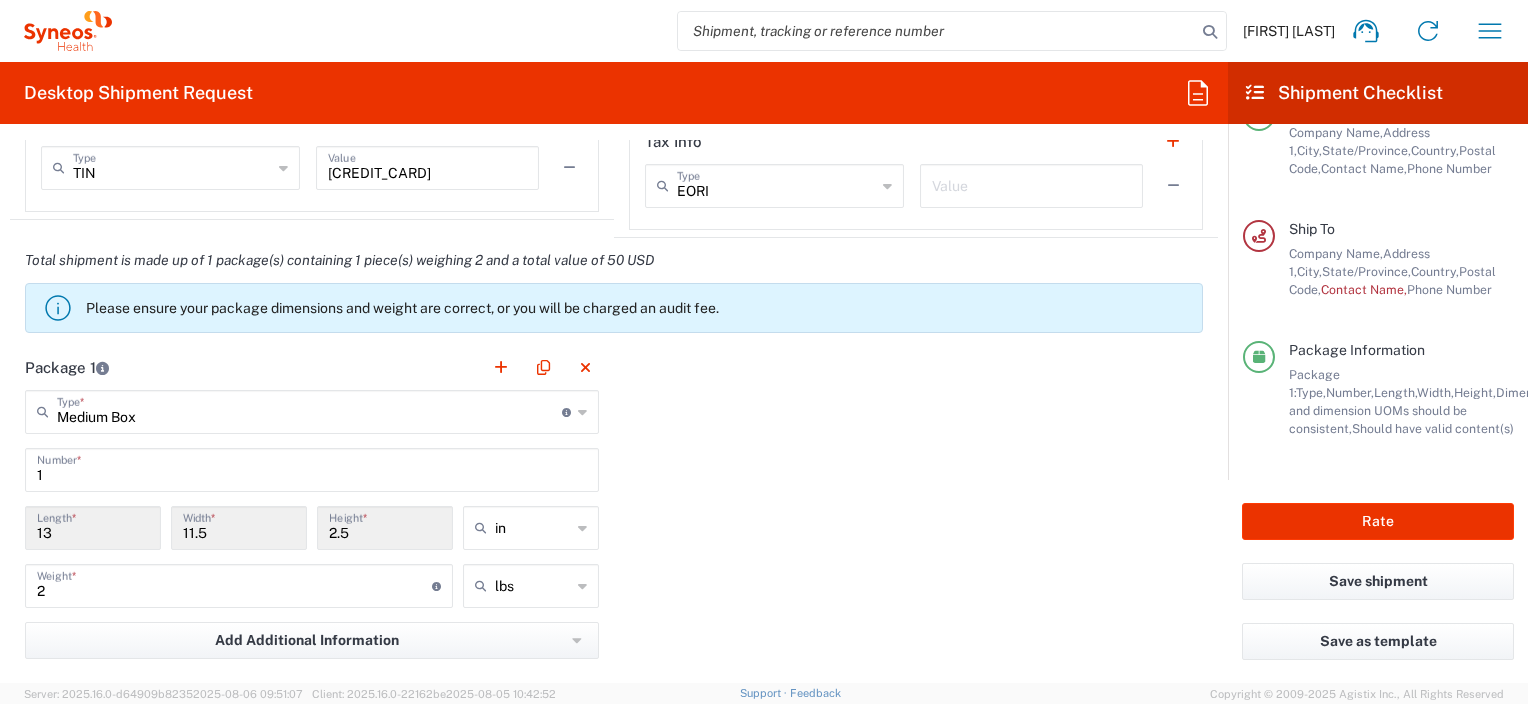 scroll, scrollTop: 1730, scrollLeft: 0, axis: vertical 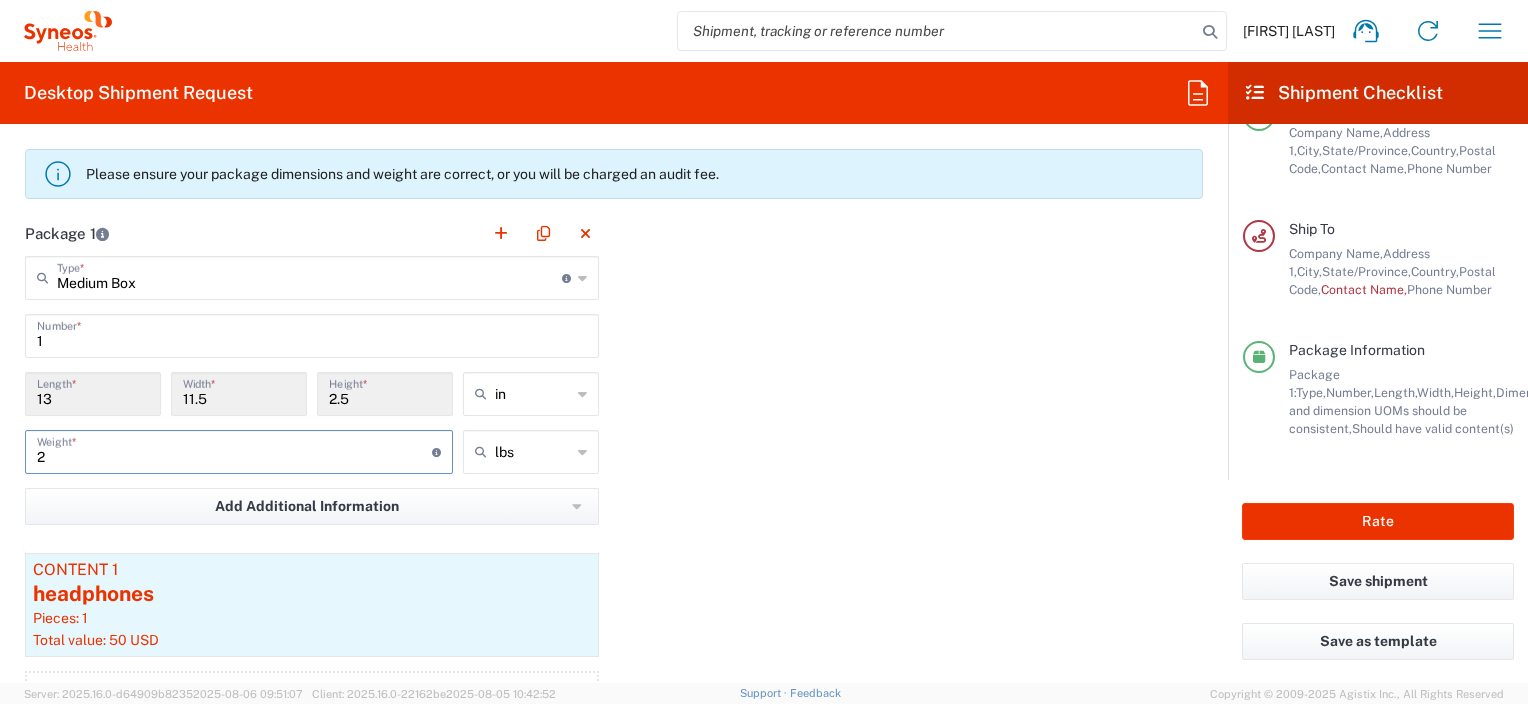 drag, startPoint x: 84, startPoint y: 456, endPoint x: 86, endPoint y: 444, distance: 12.165525 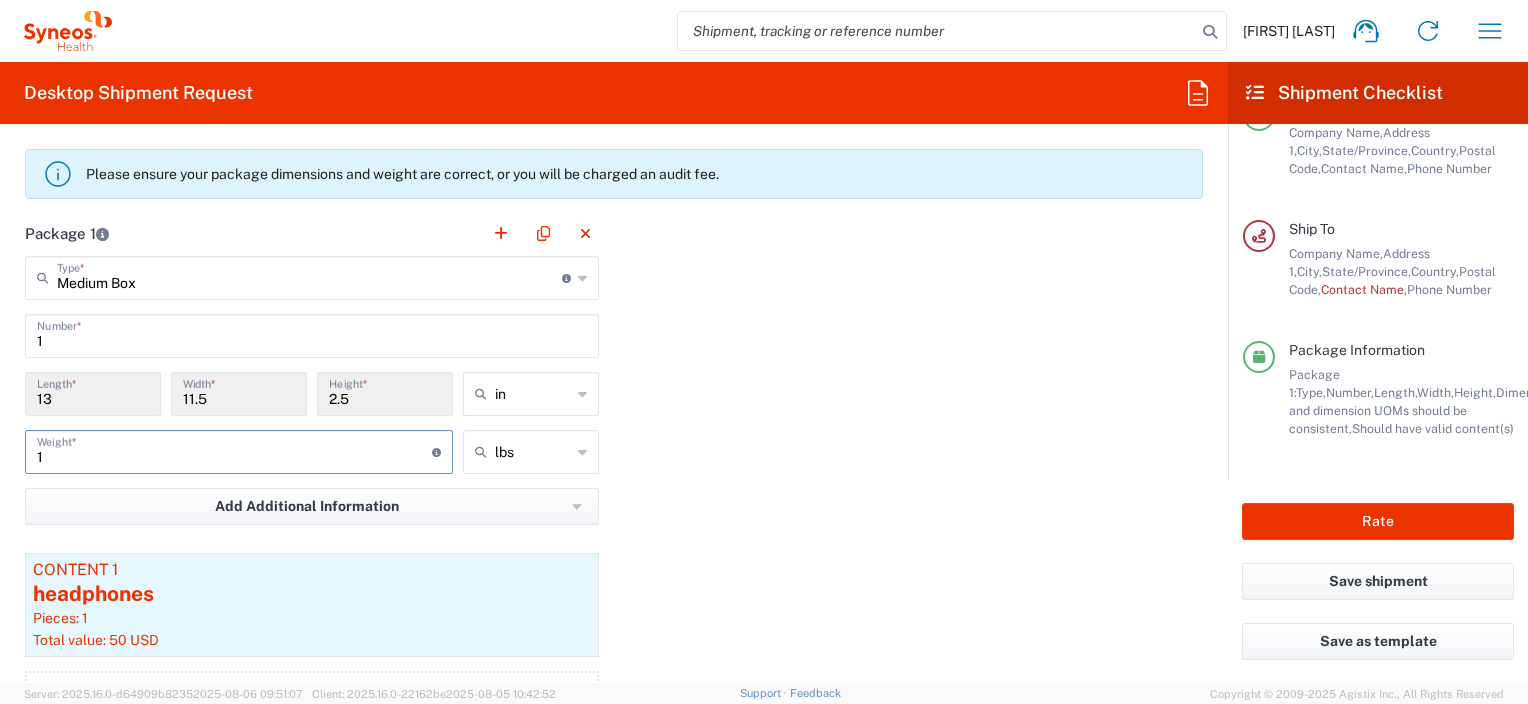 type on "1" 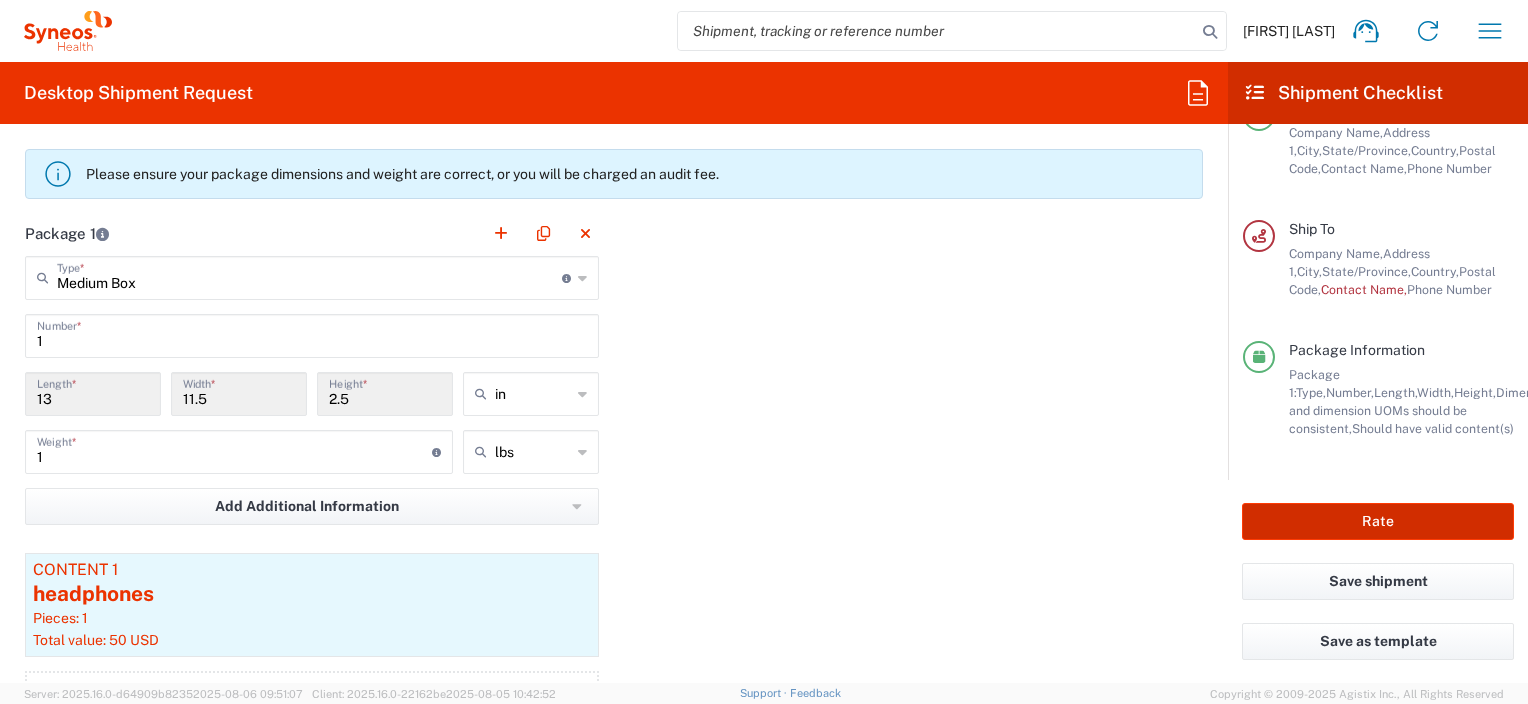 click on "Rate" 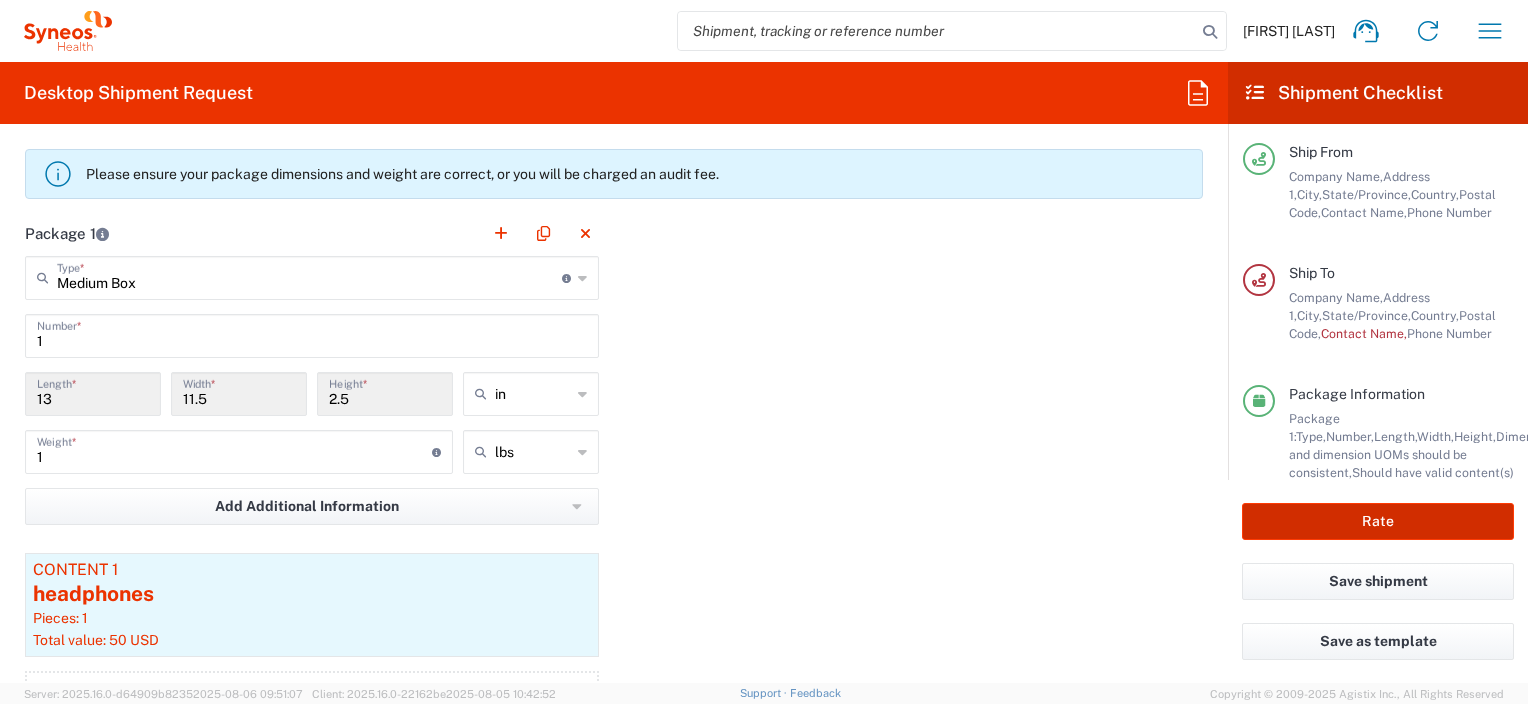 scroll, scrollTop: 1196, scrollLeft: 0, axis: vertical 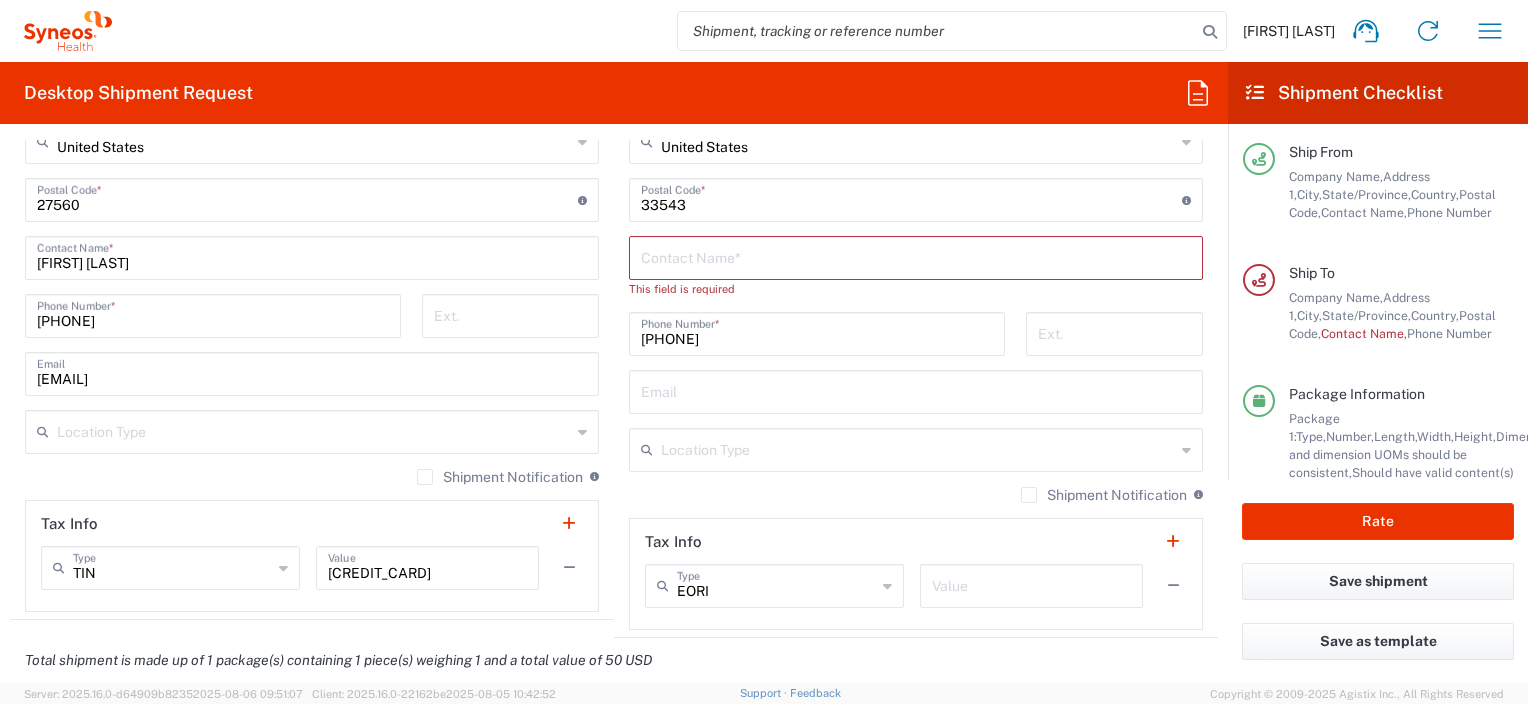 click on "Location  Addison Whitney LLC-Morrisvile NC US Barcelona-Syneos Health BioSector 2 LLC- New York US Boco Digital Media Caerus Marketing Group LLC-Morrisville NC US Chamberlain Communications LLC-New York US Chandler Chicco Agency, LLC-New York US Genico, LLC Gerbig Snell/Weisheimer Advert- Westerville OH Haas & Health Partner Public Relations GmbH Illingworth Research Group Ltd-Macclesfield UK Illingworth Rsrch Grp (France) Illingworth Rsrch Grp (Italy) Illingworth Rsrch Grp (Spain) Illingworth Rsrch Grp (USA) In Illingworth Rsrch Grp(Australi INC Research Clin Svcs Mexico inVentiv Health Philippines, Inc. IRG - Morrisville Warehouse IVH IPS Pvt Ltd- India IVH Mexico SA de CV NAVICOR GROUP, LLC- New York US PALIO + IGNITE, LLC- Westerville OH US Pharmaceutical Institute LLC- Morrisville NC US PT Syneos Health Indonesia Rx dataScience Inc-Morrisville NC US RxDataScience India Private Lt Syneos Health (Beijing) Inc.Lt Syneos Health (Shanghai) Inc. Ltd. Syneos Health (Thailand) Limit Syneos Health Argentina SA" 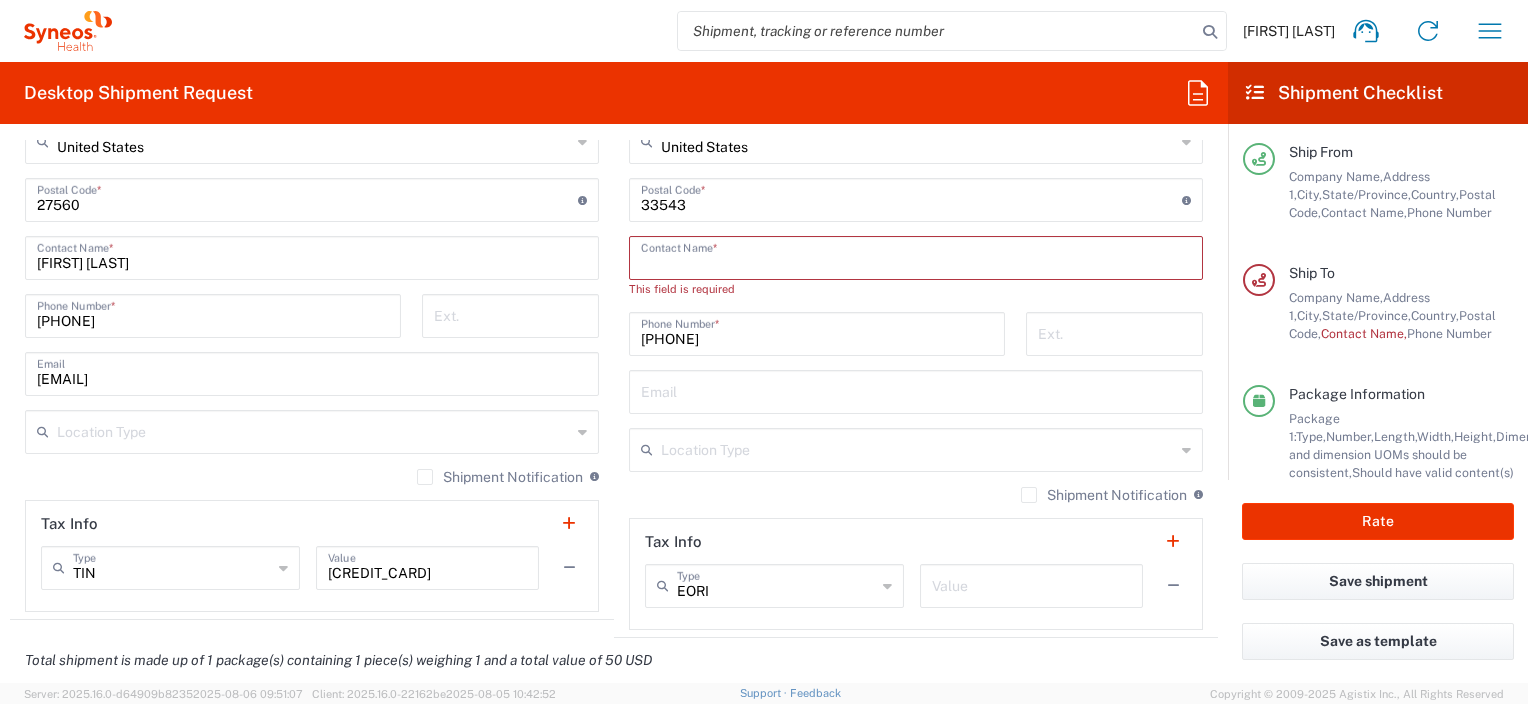 click at bounding box center (916, 256) 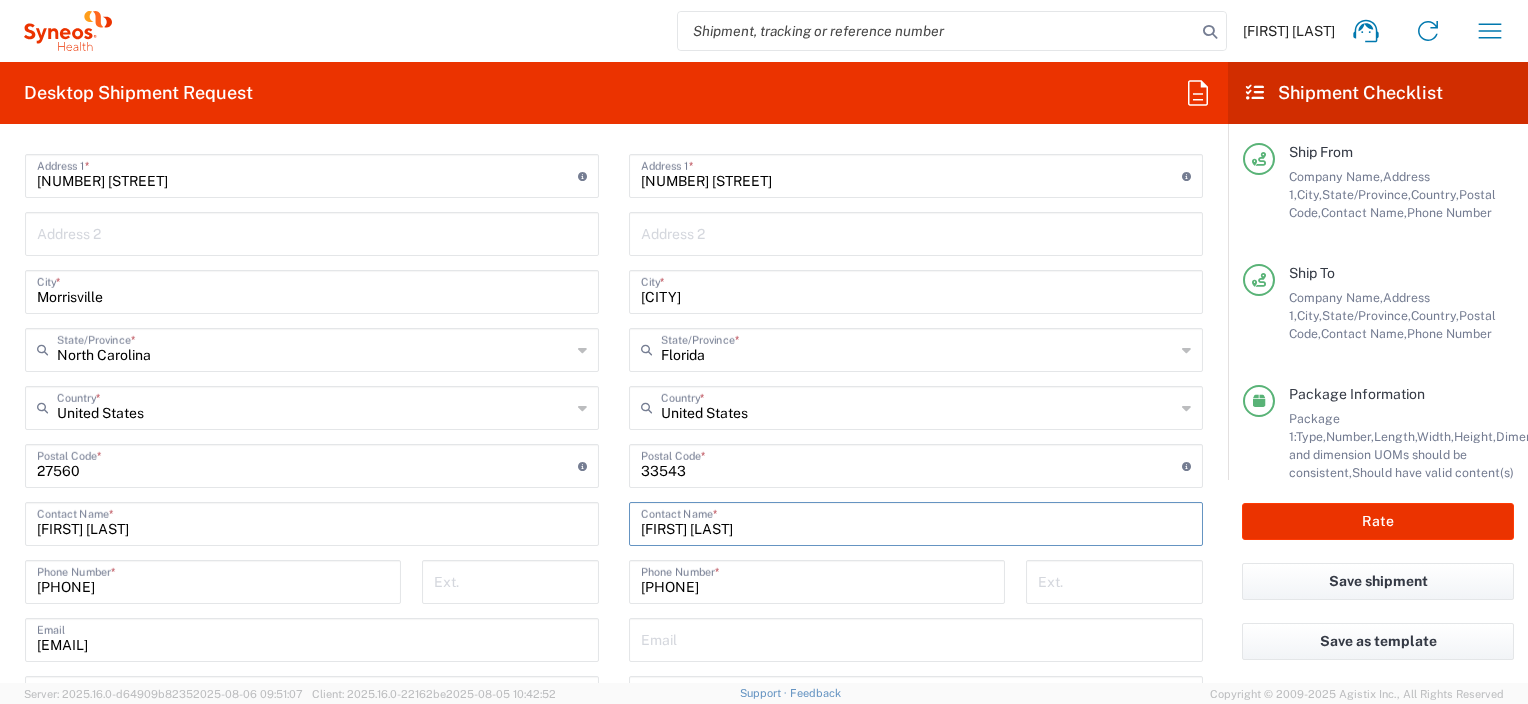 scroll, scrollTop: 663, scrollLeft: 0, axis: vertical 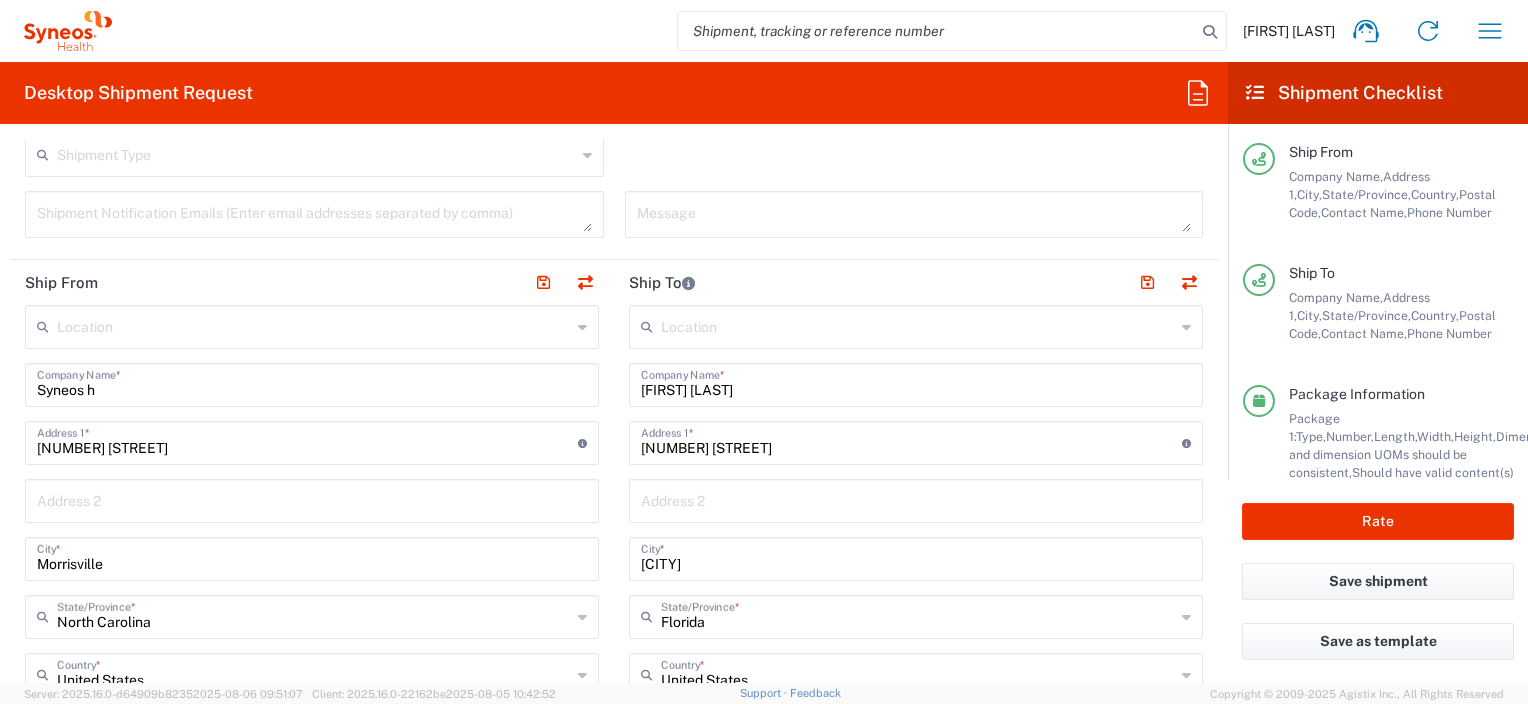 type on "[FIRST] [LAST]" 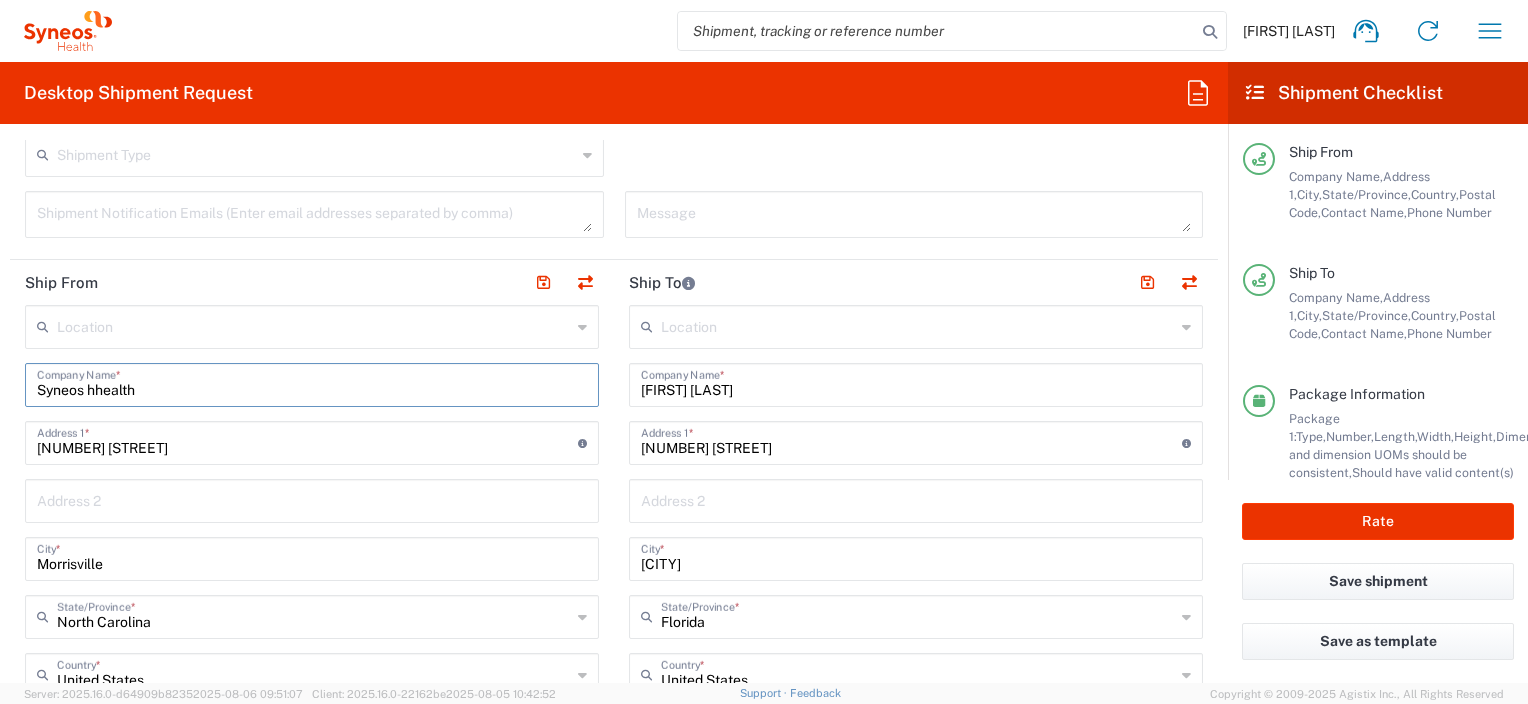 click on "Syneos hhealth" at bounding box center [312, 383] 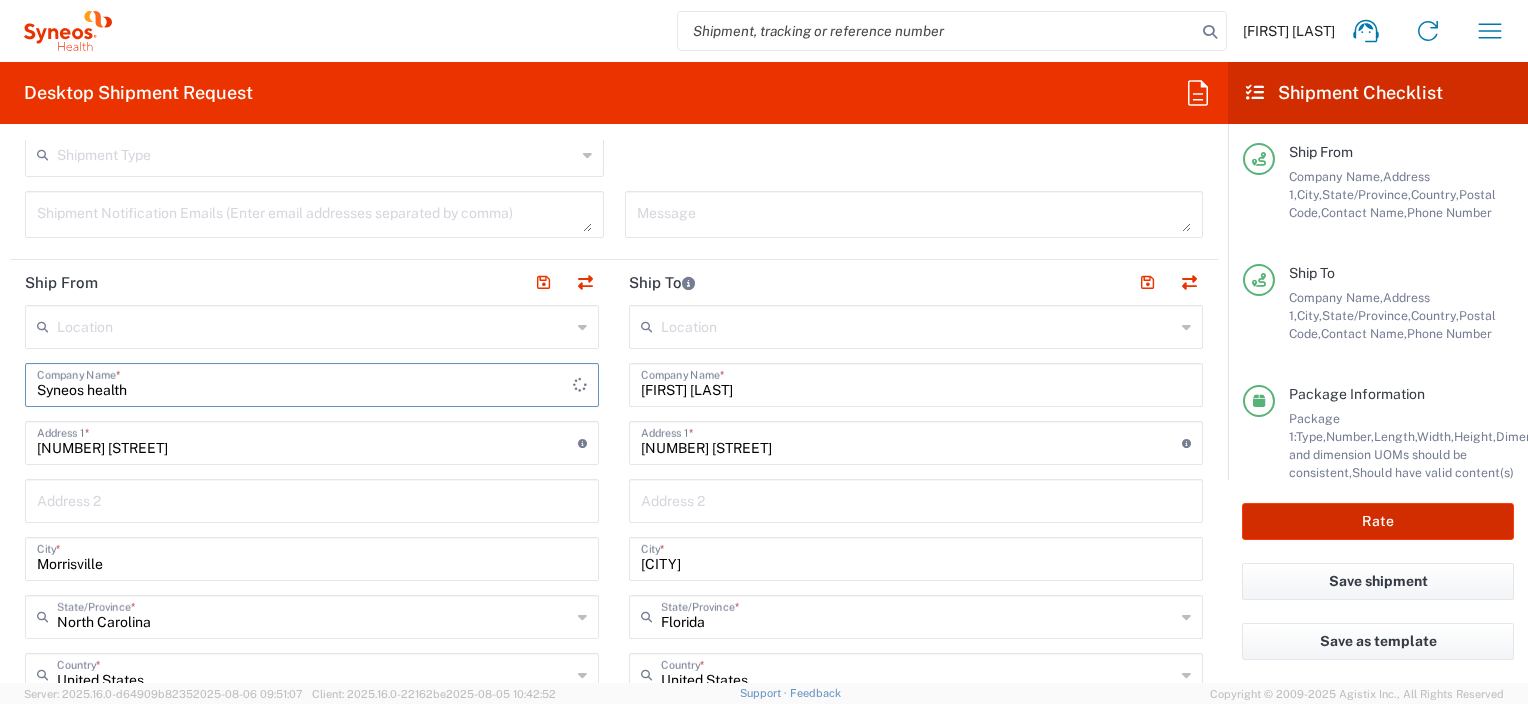 type on "Syneos health" 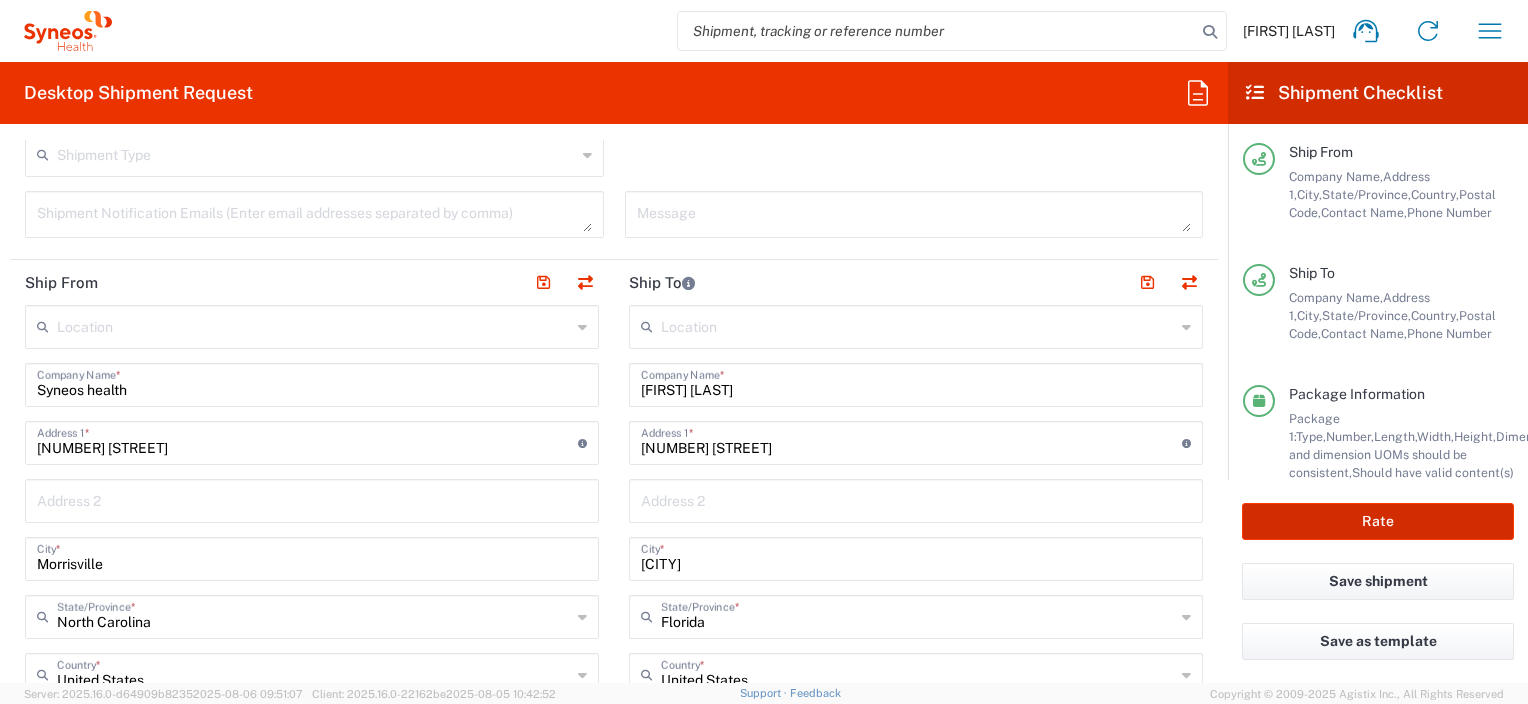 click on "Rate" 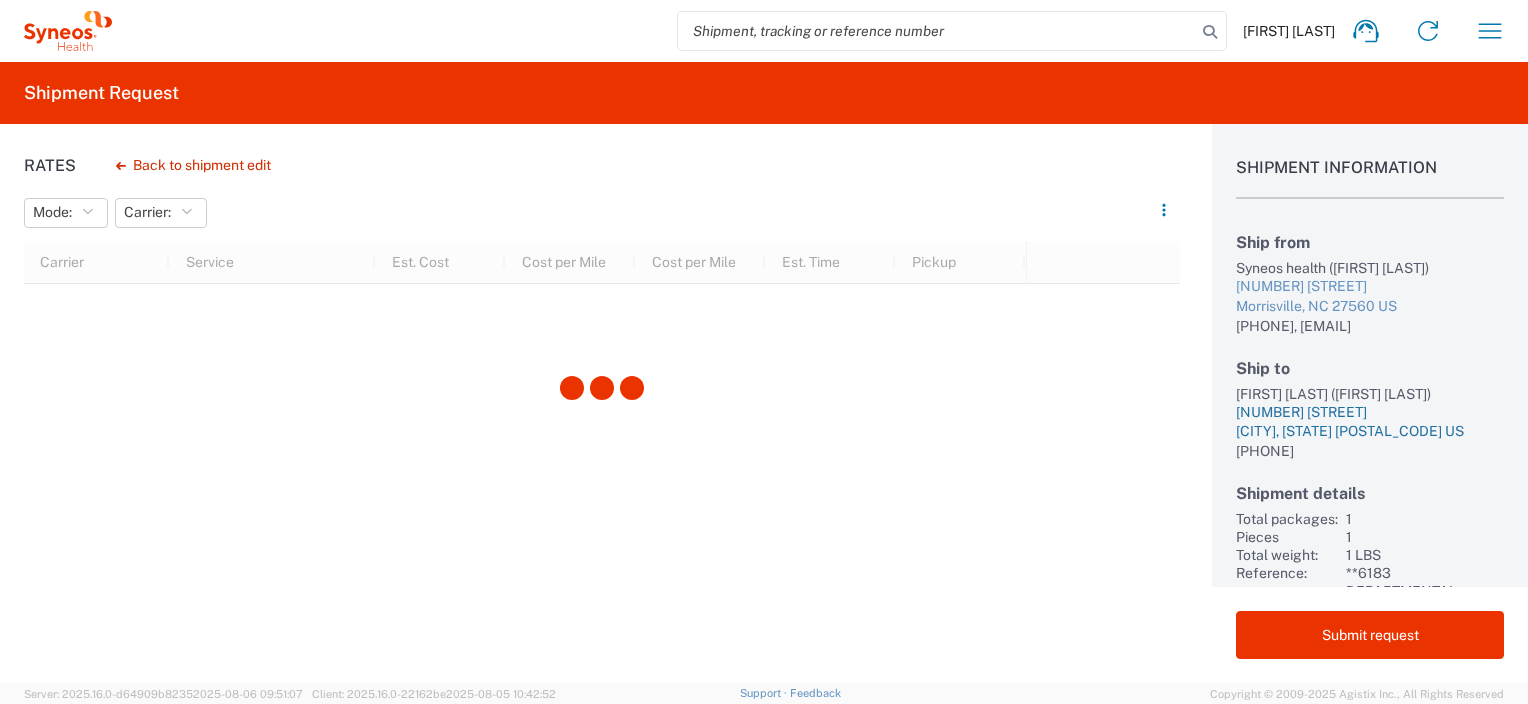 scroll, scrollTop: 84, scrollLeft: 0, axis: vertical 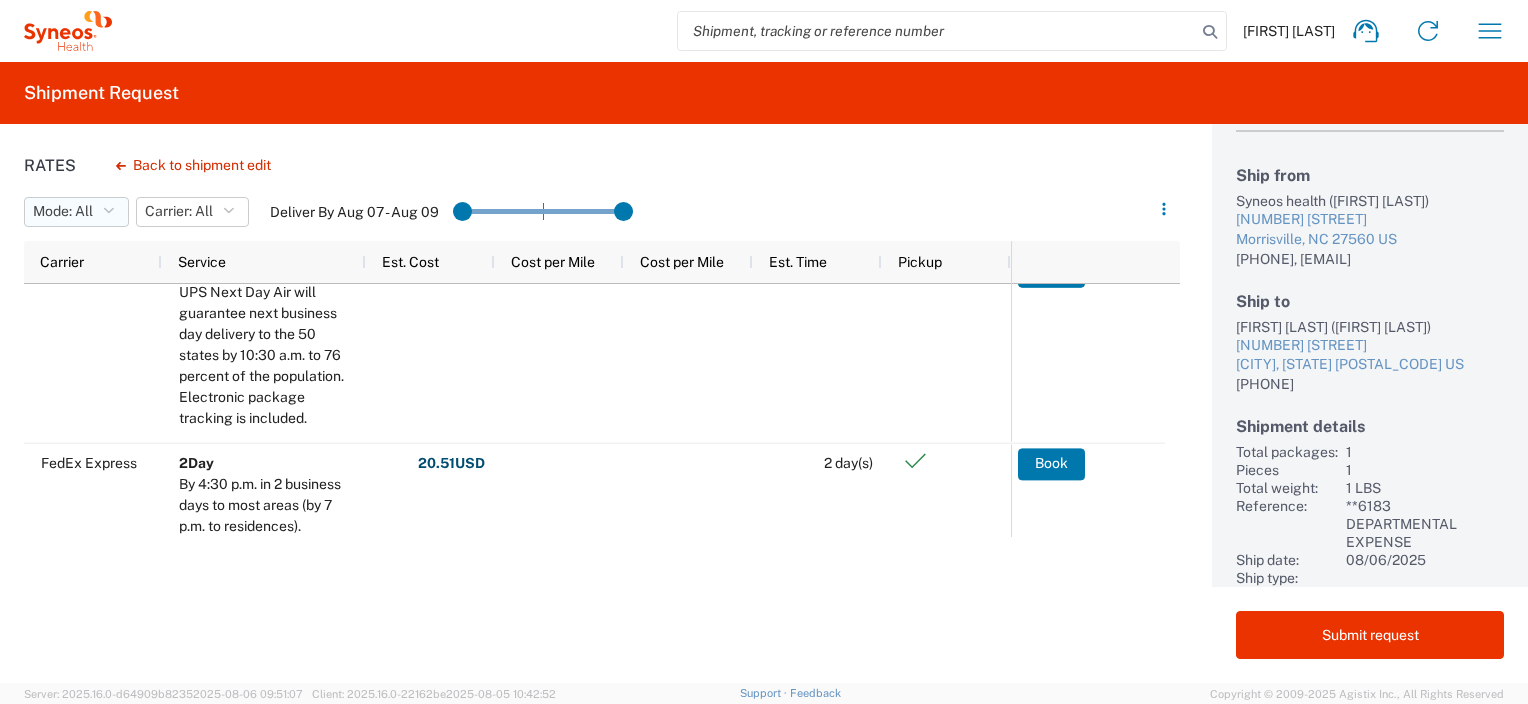 click on "Mode:  All" 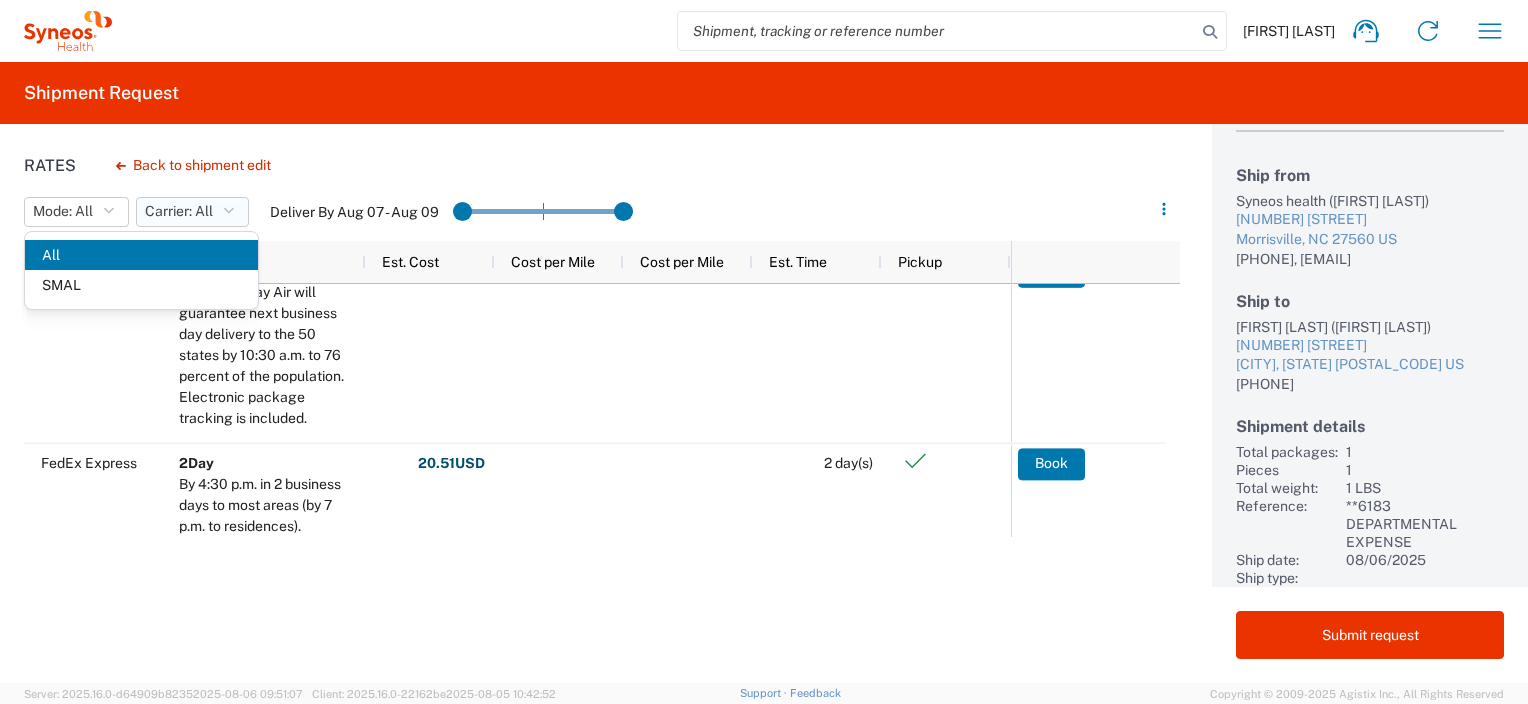 click on "Carrier:  All" 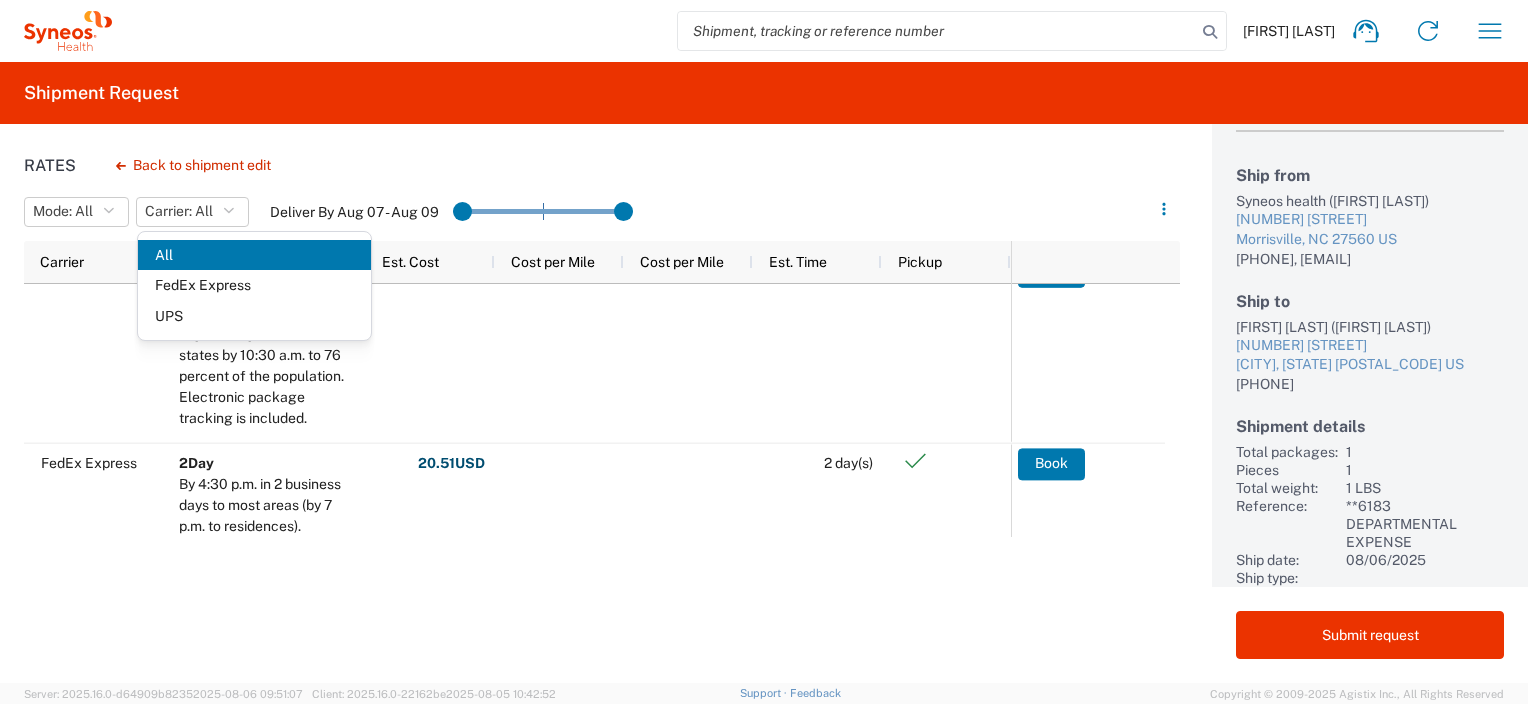 click on "Mode:  All All SMAL Carrier:  All All FedEx Express UPS Deliver By Aug 07 - Aug 09" 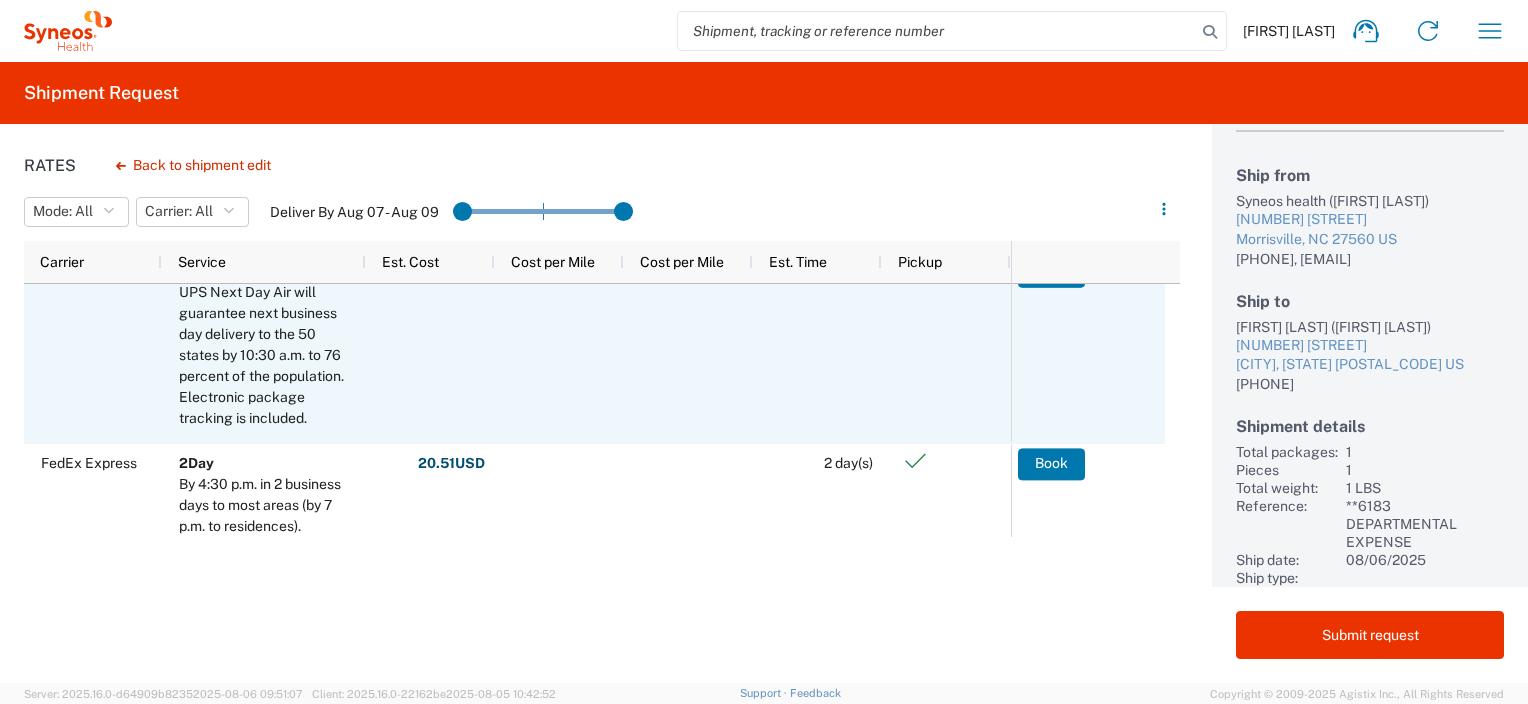 scroll, scrollTop: 240, scrollLeft: 0, axis: vertical 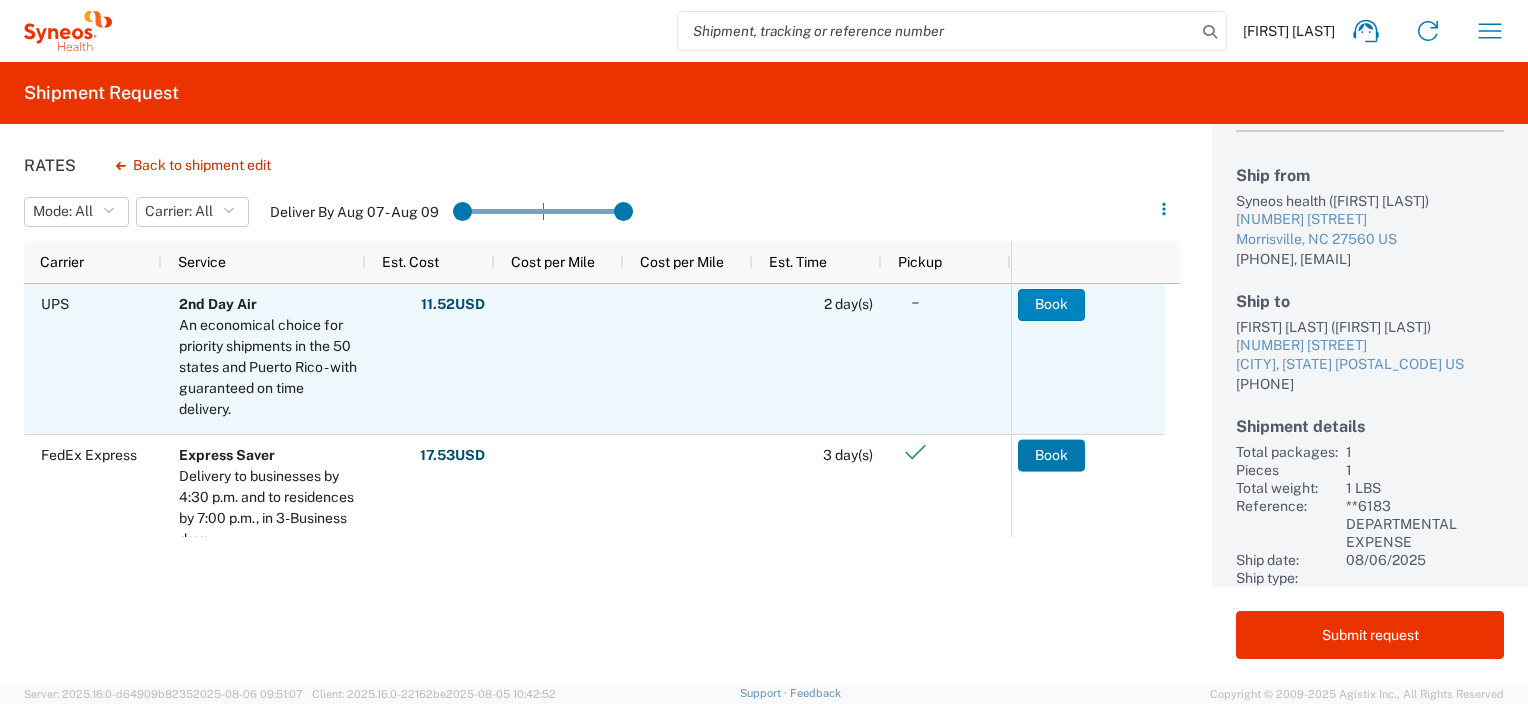 click on "Book" 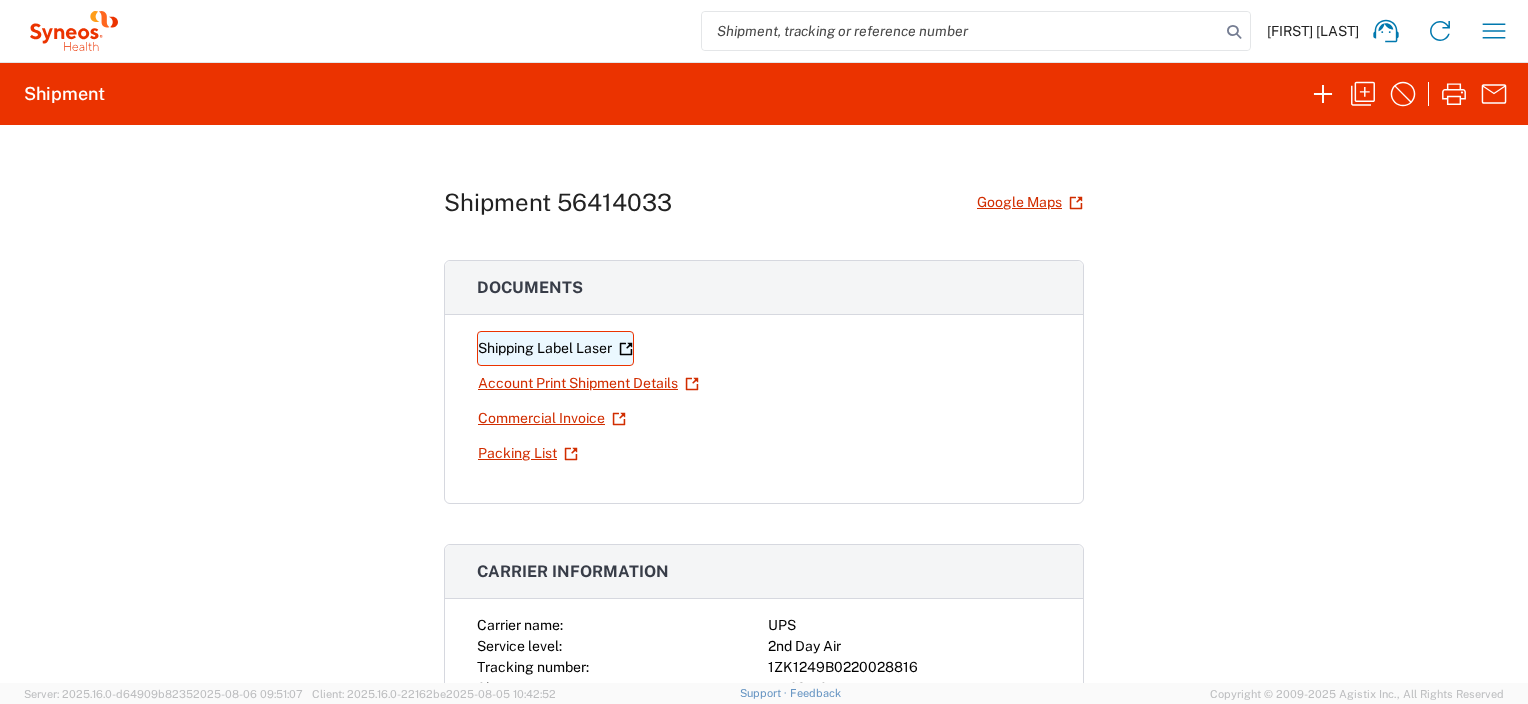 click on "Shipping Label Laser" 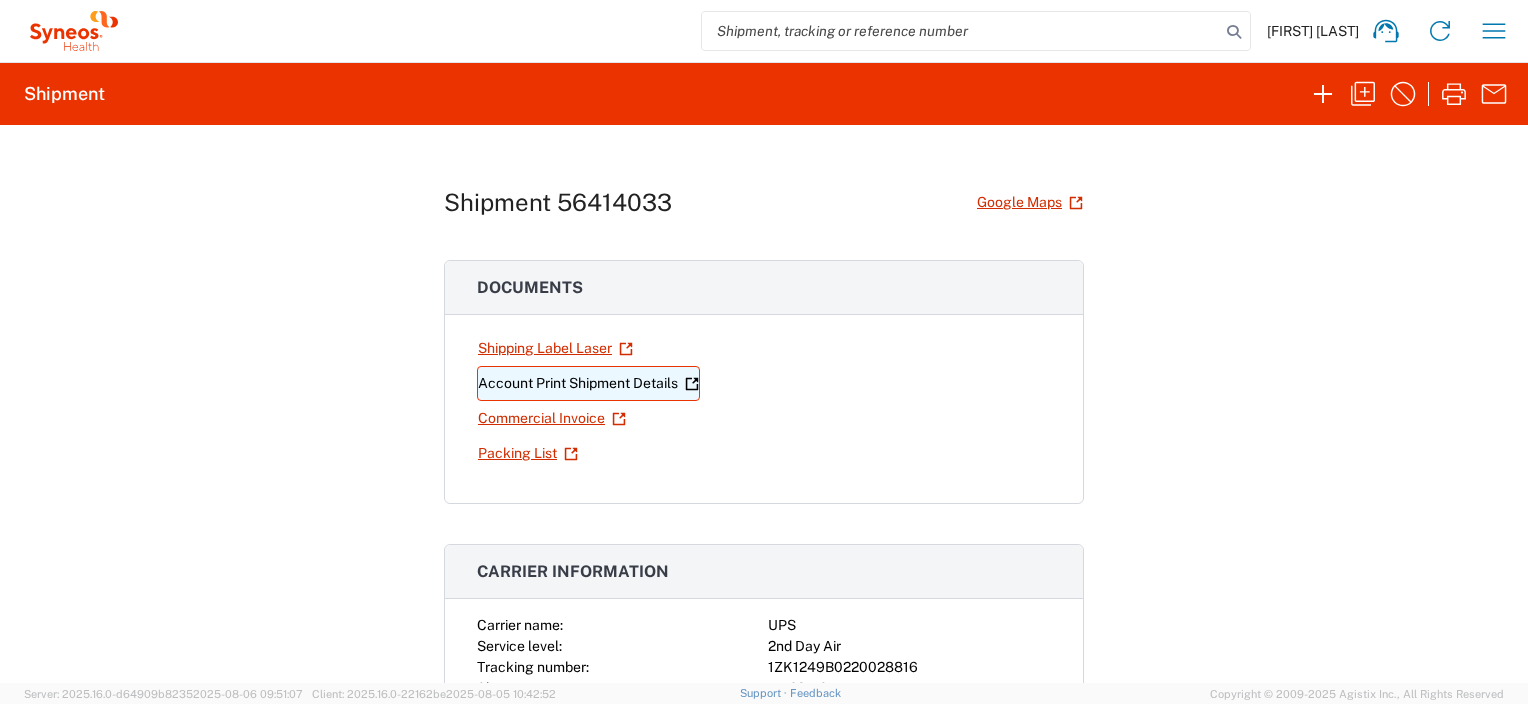 click on "Account Print Shipment Details" 